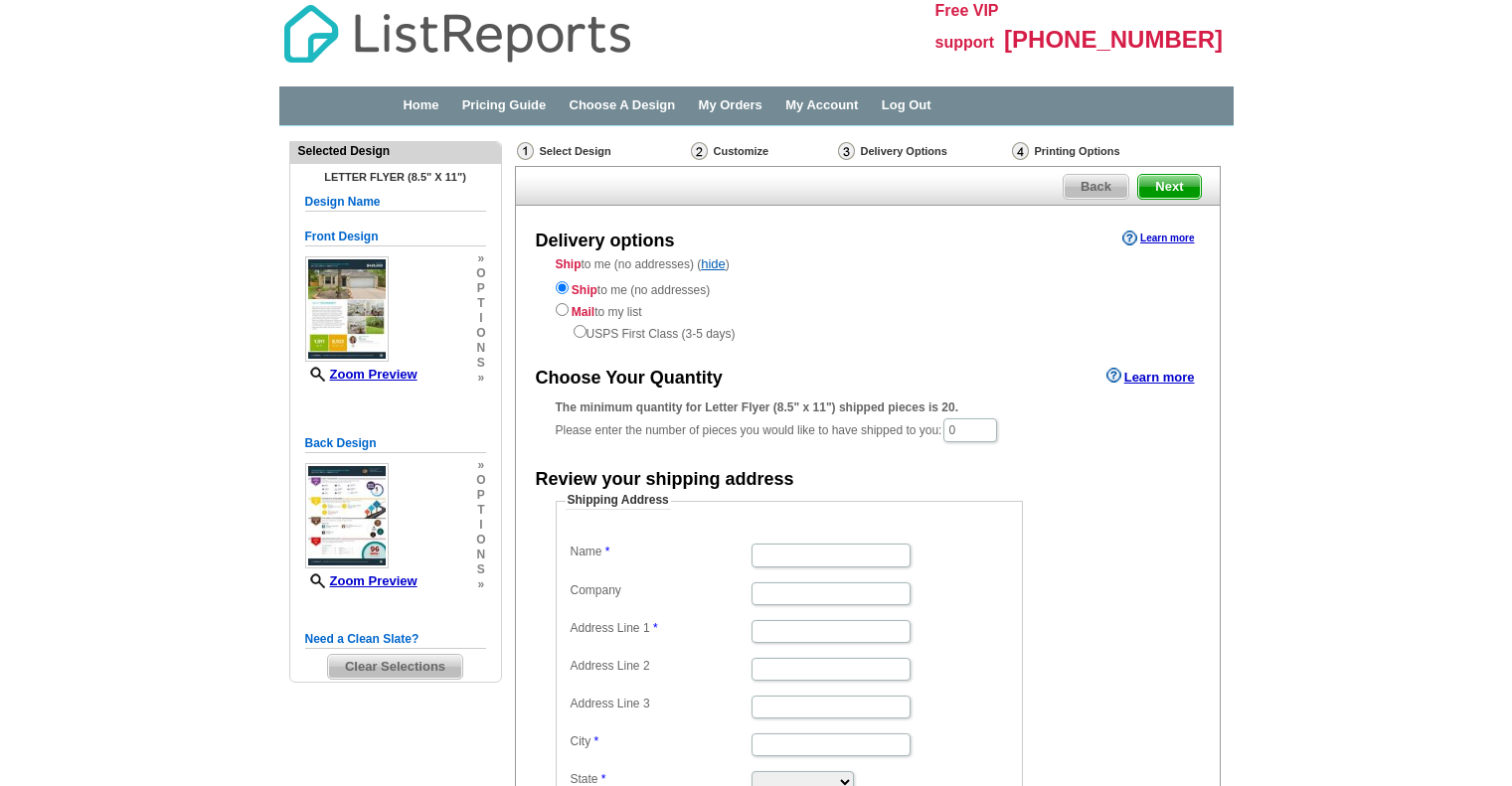 scroll, scrollTop: 0, scrollLeft: 0, axis: both 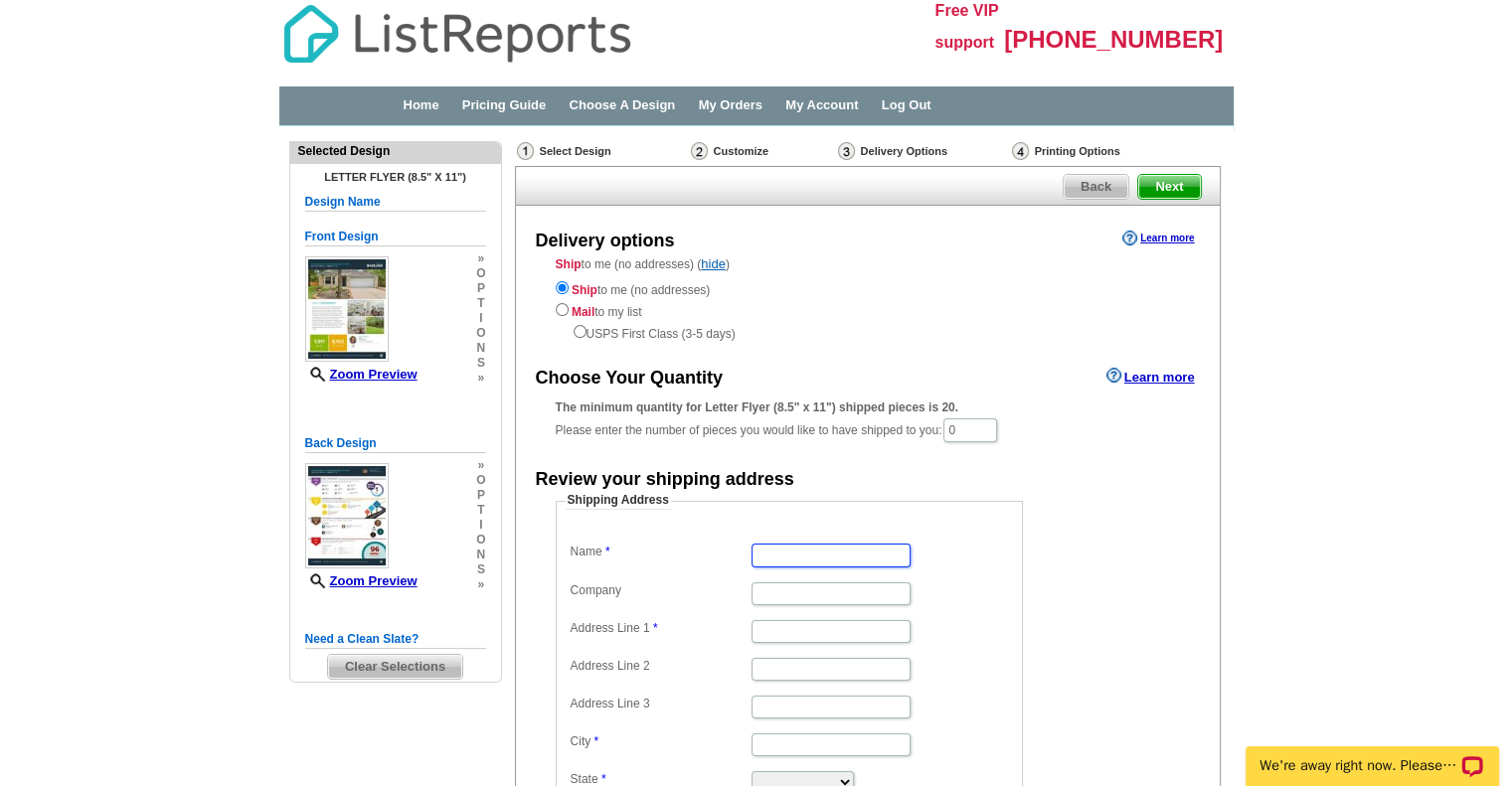 click on "Name" at bounding box center [831, 554] 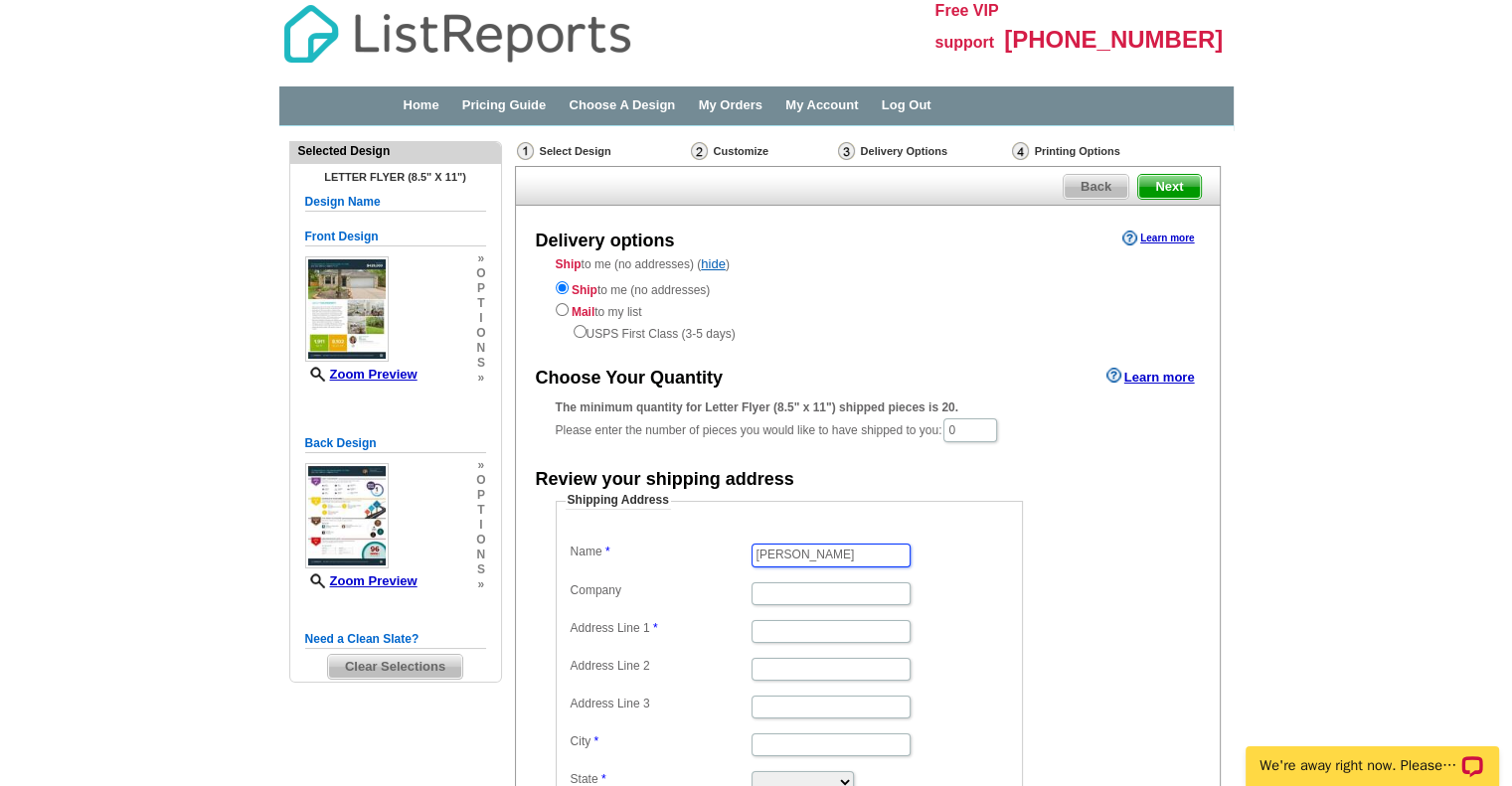 type on "[STREET_ADDRESS]" 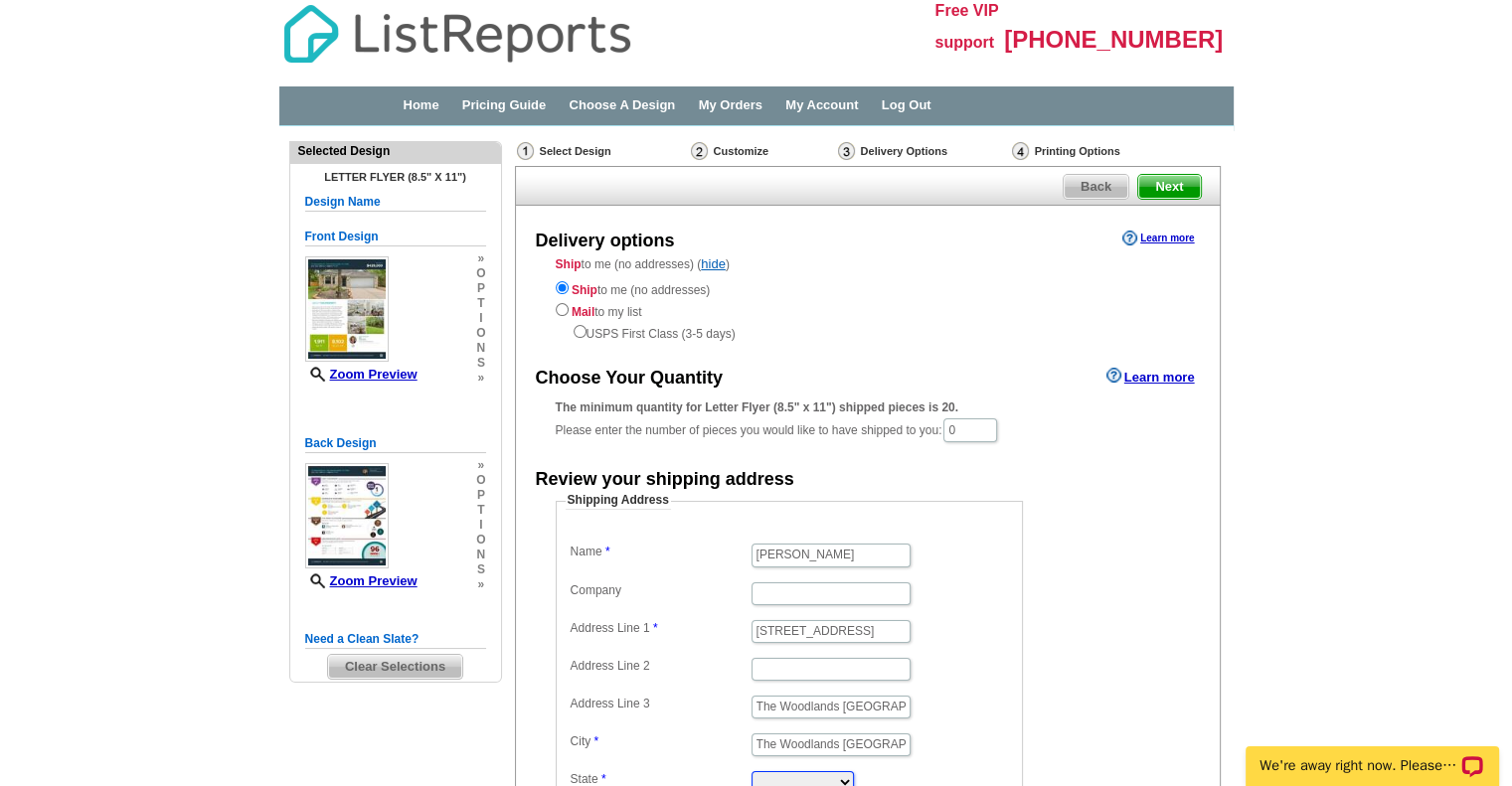select on "TX" 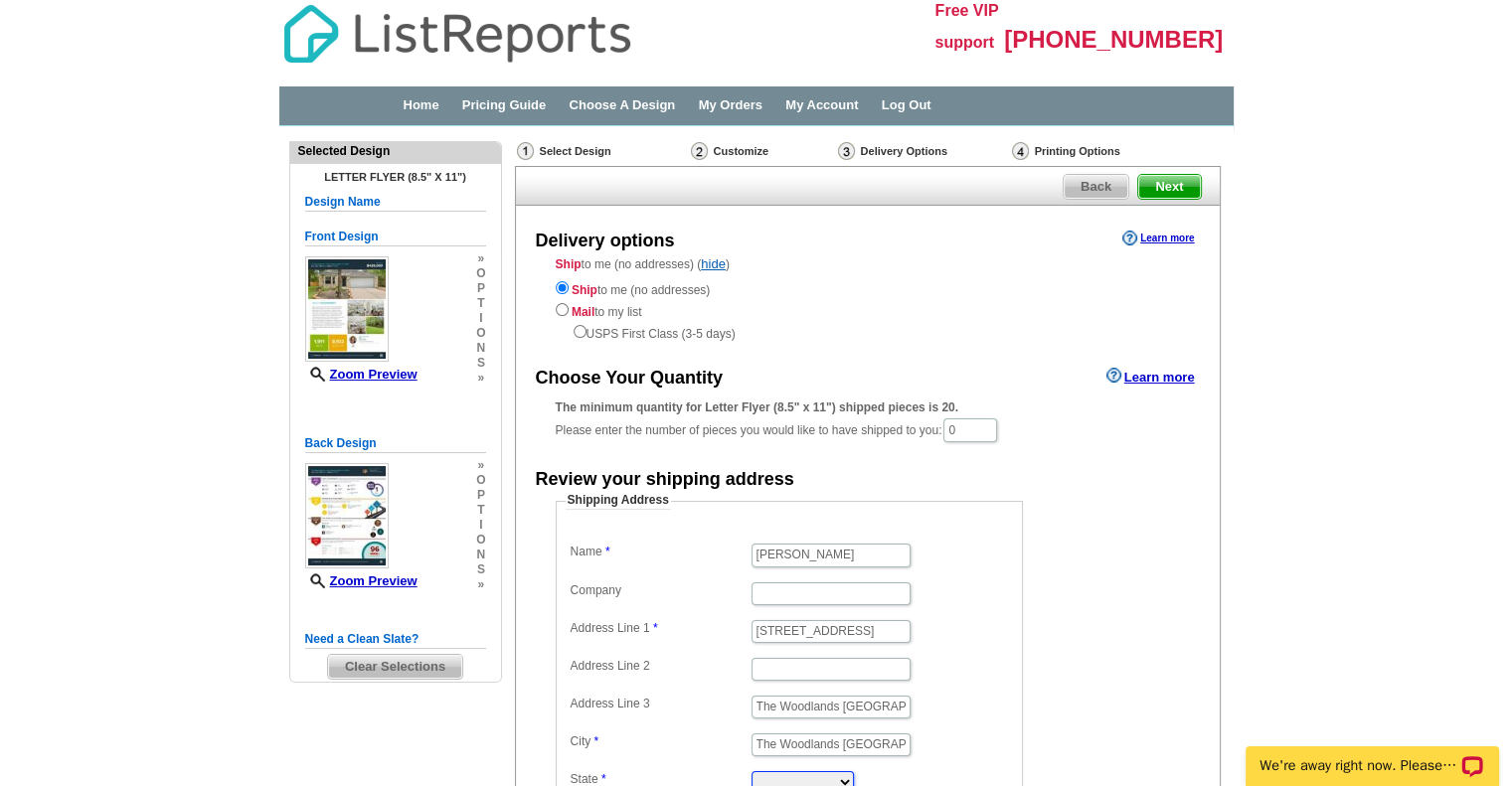type on "77381" 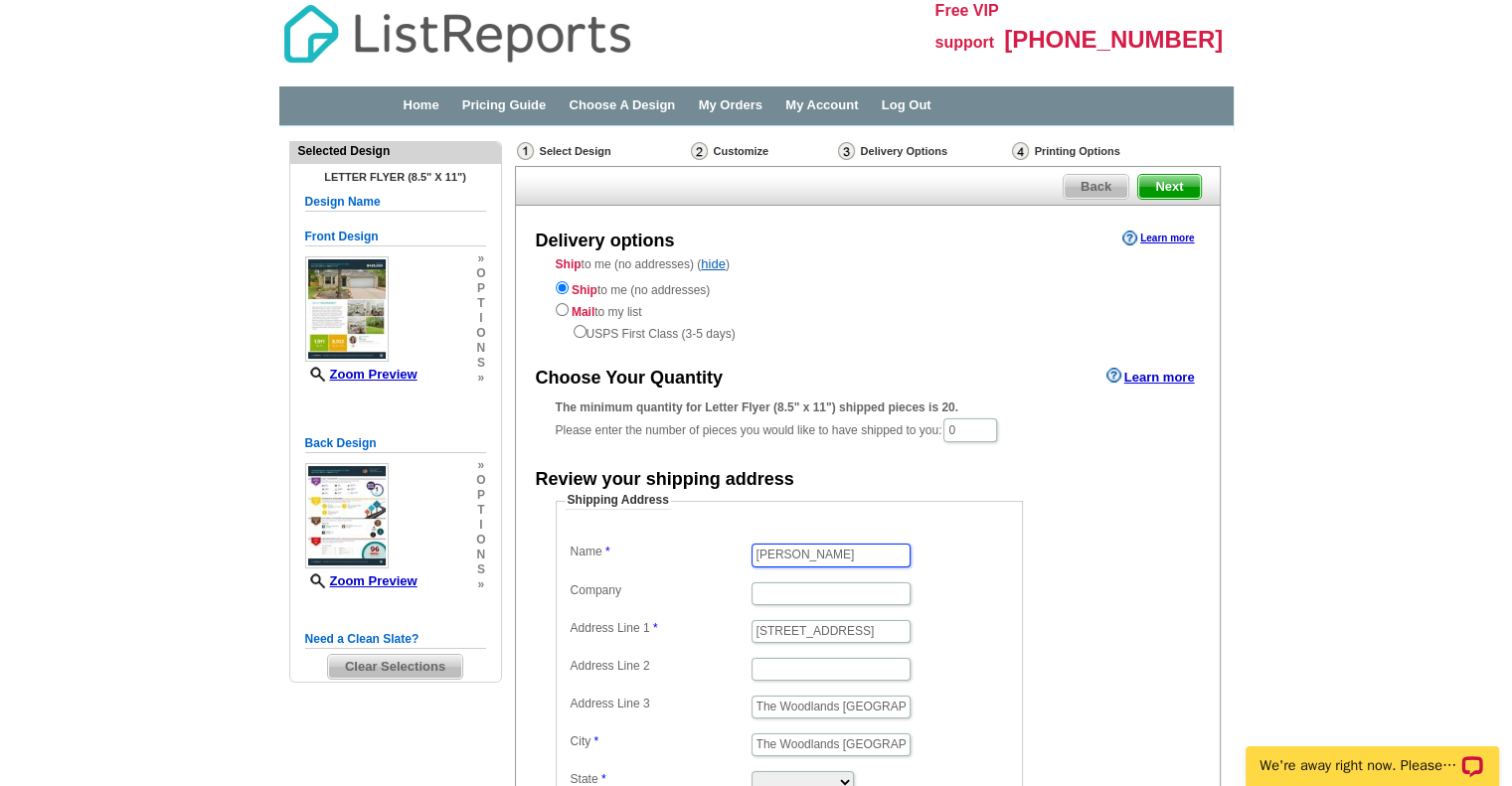 scroll, scrollTop: 0, scrollLeft: 0, axis: both 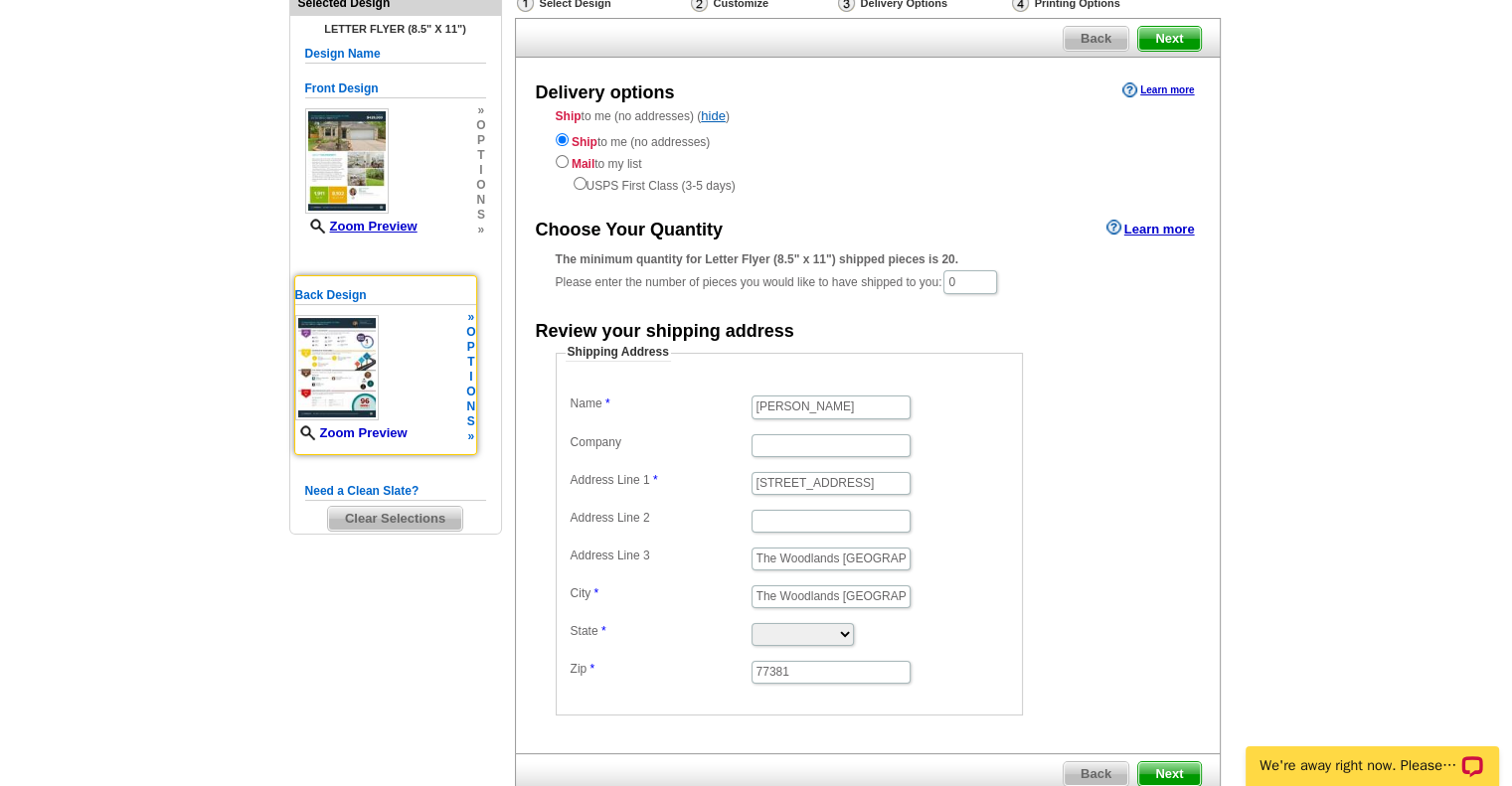 click on "Zoom Preview" at bounding box center (351, 432) 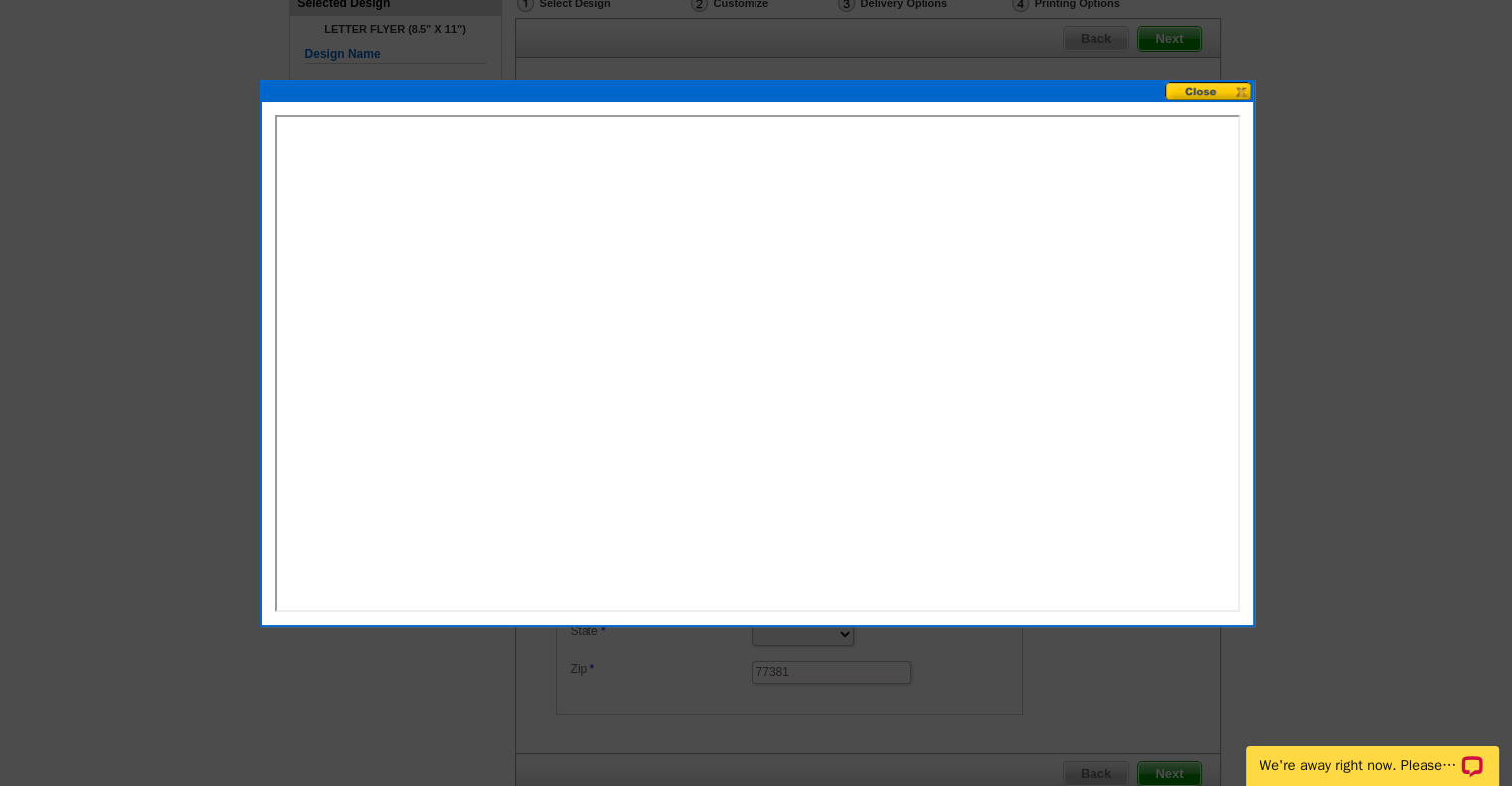 click at bounding box center [1209, 91] 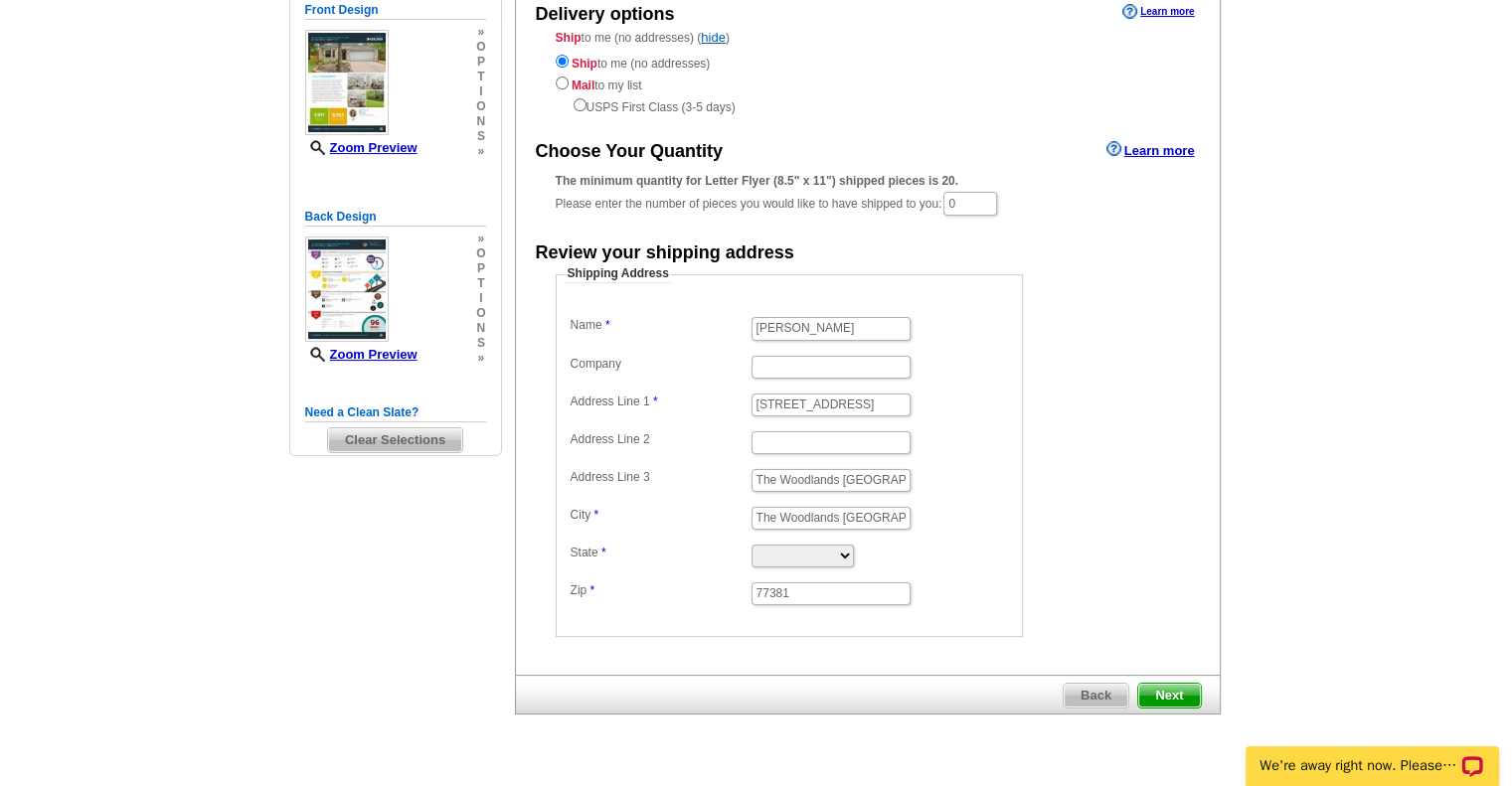 scroll, scrollTop: 255, scrollLeft: 0, axis: vertical 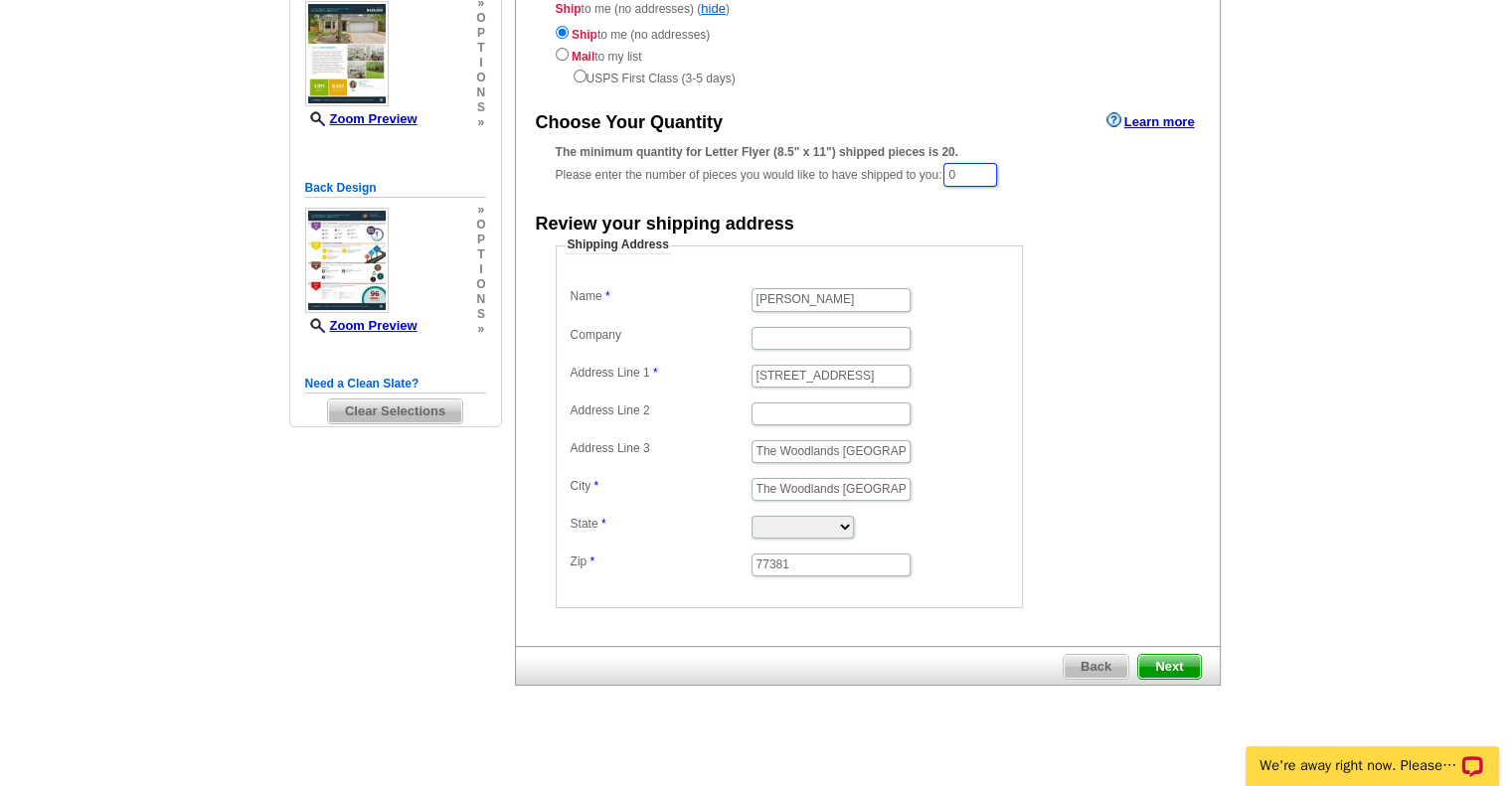 click on "0" at bounding box center (970, 175) 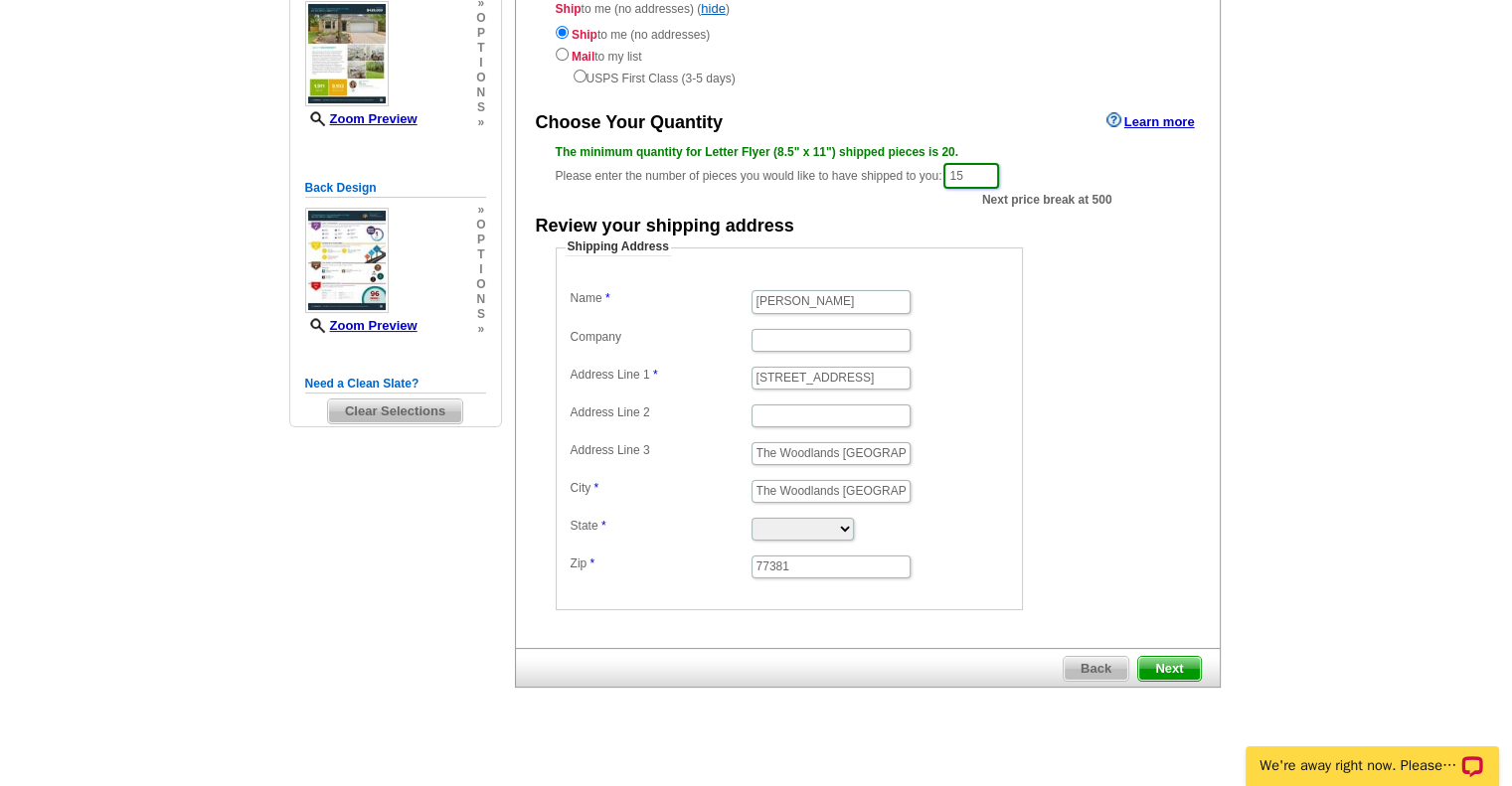 type on "1" 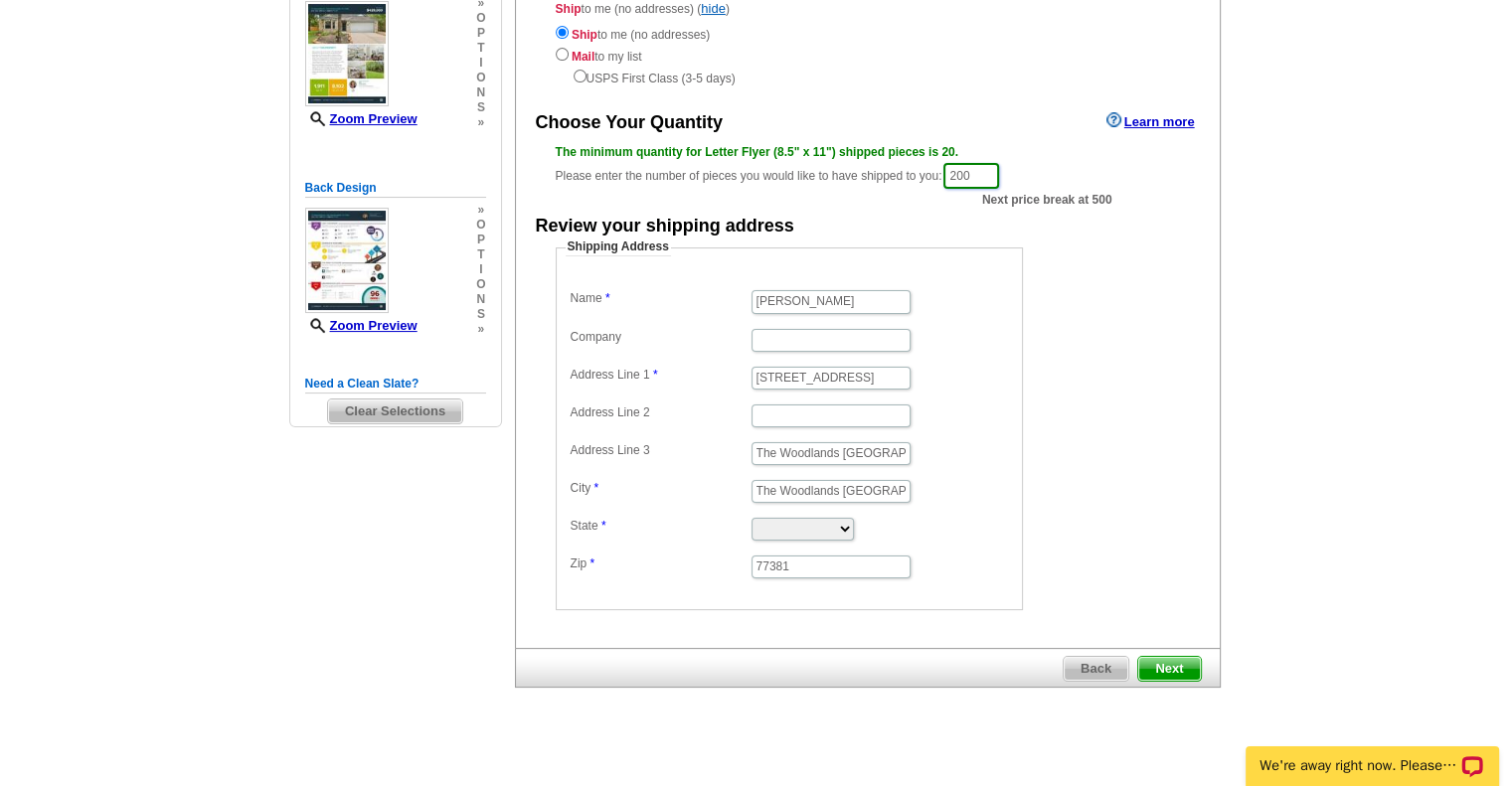 type on "200" 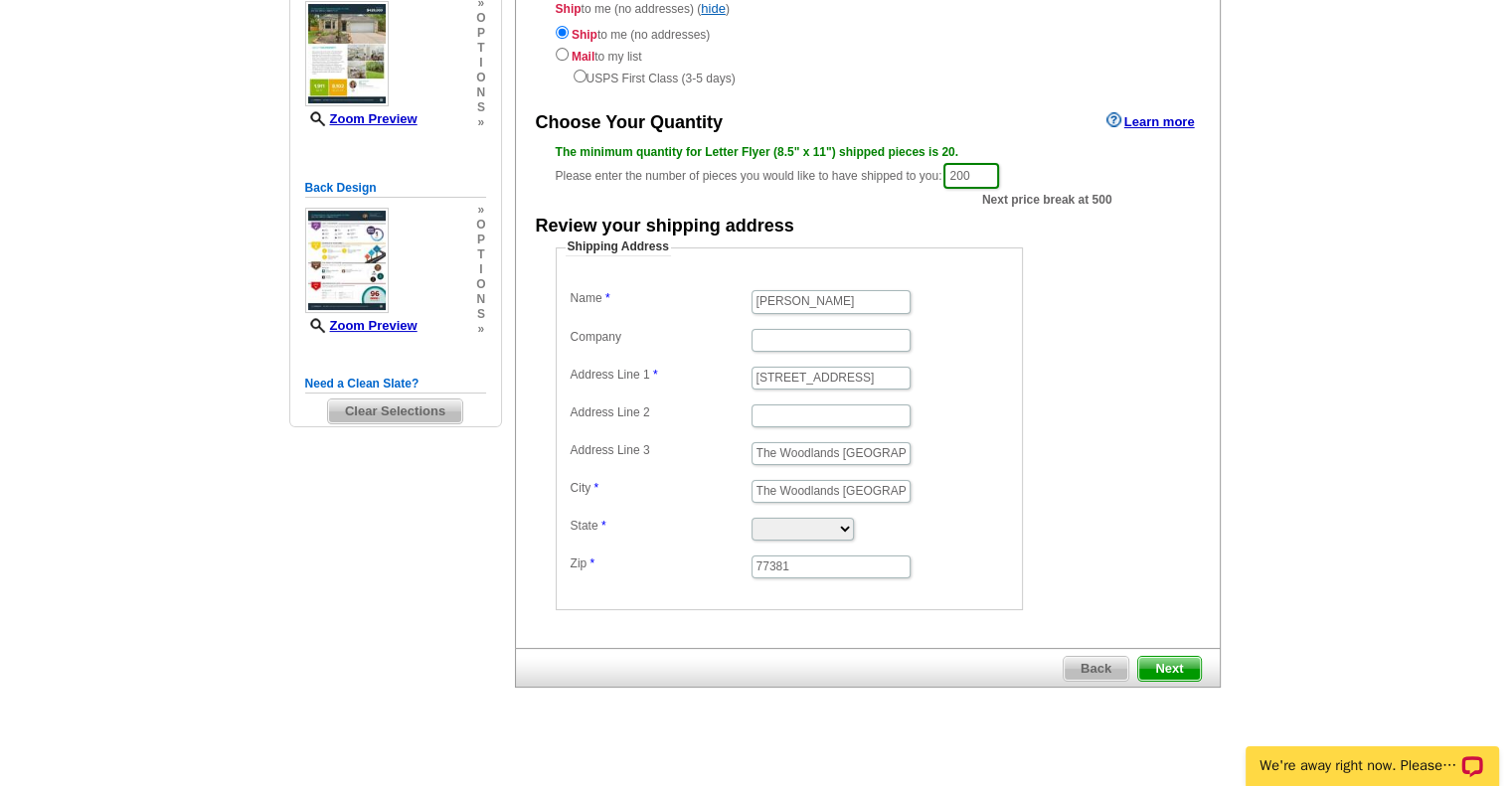 click on "Next" at bounding box center (1169, 669) 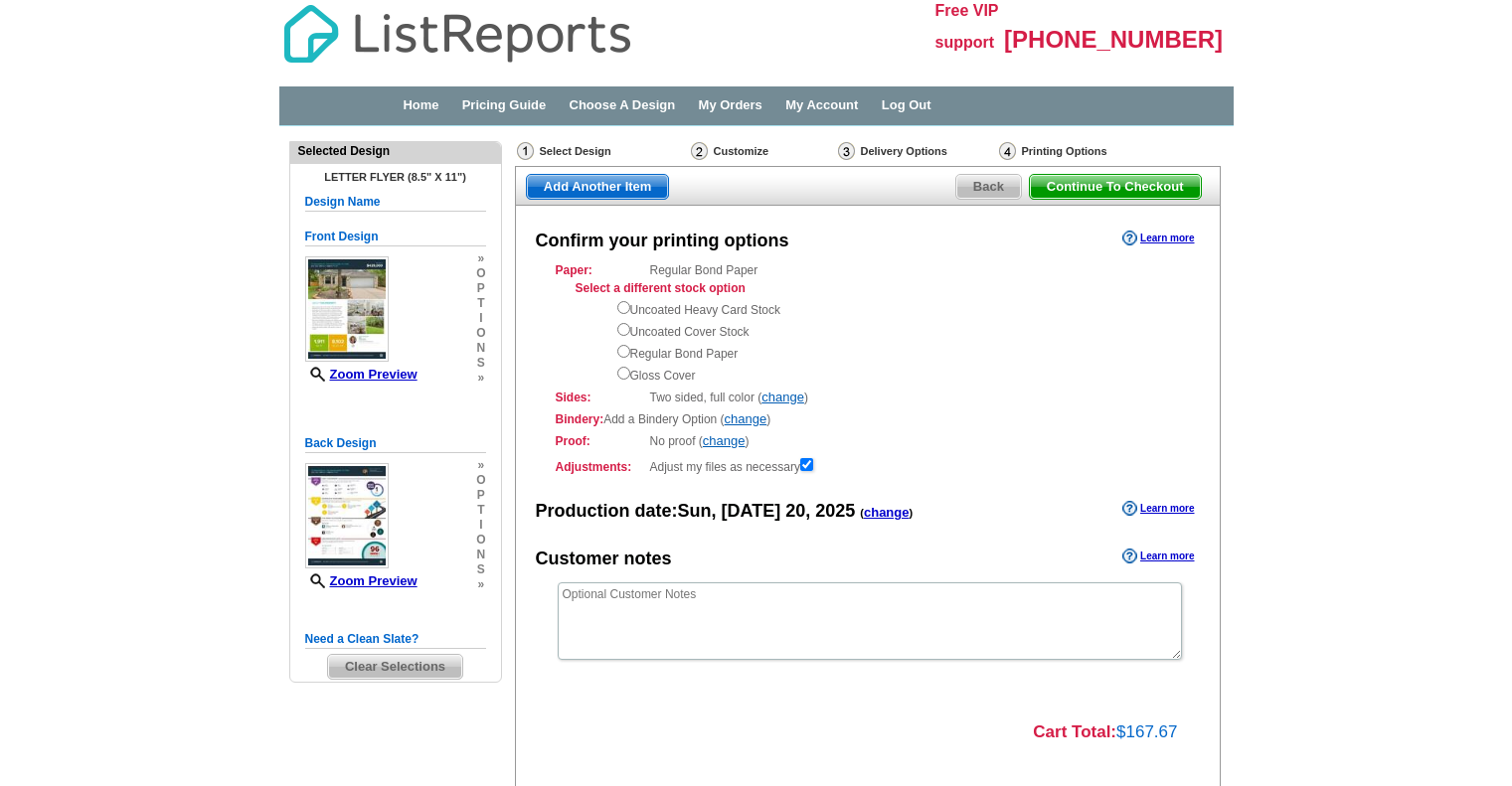 scroll, scrollTop: 0, scrollLeft: 0, axis: both 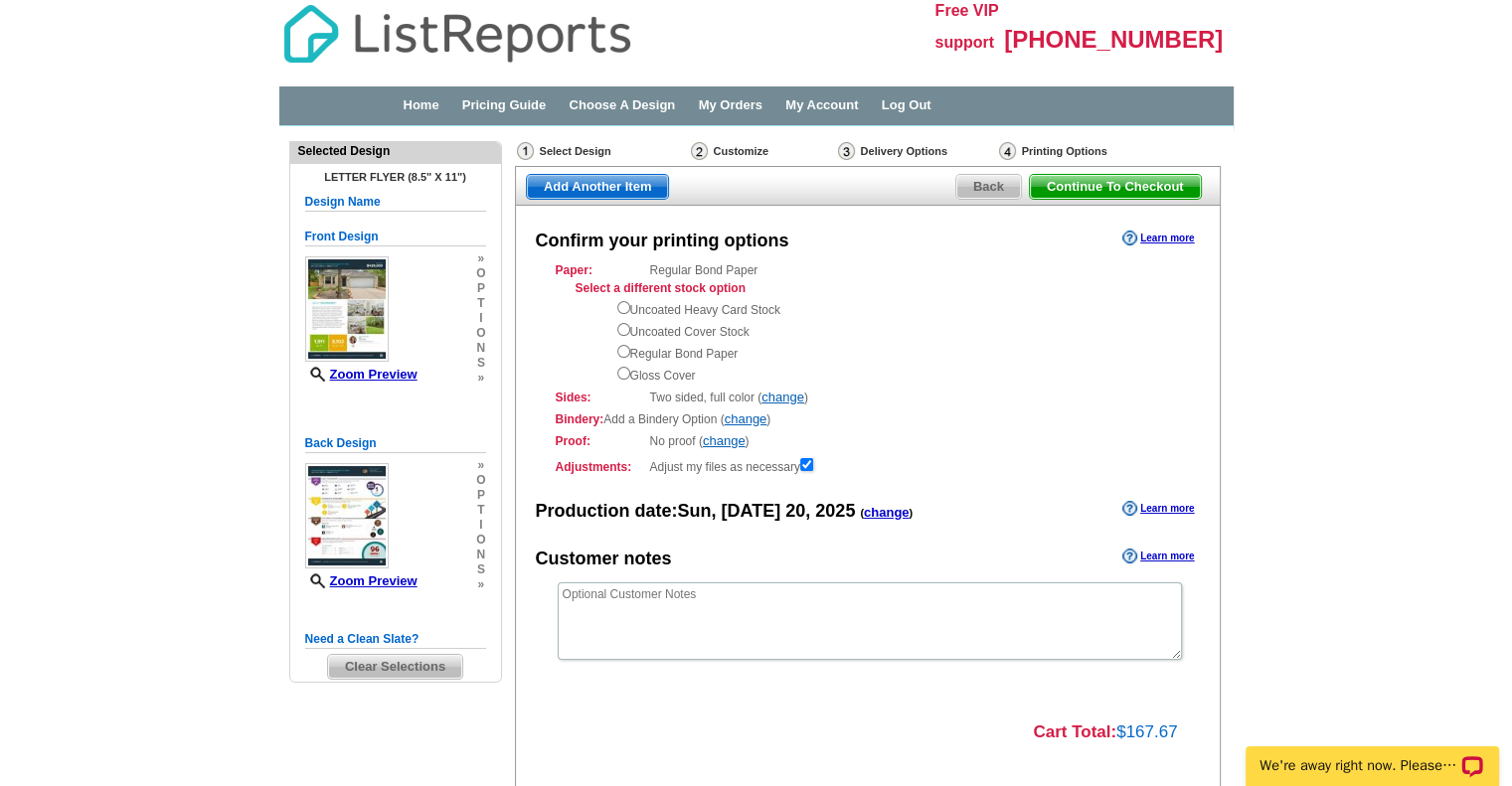 click on "Delivery Options" at bounding box center [917, 153] 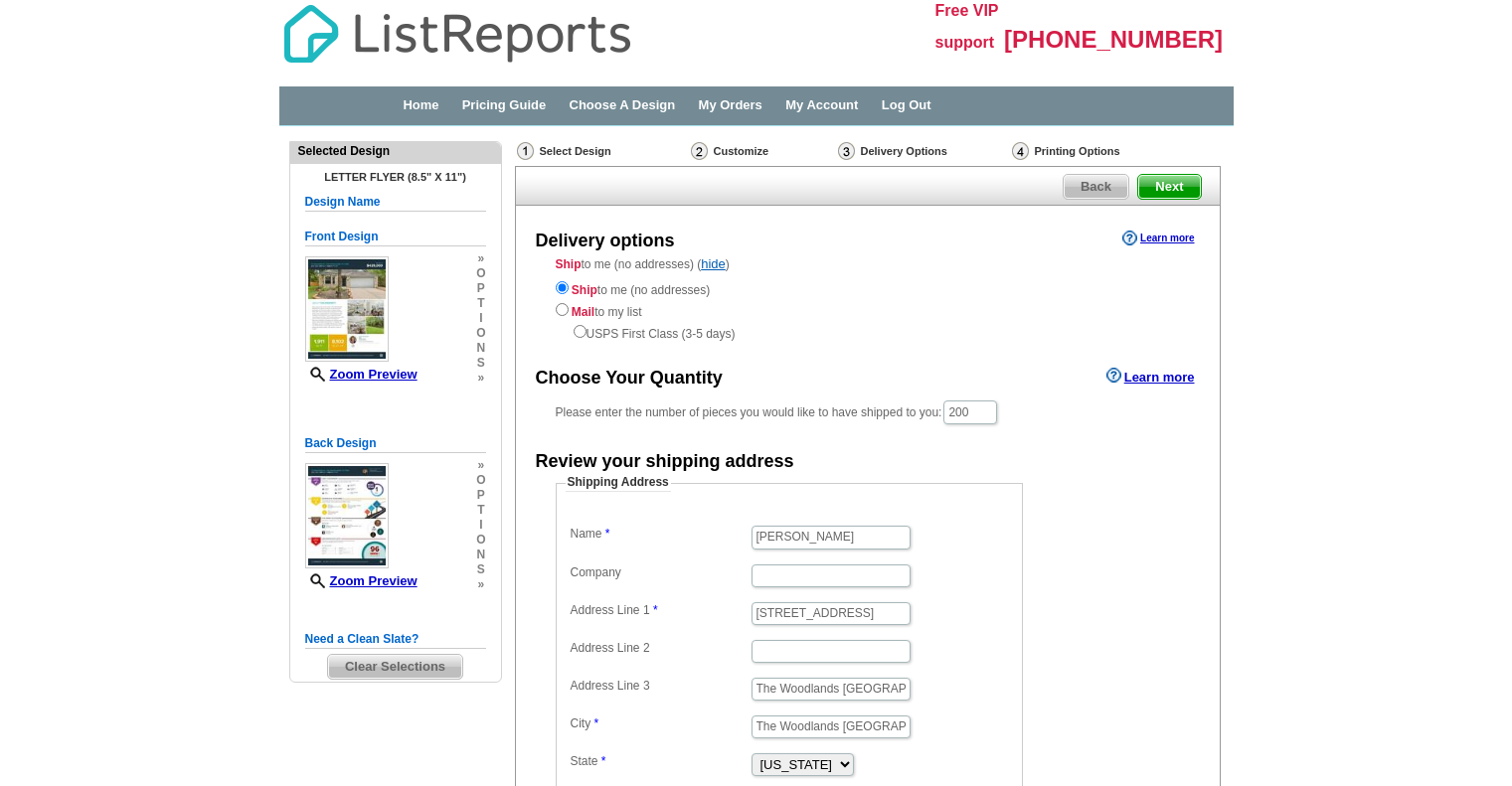 scroll, scrollTop: 0, scrollLeft: 0, axis: both 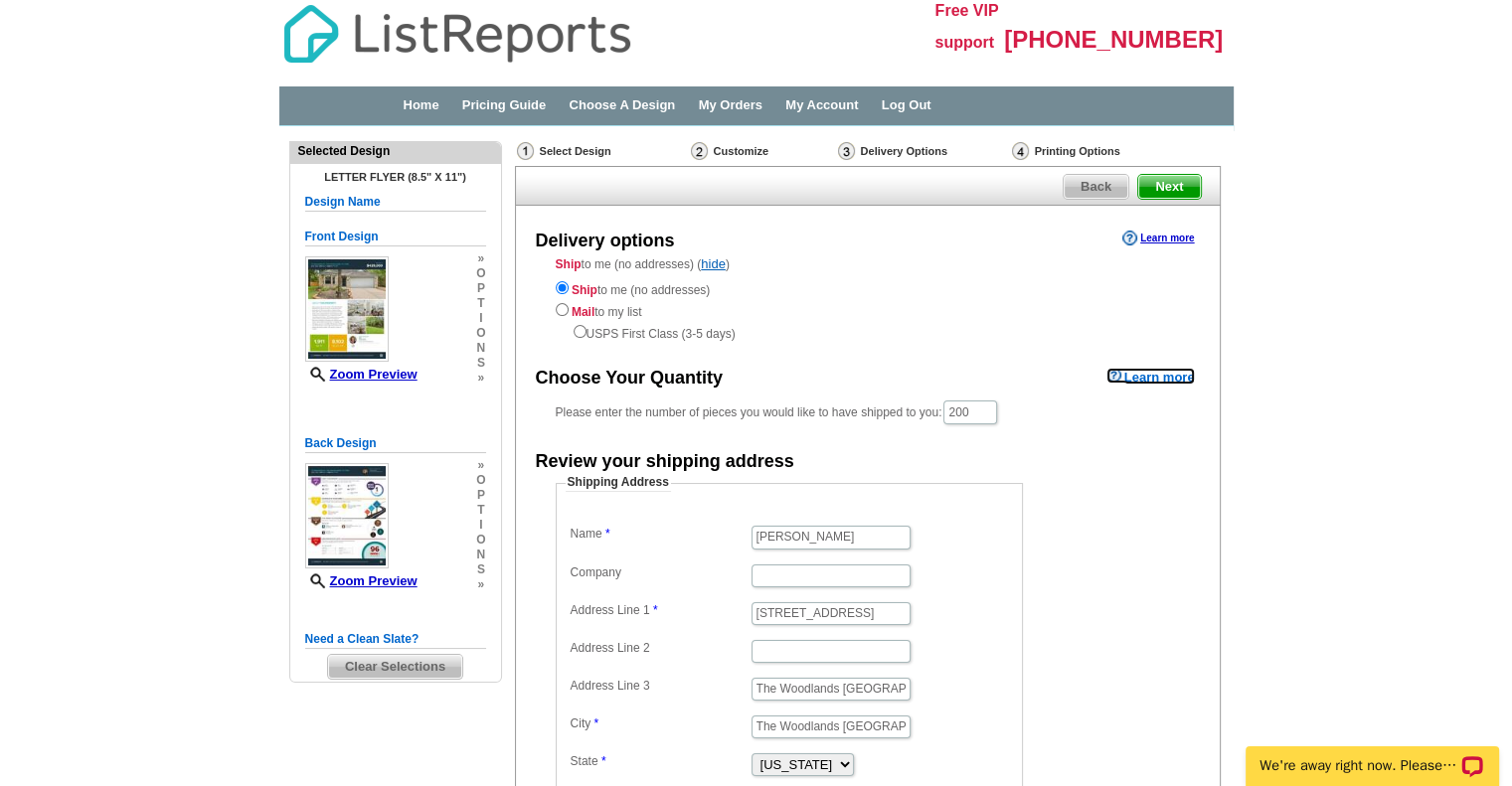click on "Learn more" at bounding box center (1150, 376) 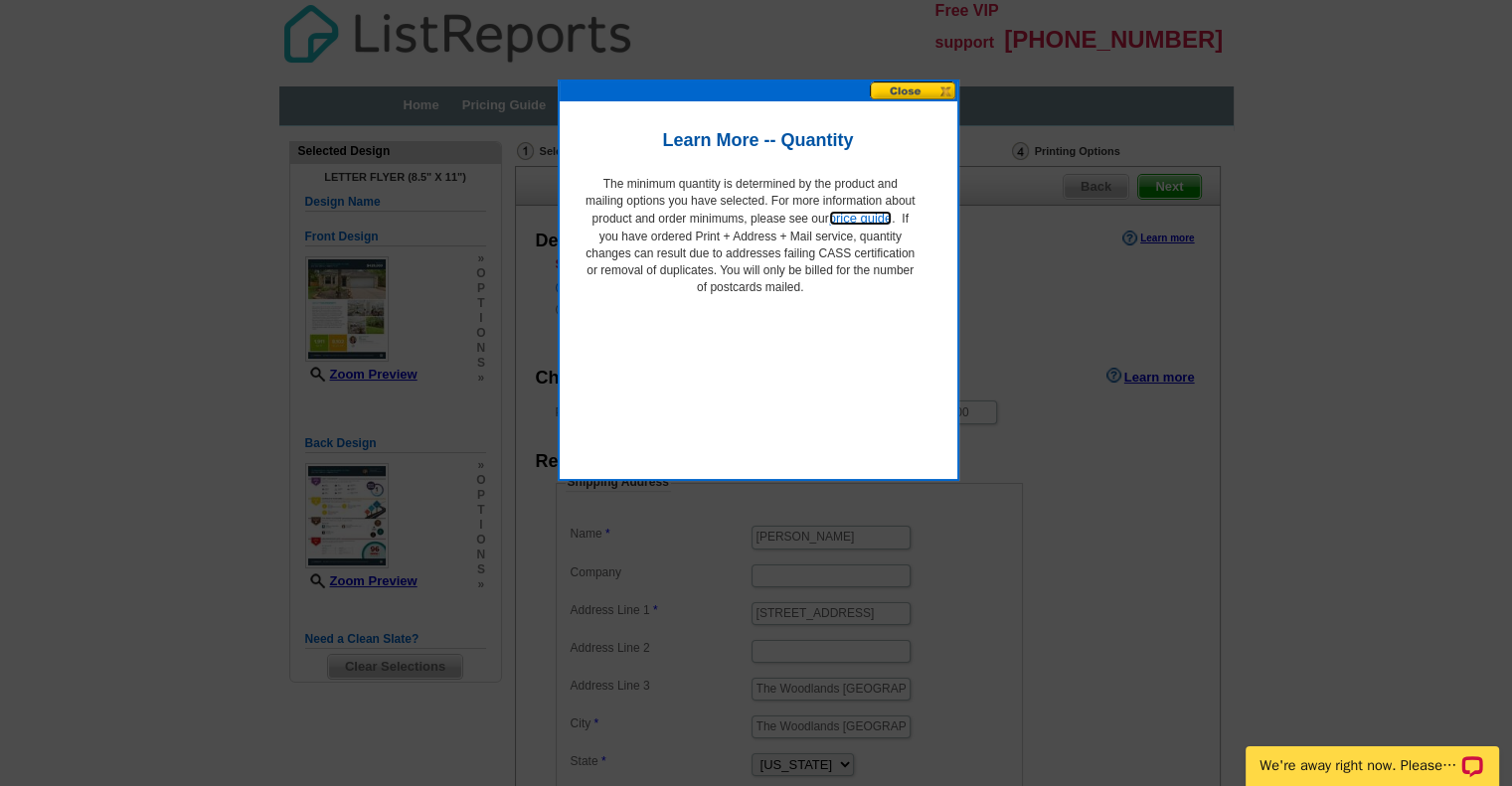 click on "price guide" at bounding box center [861, 218] 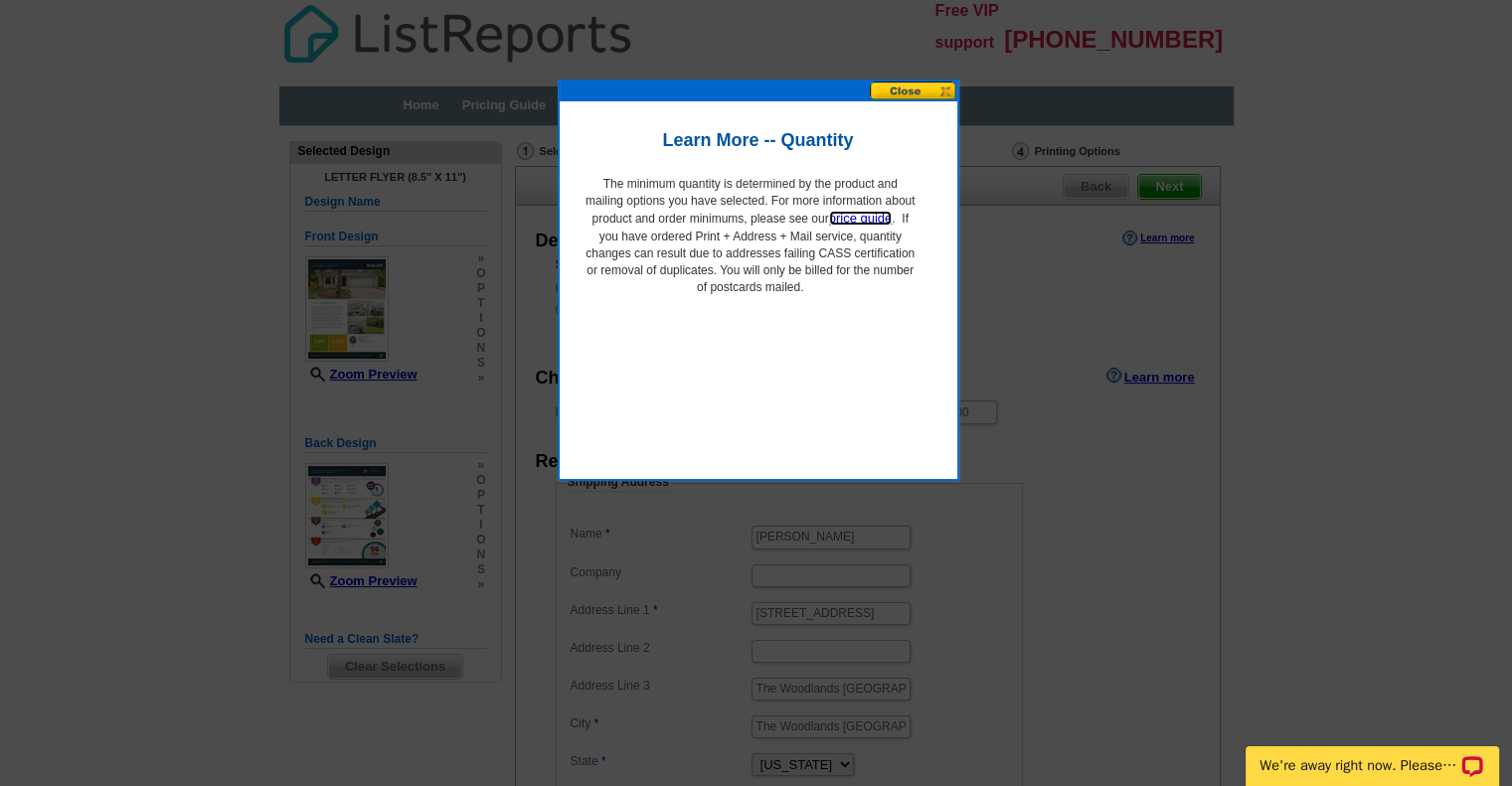 click at bounding box center (914, 90) 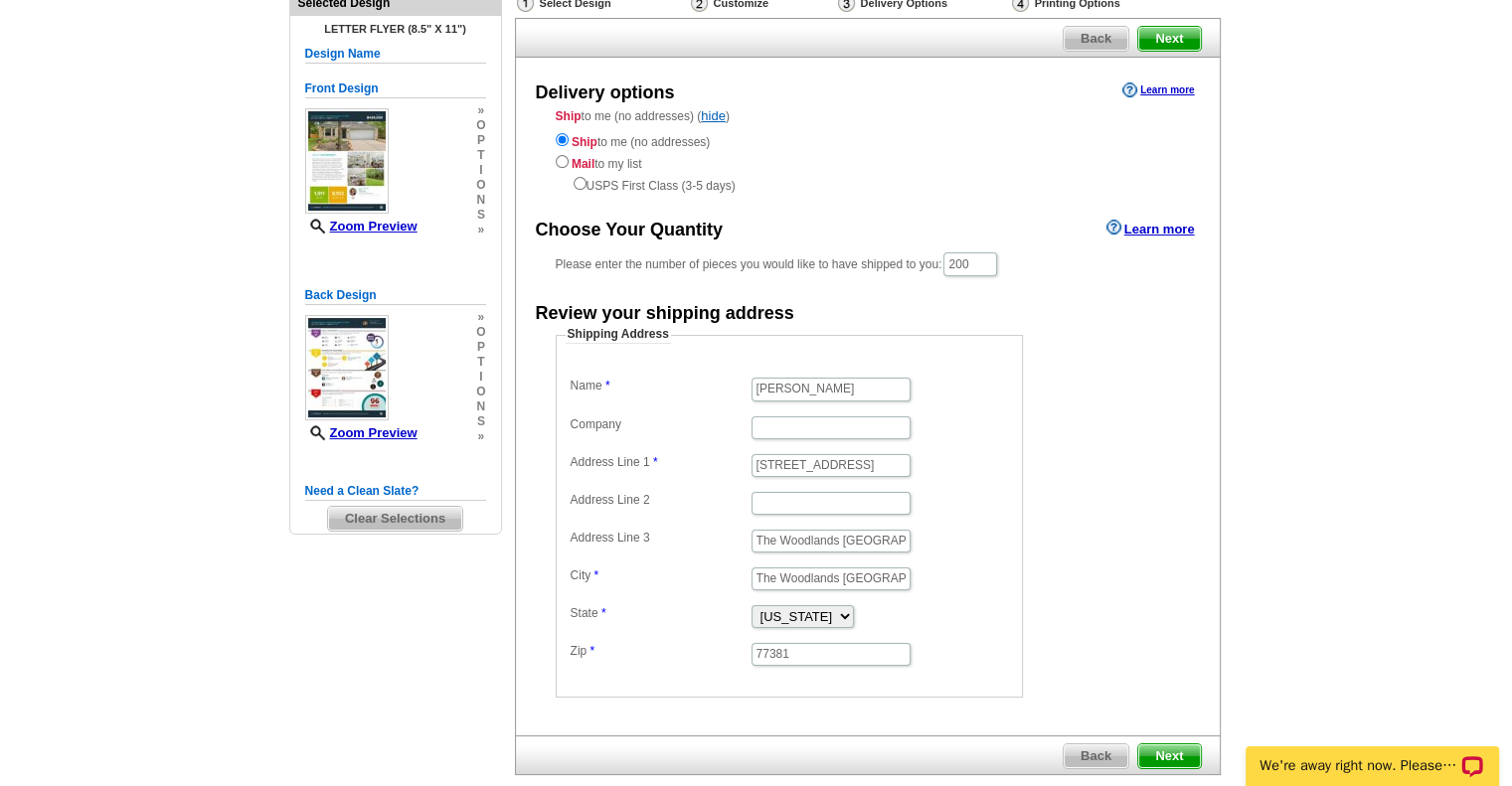 scroll, scrollTop: 249, scrollLeft: 0, axis: vertical 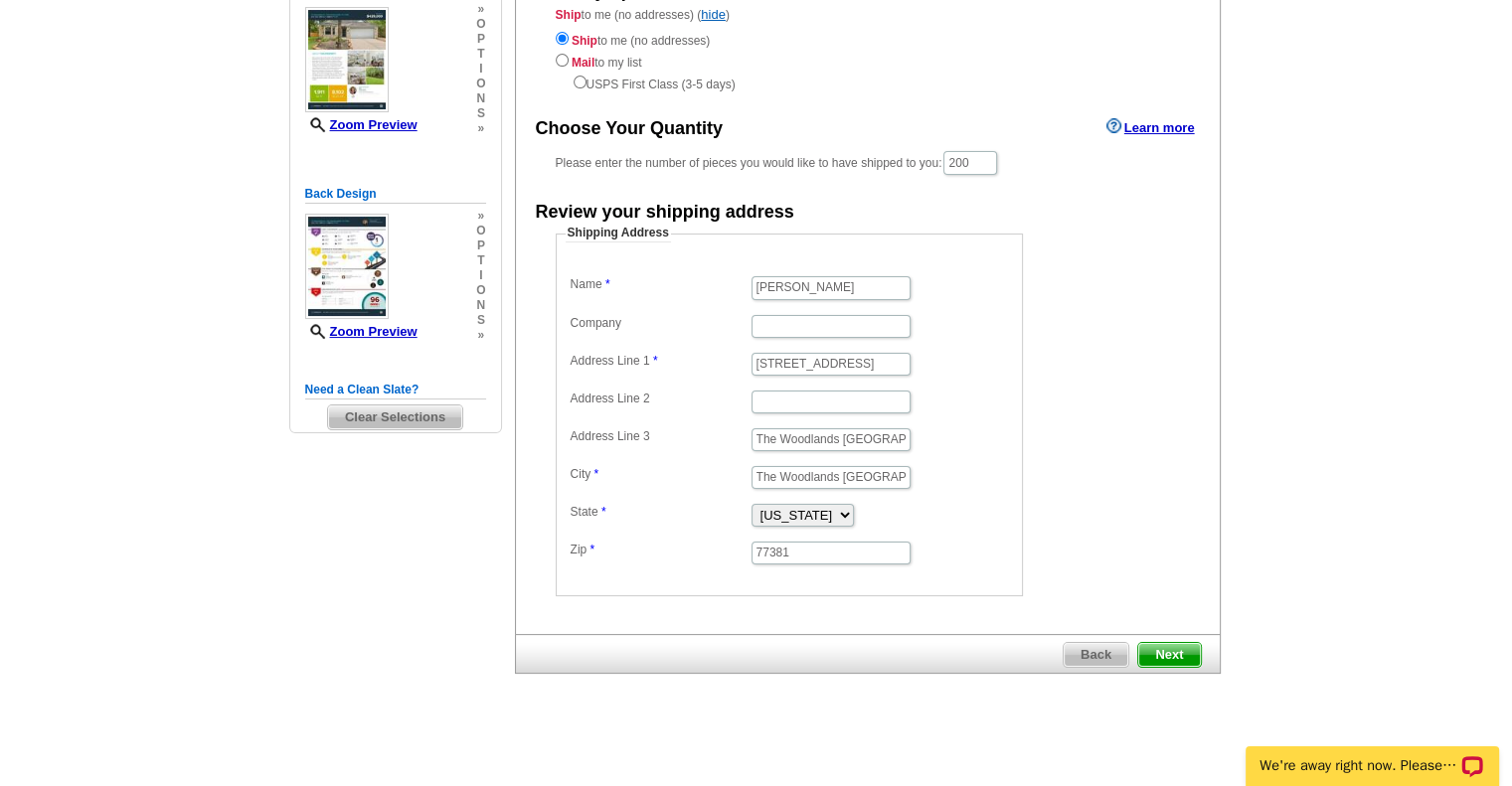 click on "Next" at bounding box center (1169, 655) 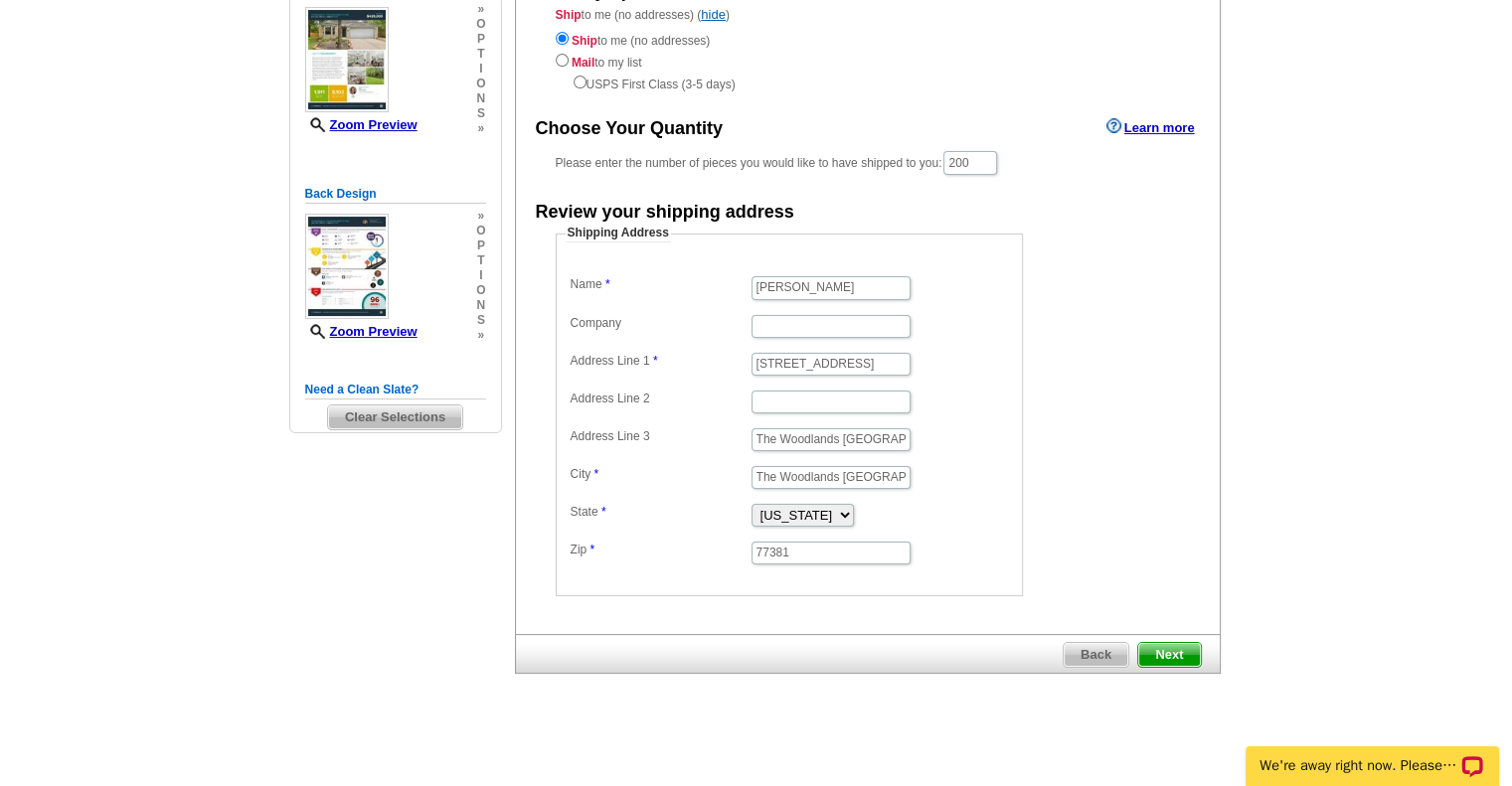 scroll, scrollTop: 0, scrollLeft: 0, axis: both 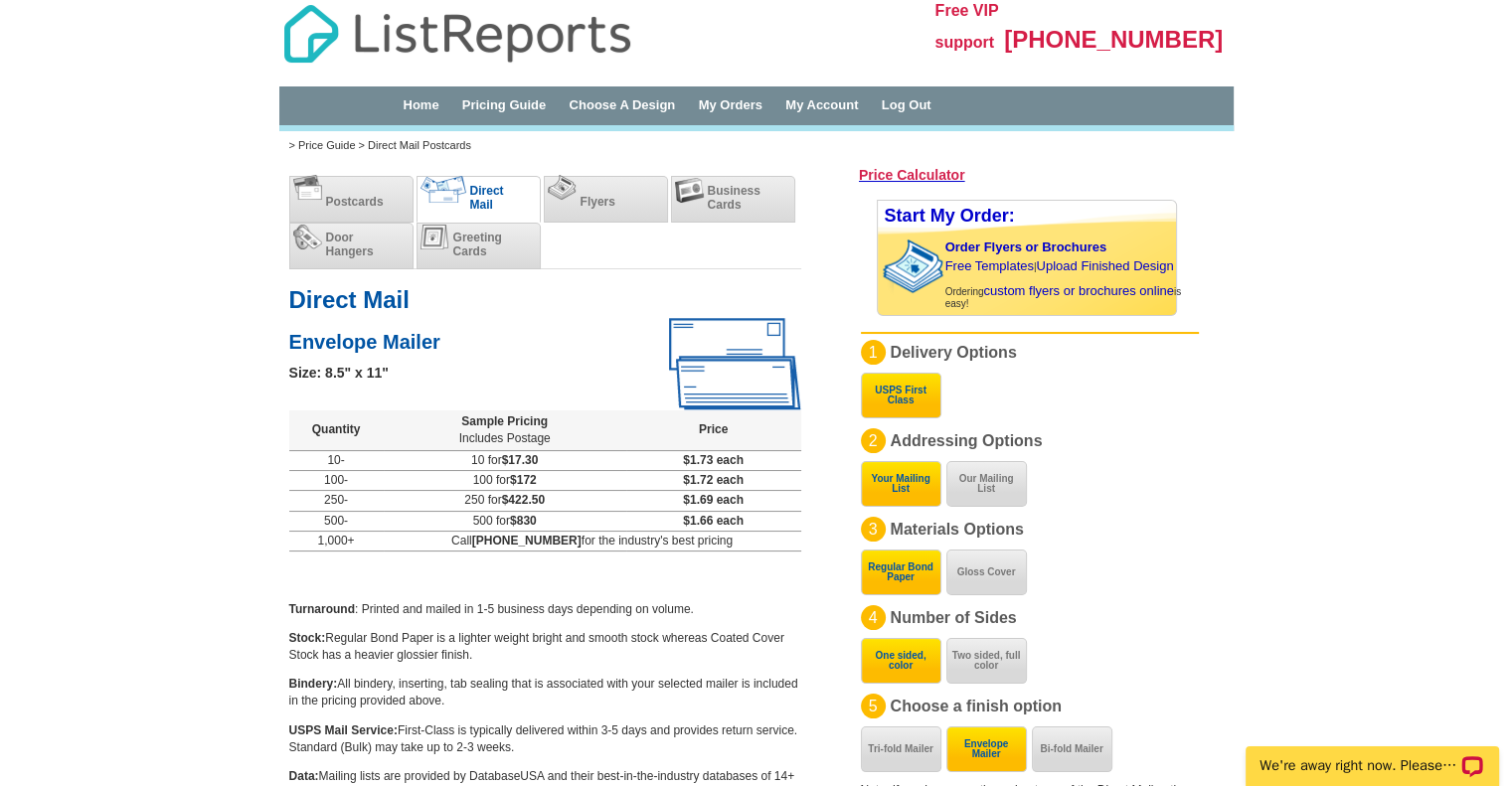 click on "USPS First Class" at bounding box center (901, 395) 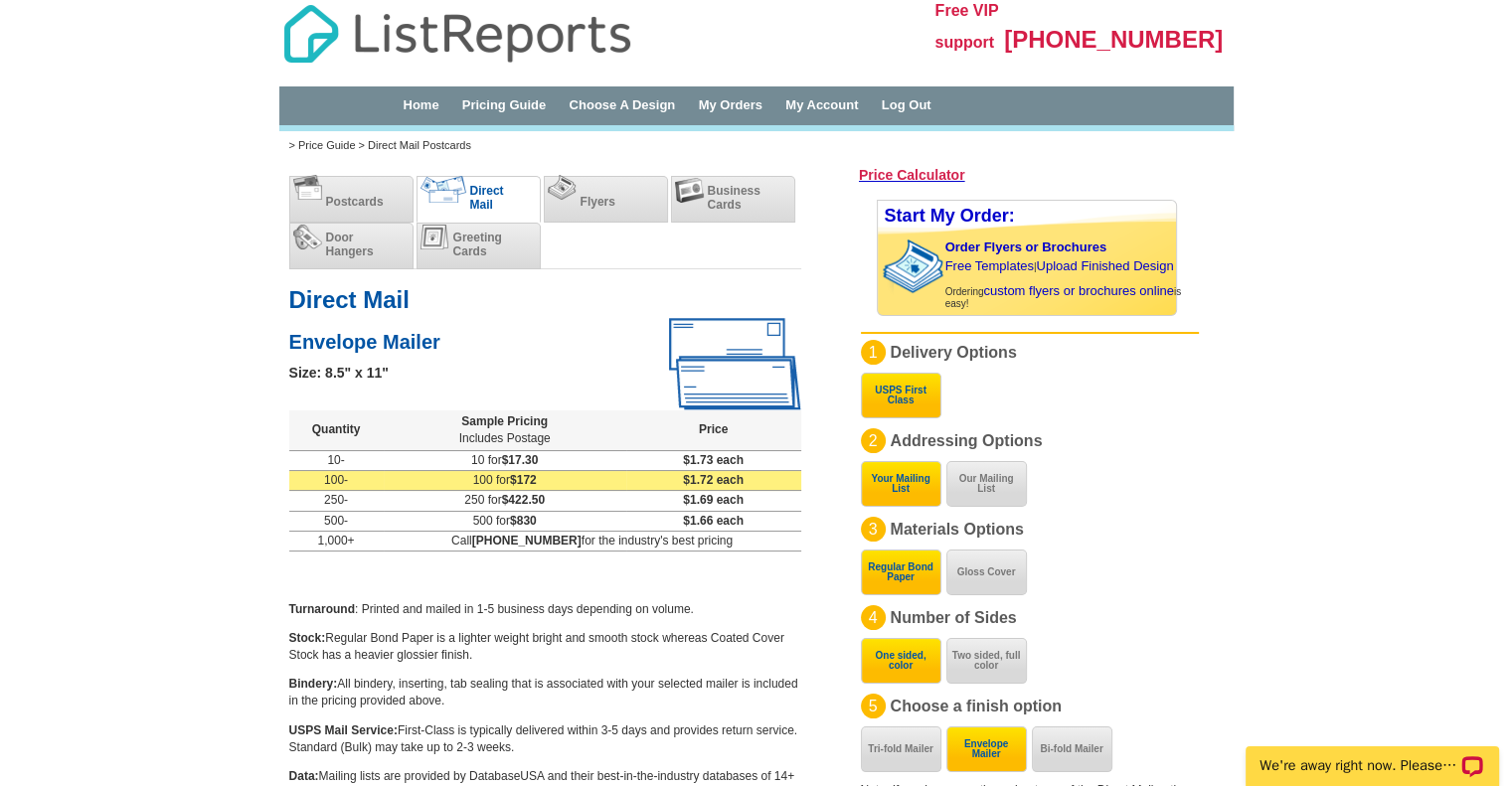 click on "100-" at bounding box center (336, 481) 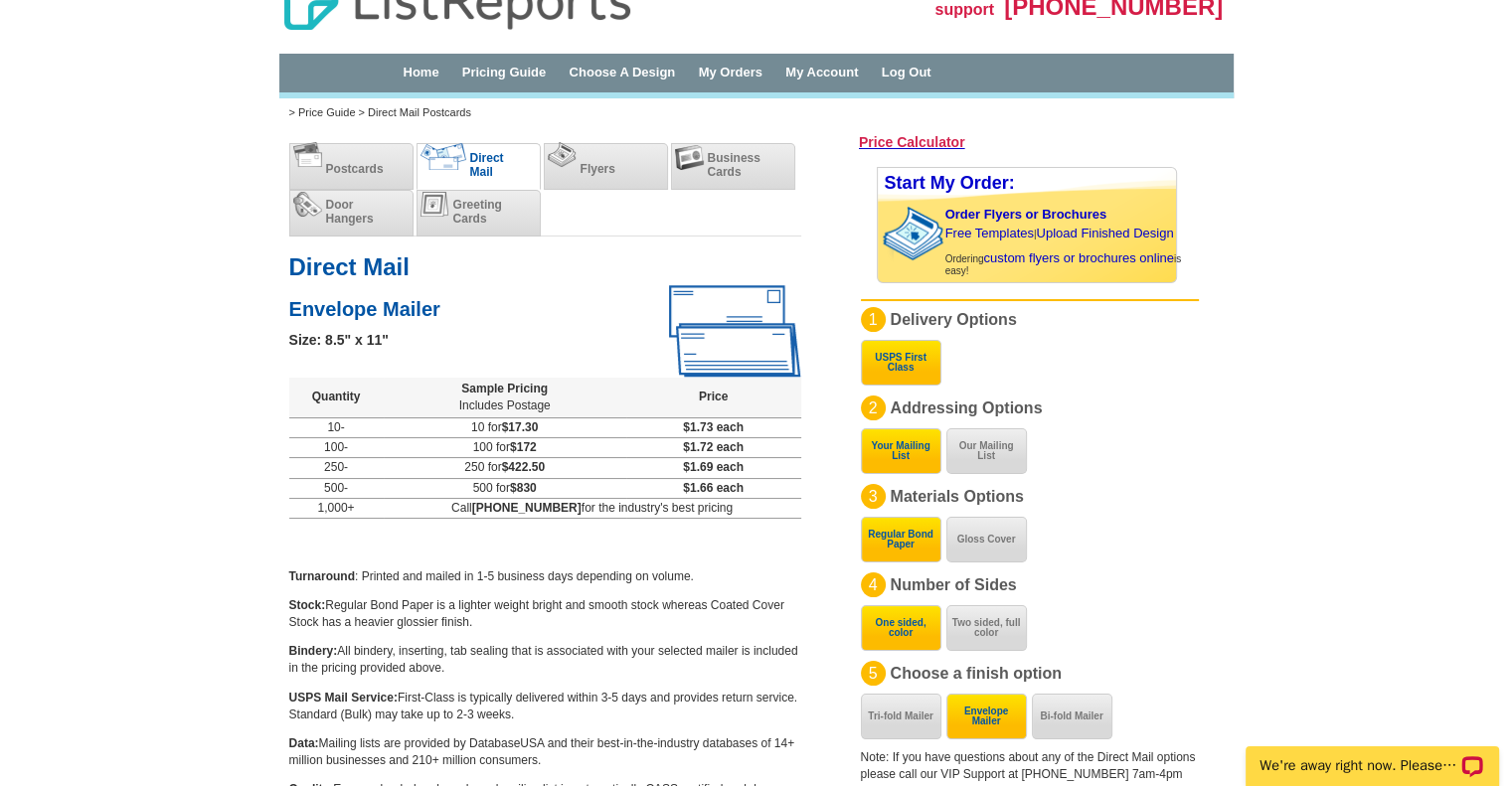 scroll, scrollTop: 0, scrollLeft: 0, axis: both 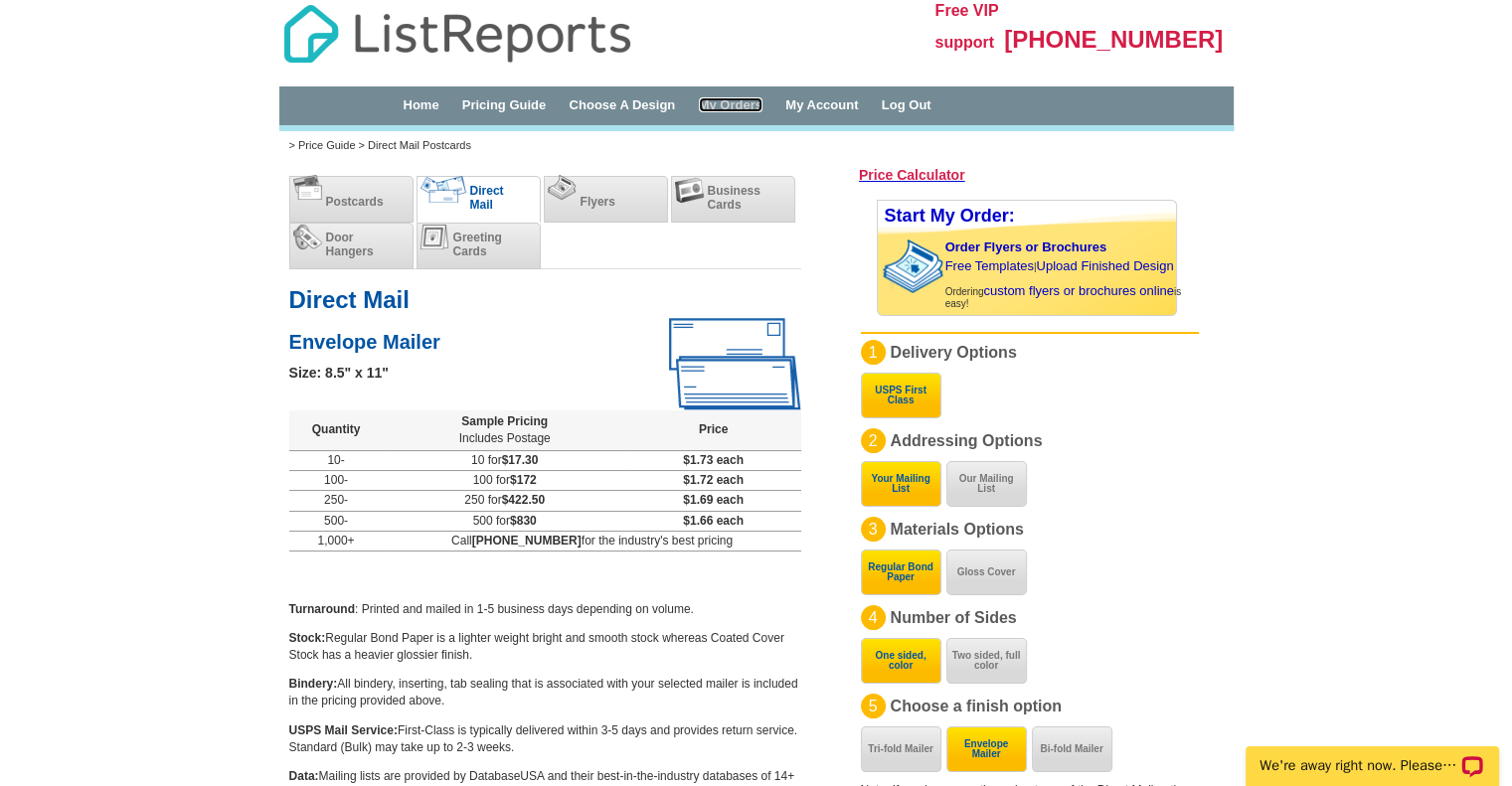 click on "My Orders" at bounding box center (731, 104) 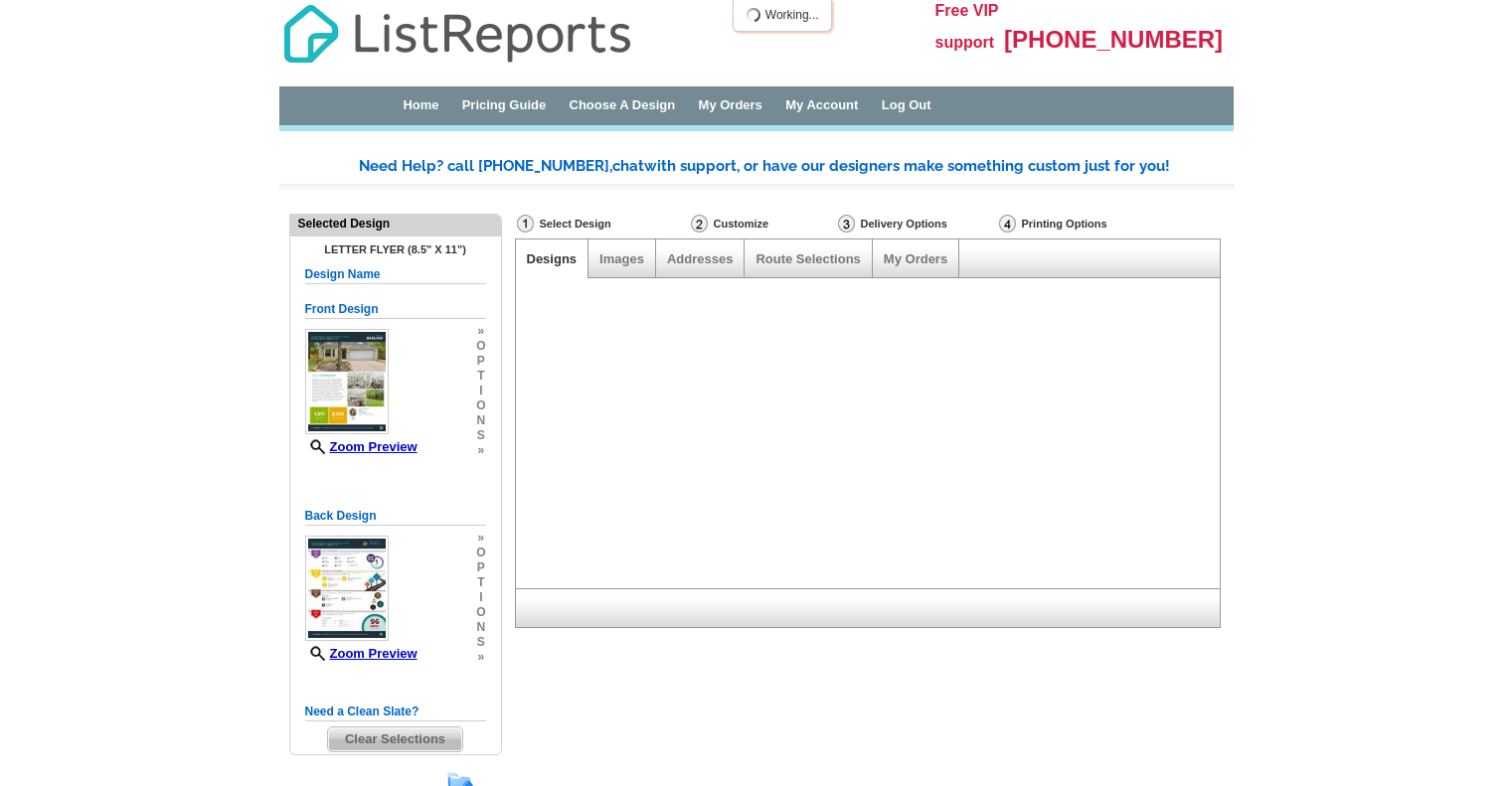 scroll, scrollTop: 0, scrollLeft: 0, axis: both 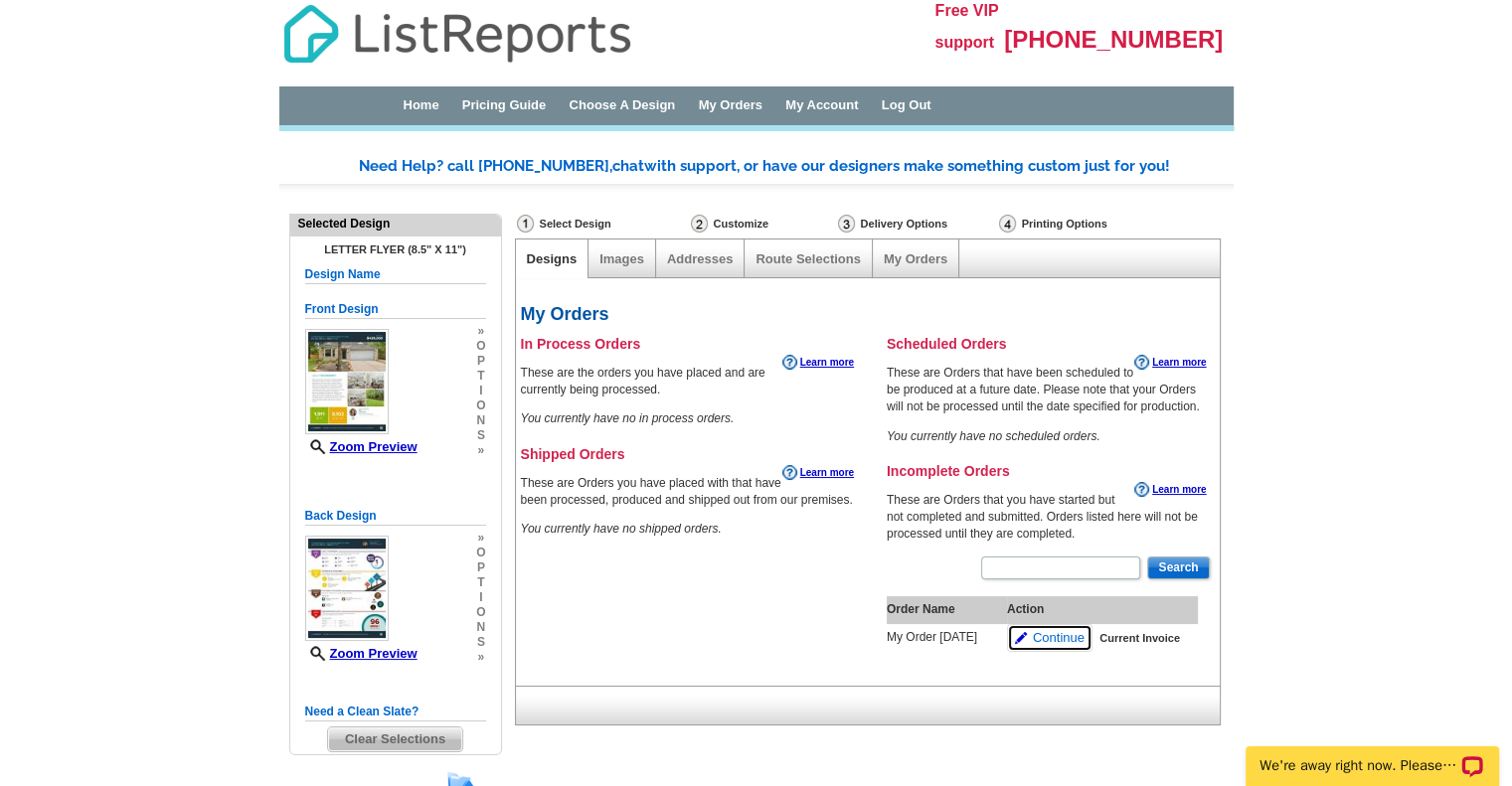 click on "Continue" at bounding box center [1059, 638] 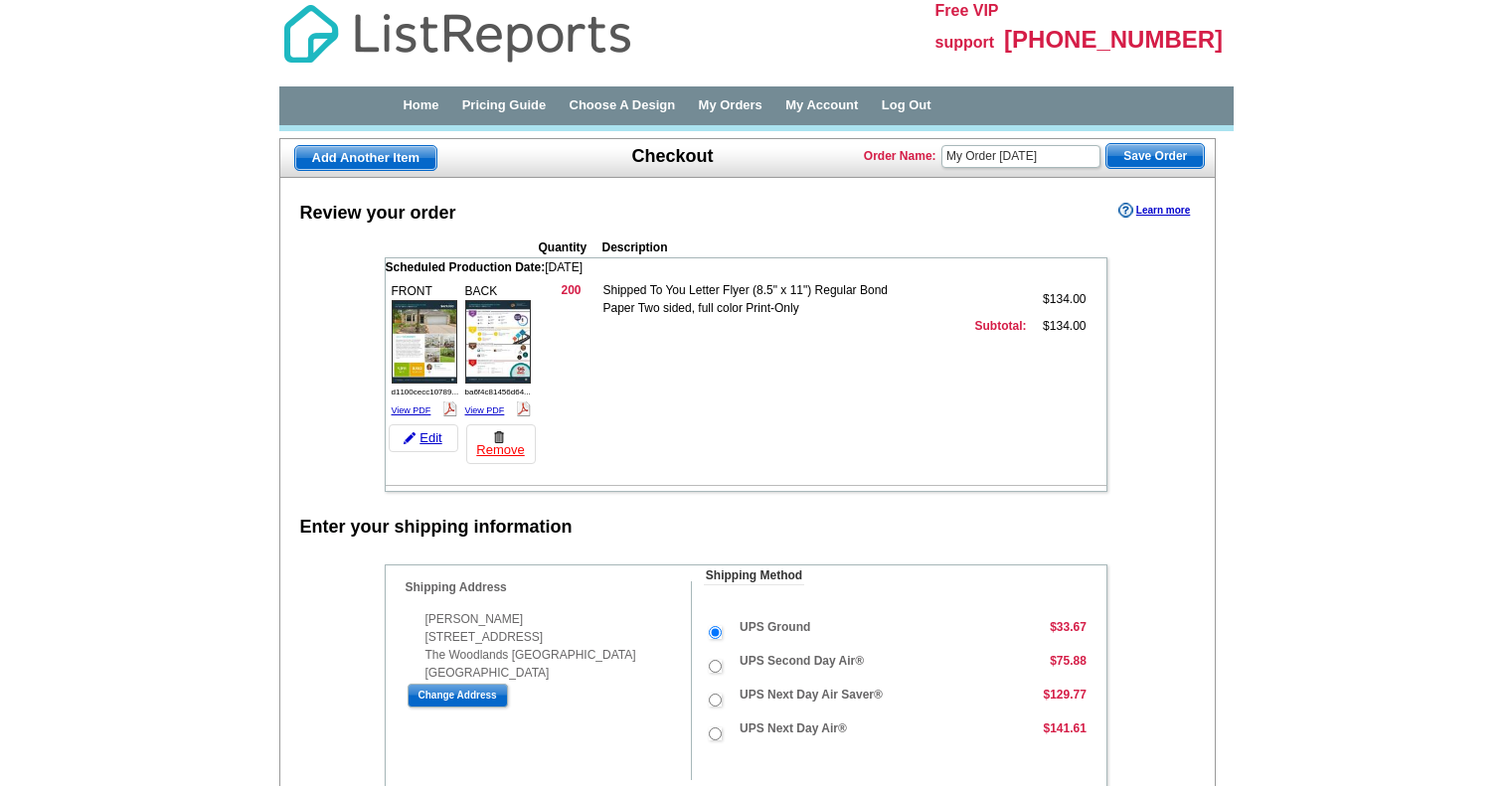 scroll, scrollTop: 0, scrollLeft: 0, axis: both 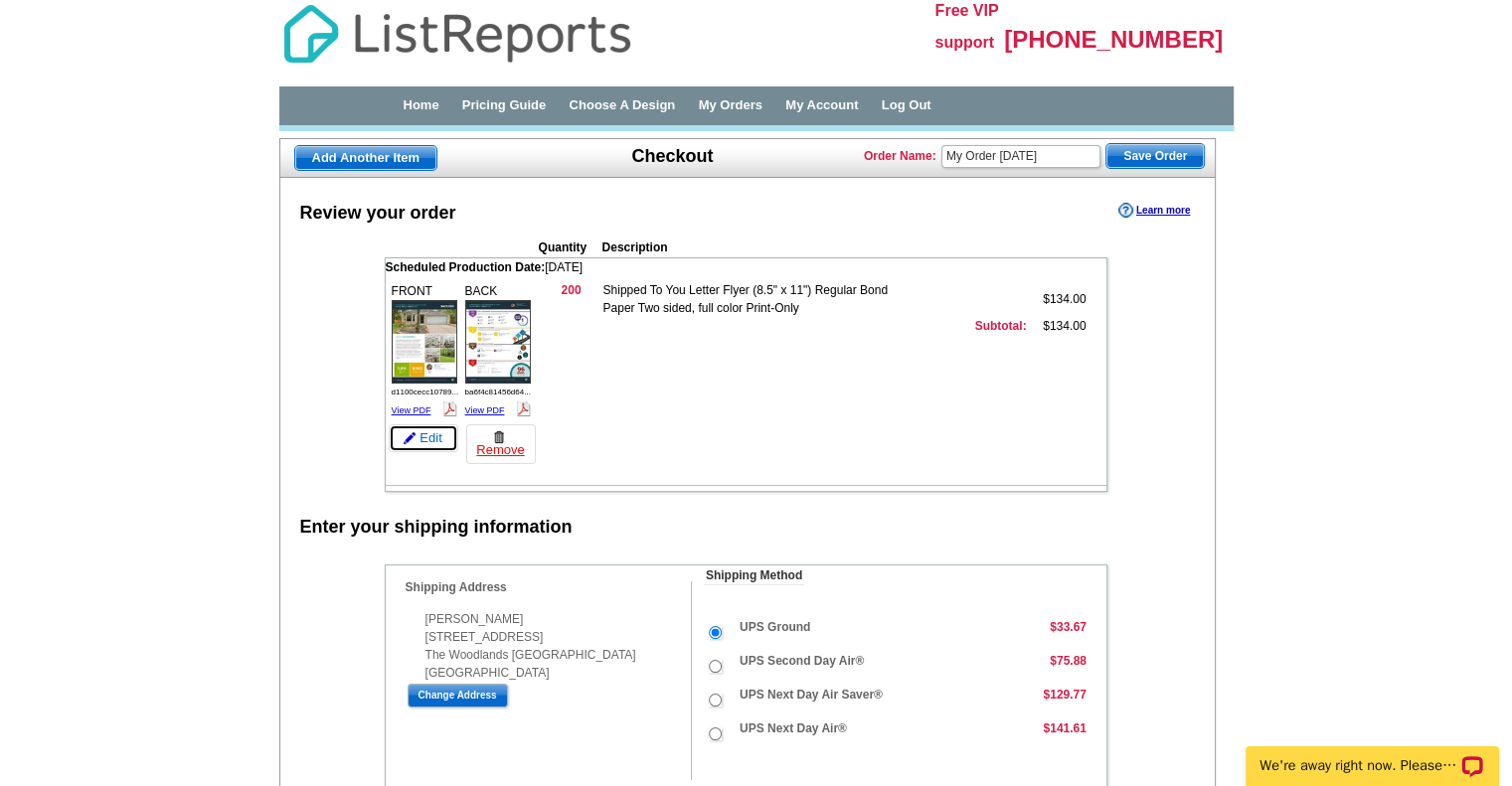 click on "Edit" at bounding box center (423, 438) 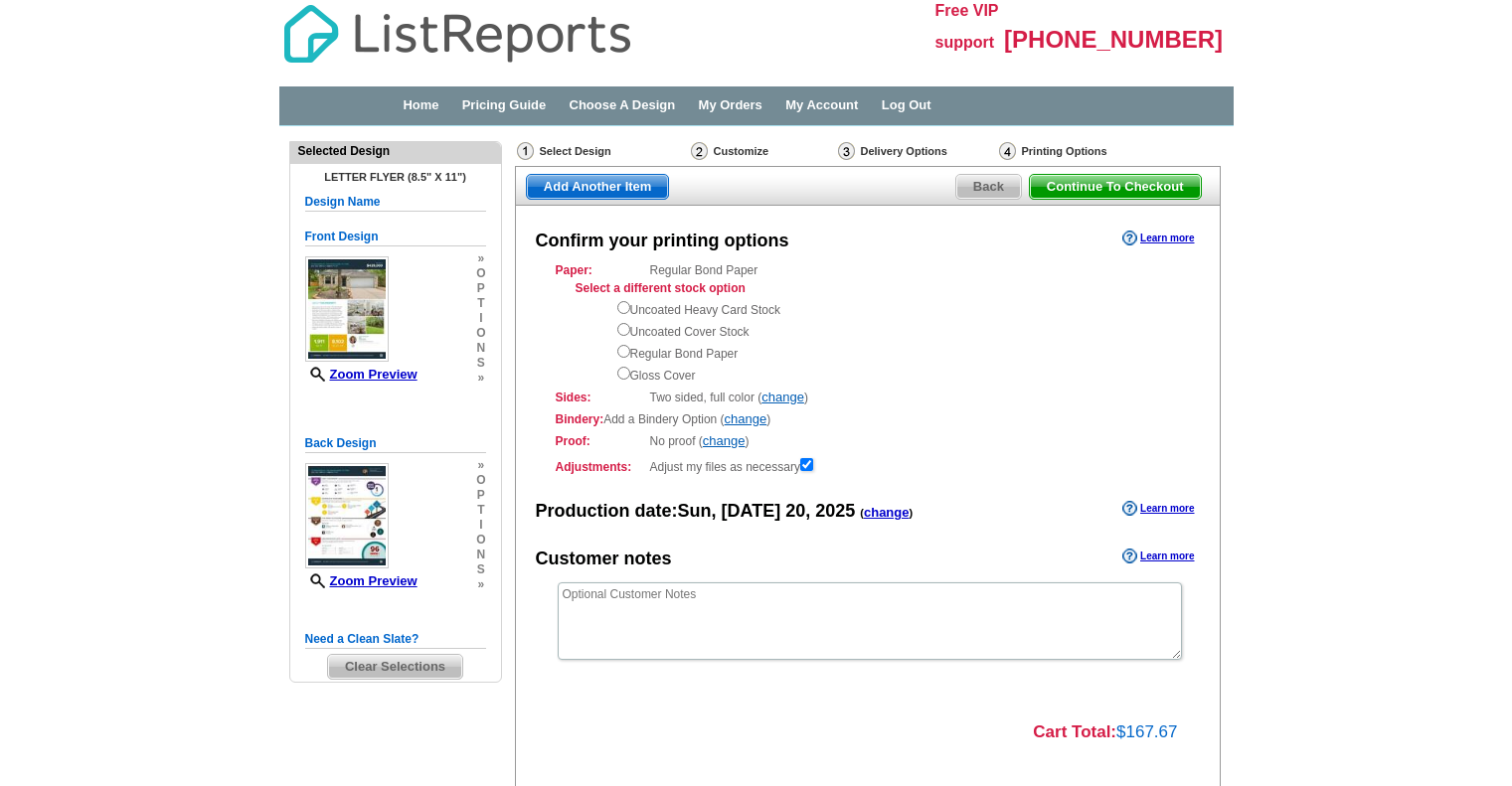 scroll, scrollTop: 0, scrollLeft: 0, axis: both 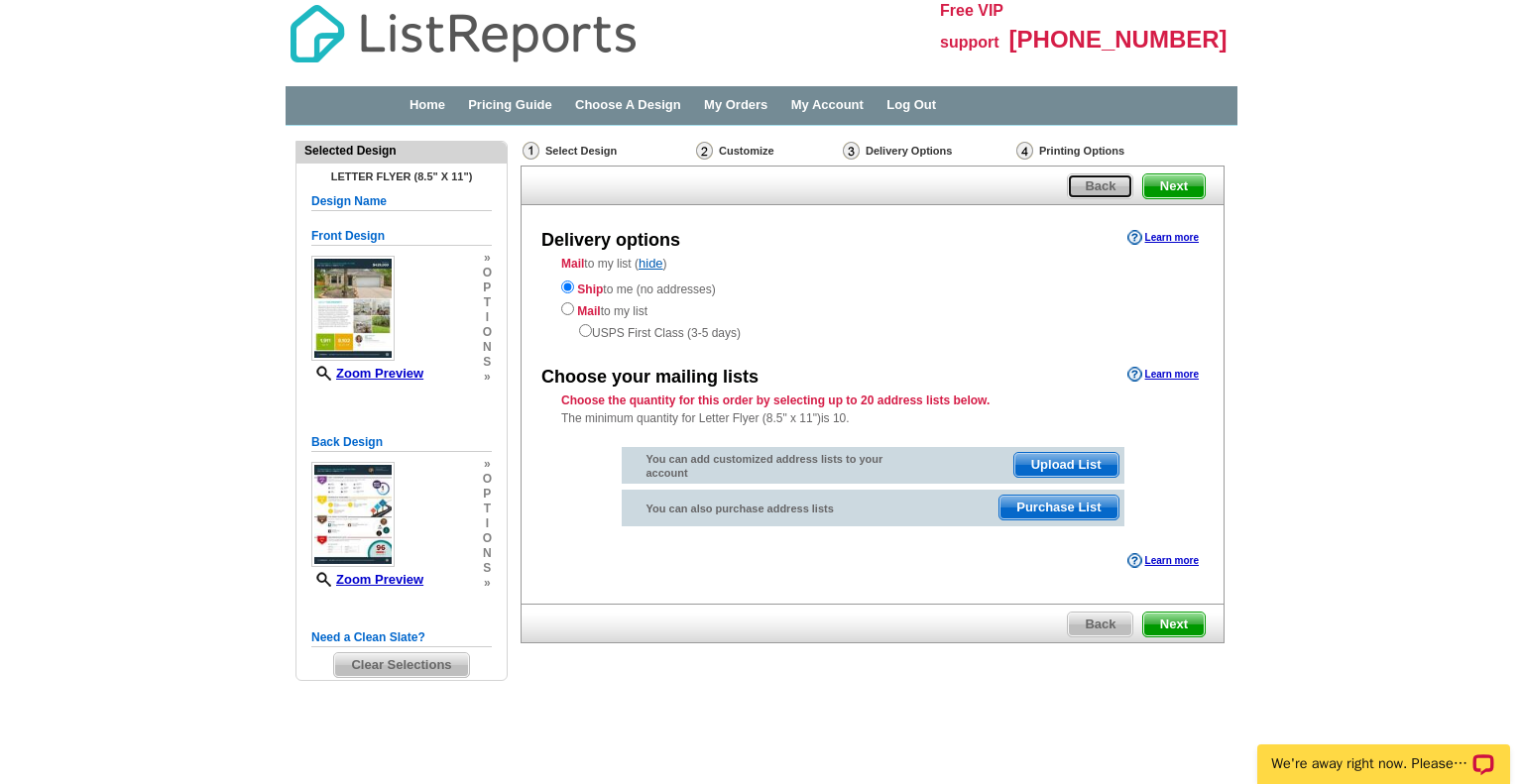 click on "Back" at bounding box center (1100, 186) 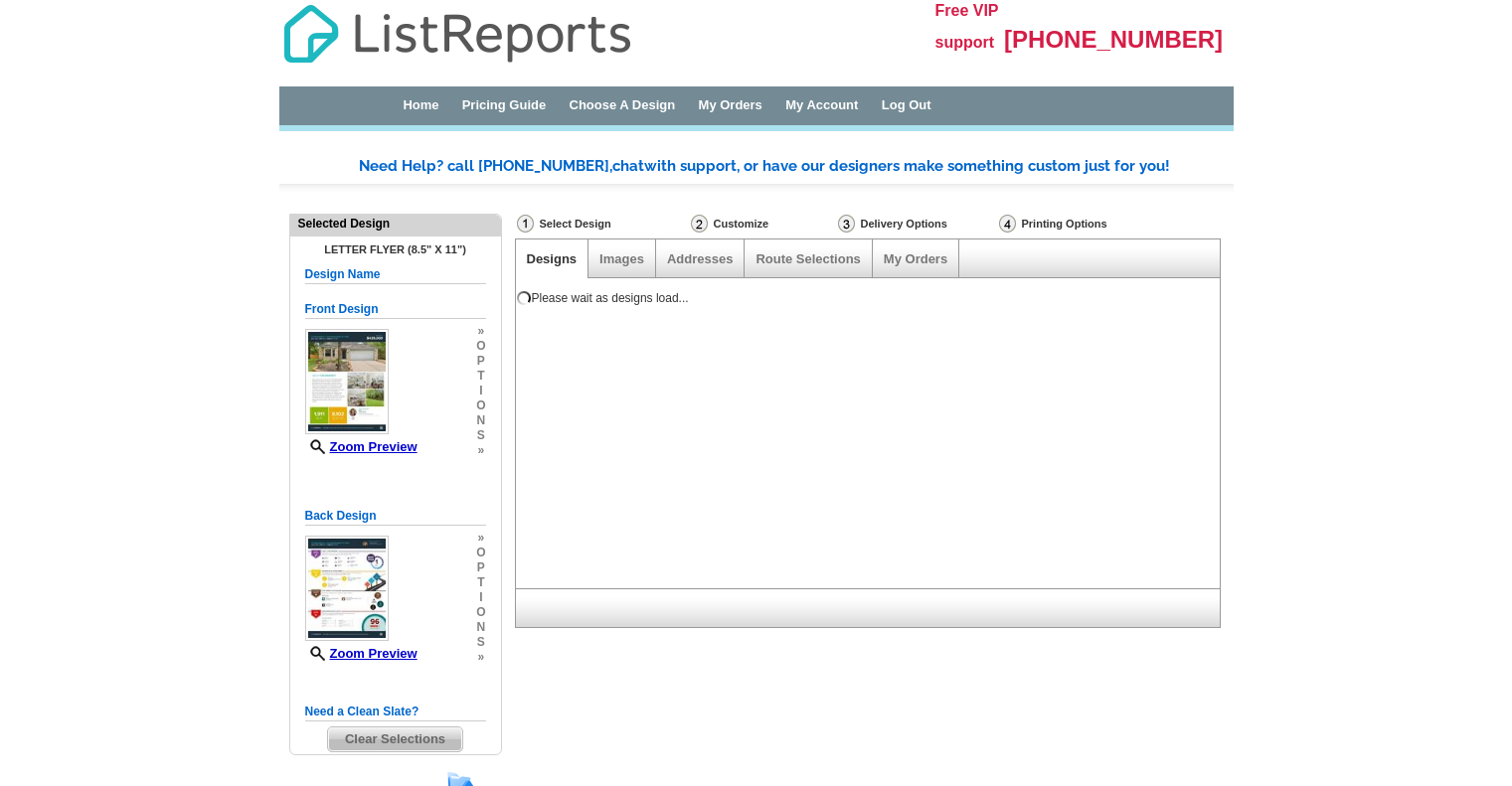 scroll, scrollTop: 0, scrollLeft: 0, axis: both 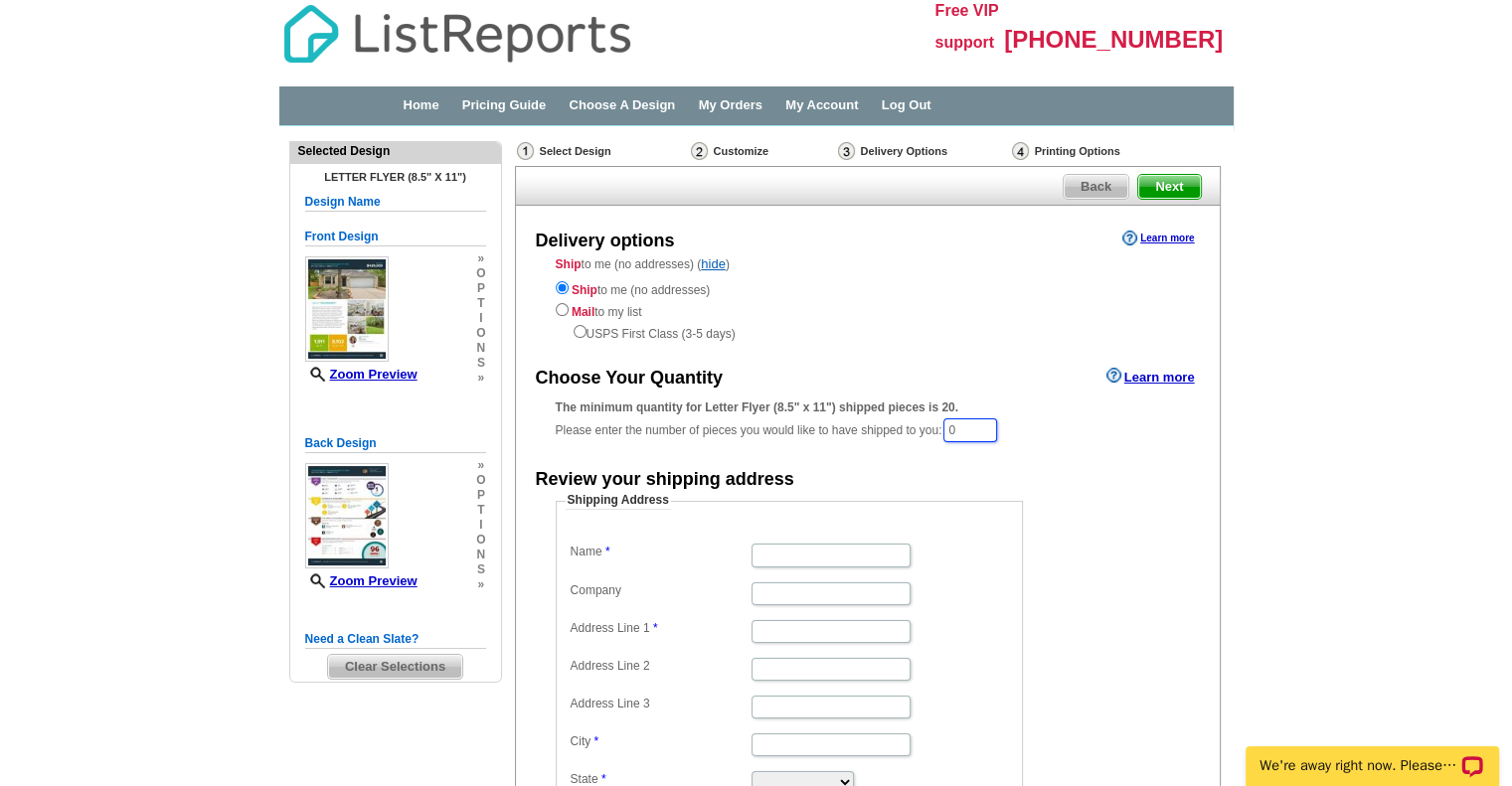 click on "0" at bounding box center (970, 430) 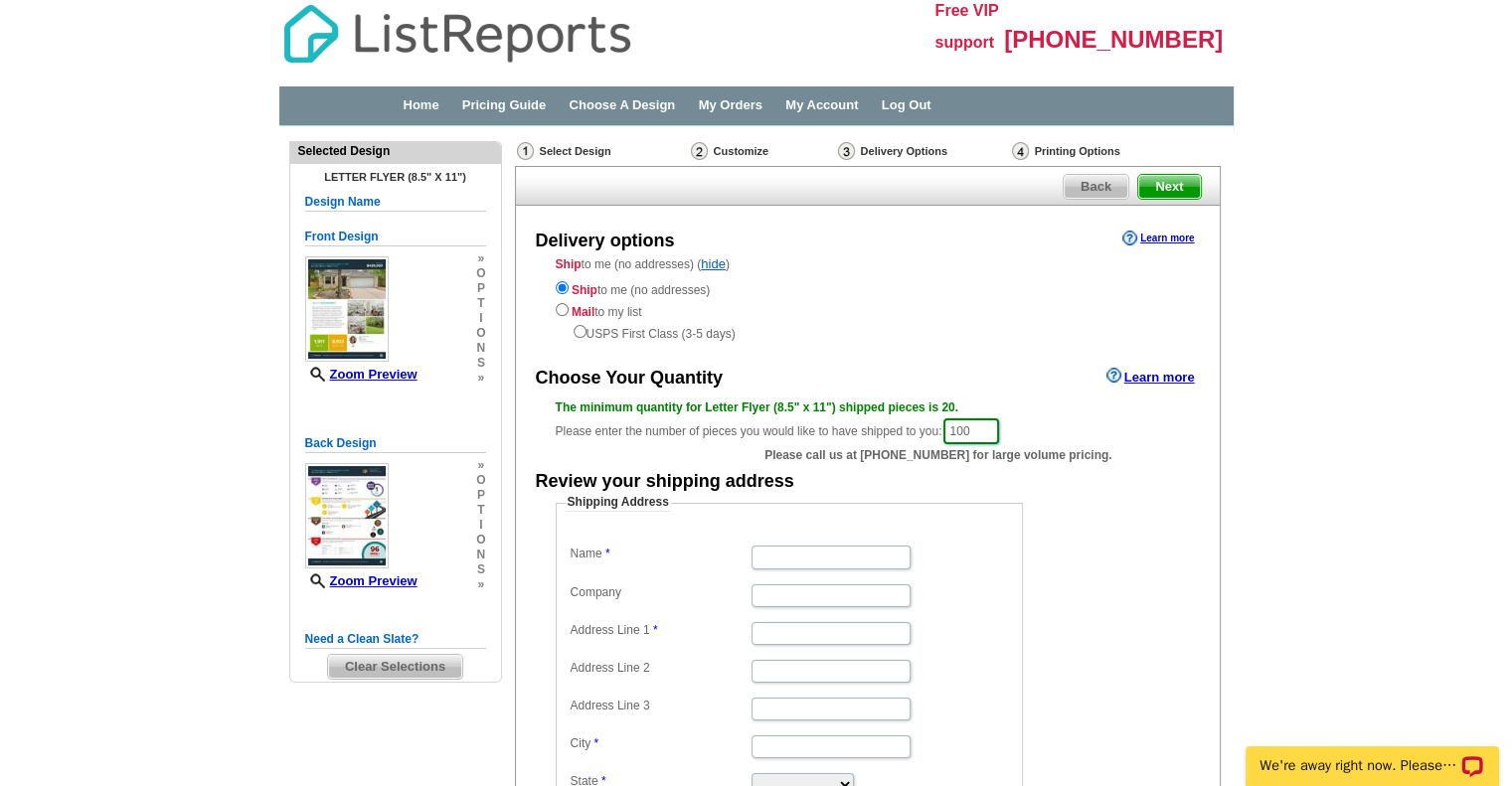 type on "100" 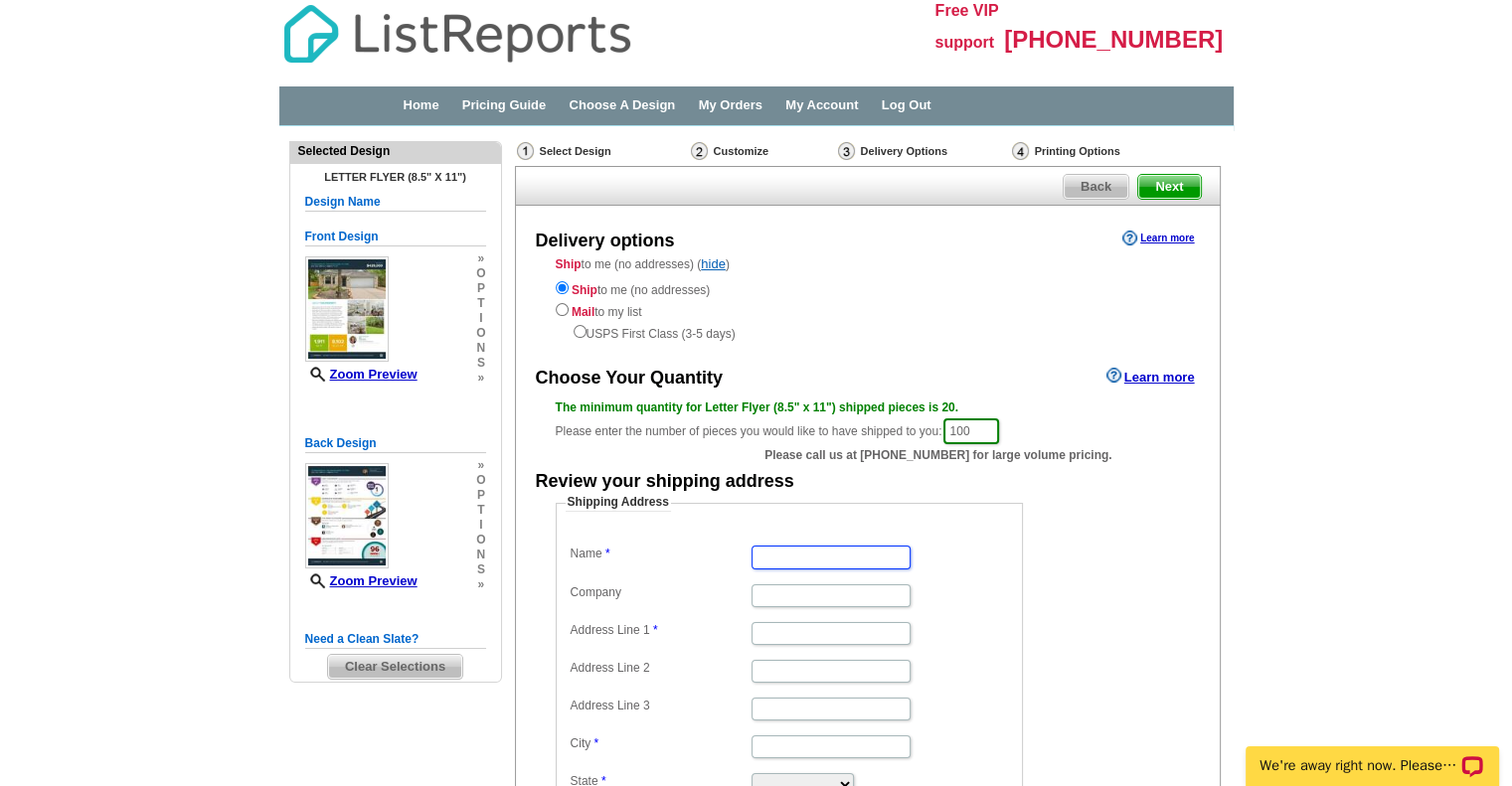 click on "Name" at bounding box center (831, 556) 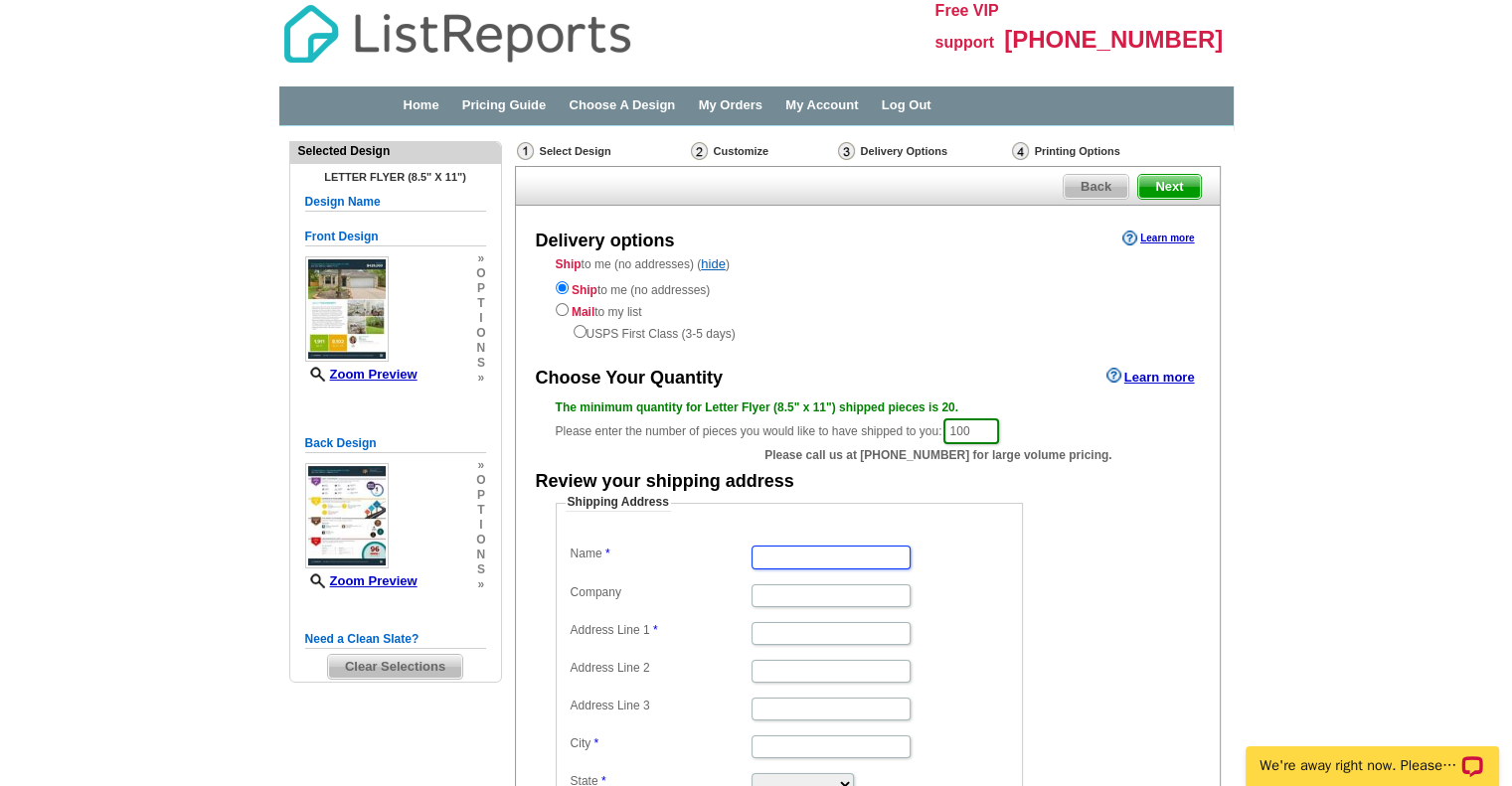 type on "Nancy MacLean" 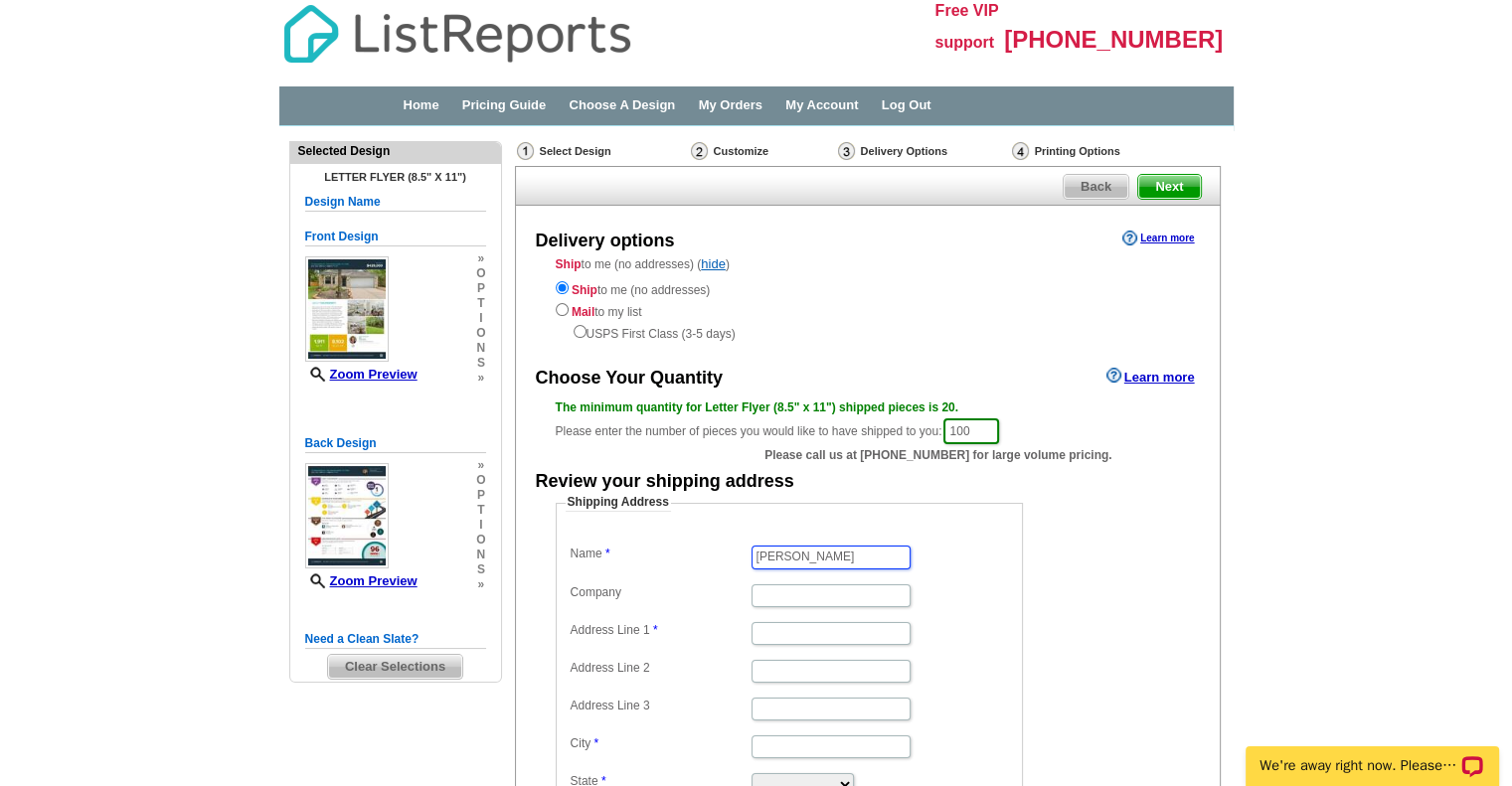 type on "35 Trailhead Place" 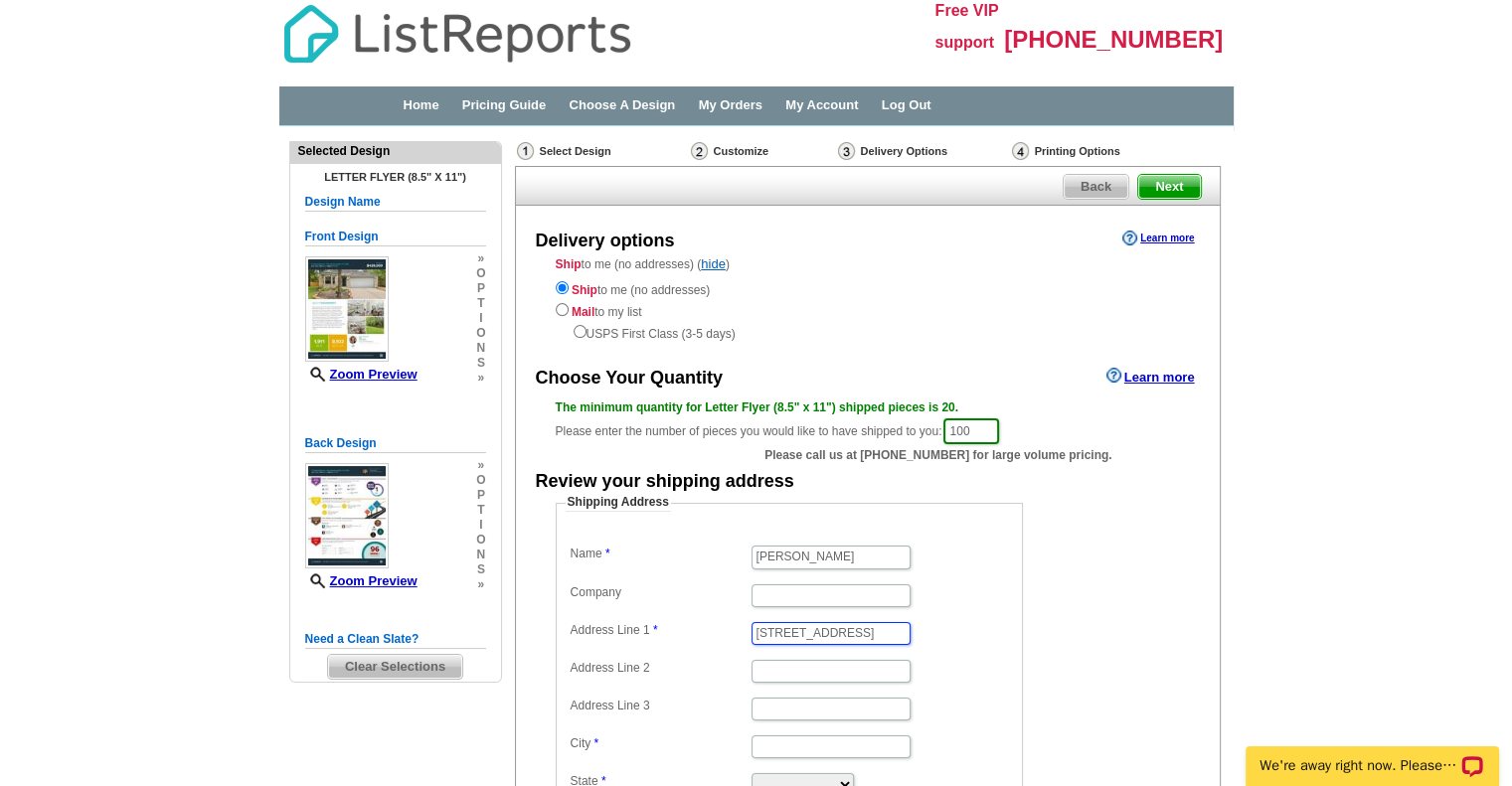 type on "The Woodlands [GEOGRAPHIC_DATA]" 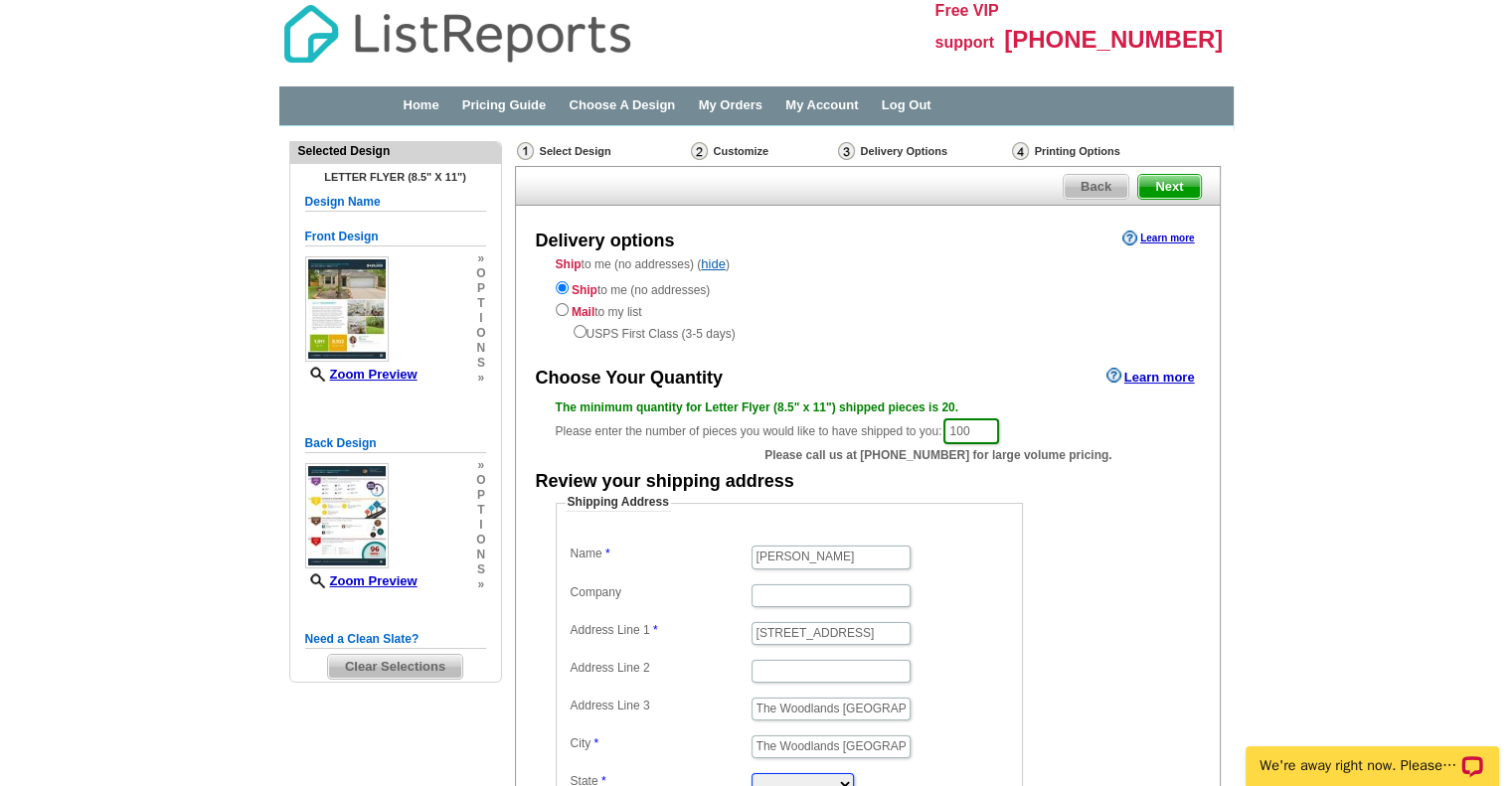 select on "TX" 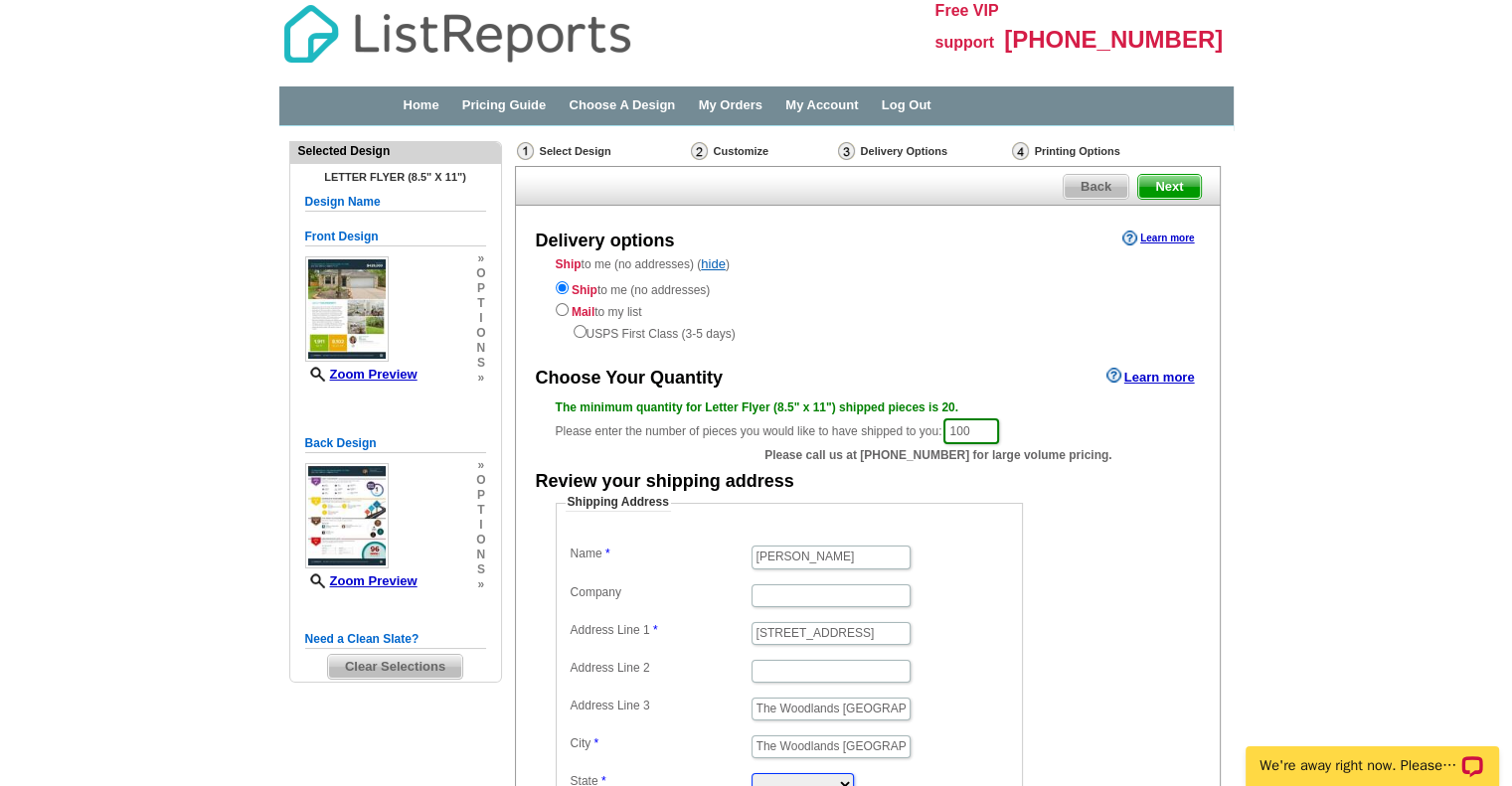 type on "77381" 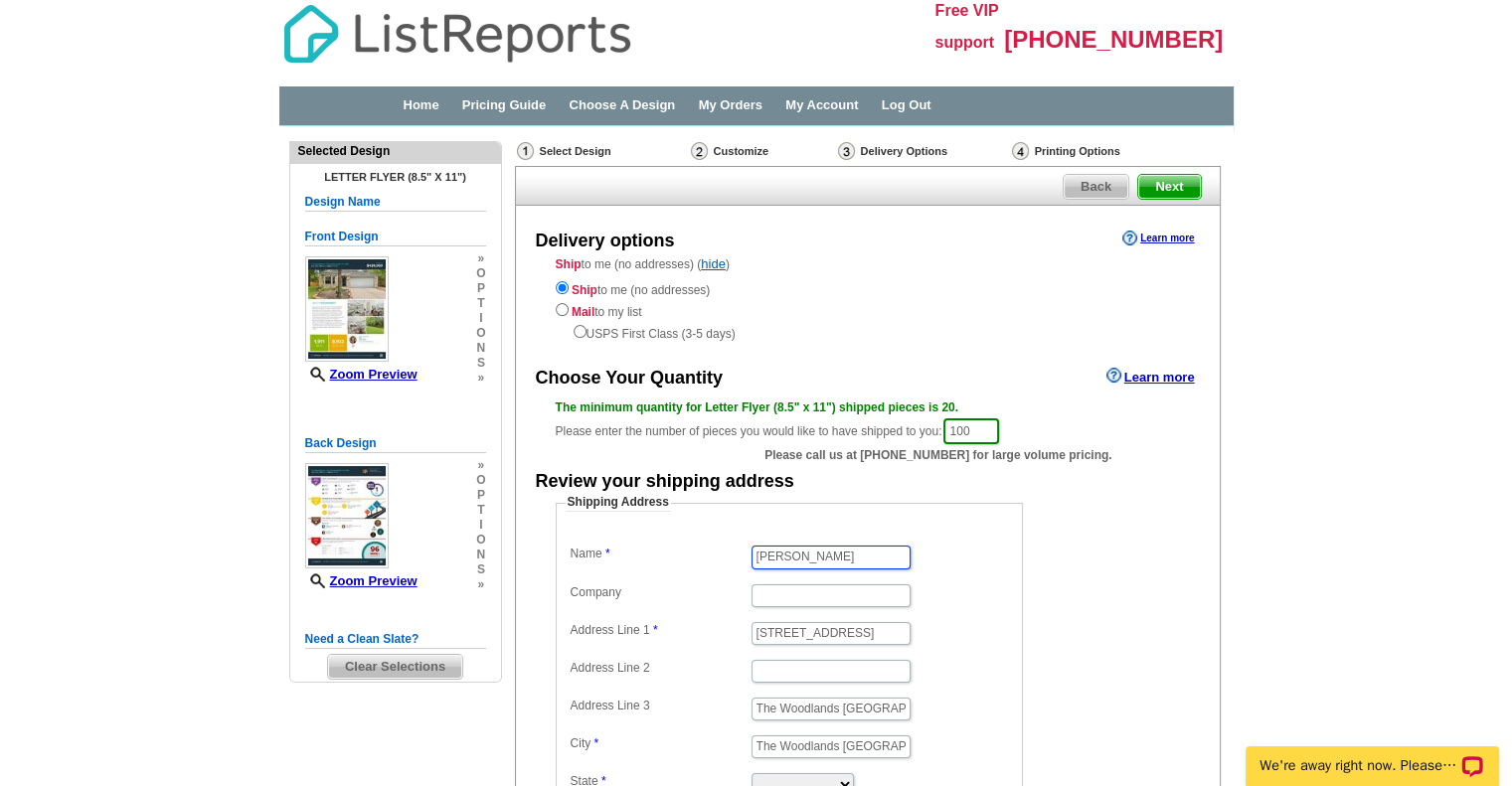 scroll, scrollTop: 0, scrollLeft: 0, axis: both 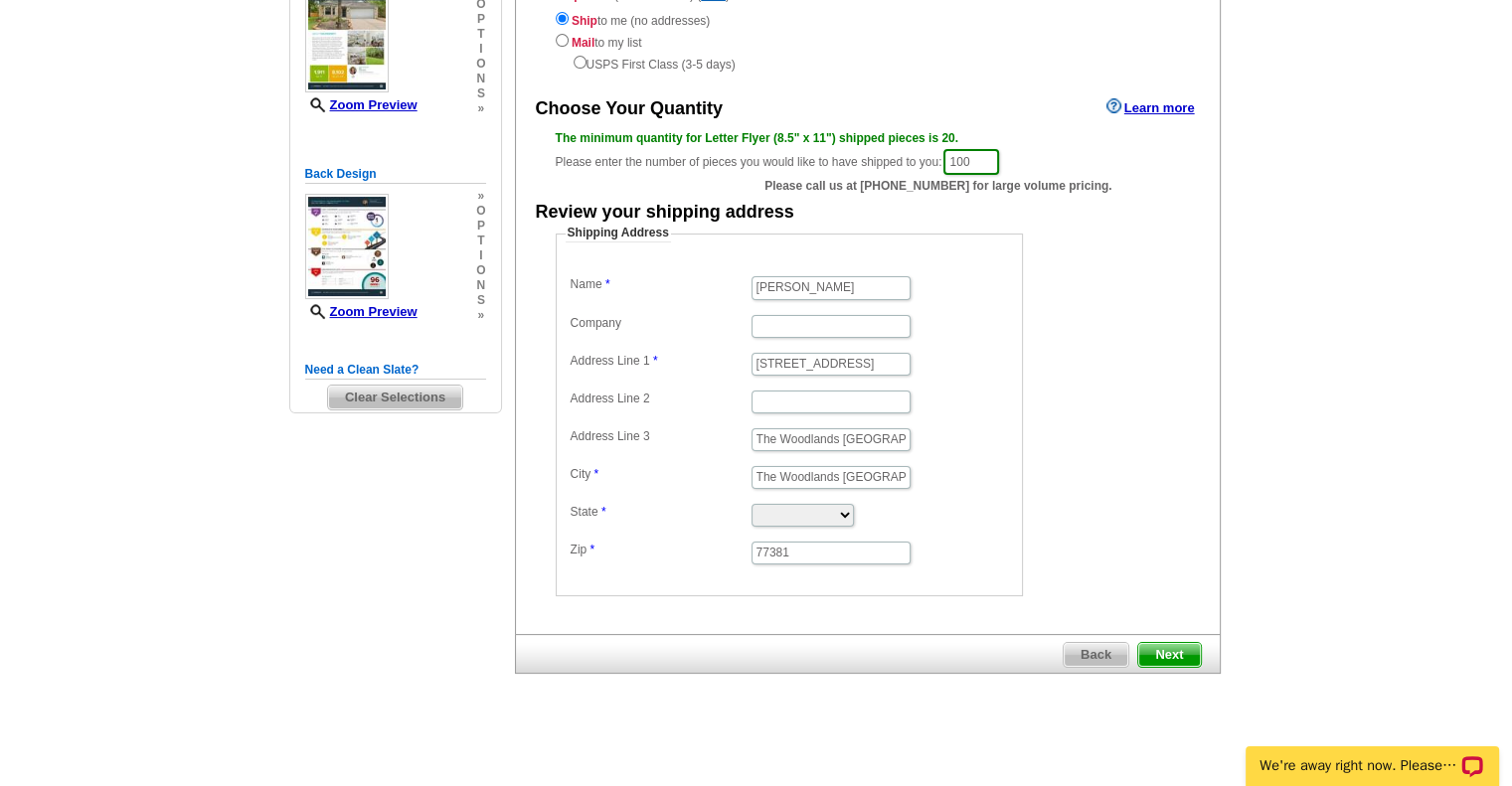click on "Next" at bounding box center [1169, 655] 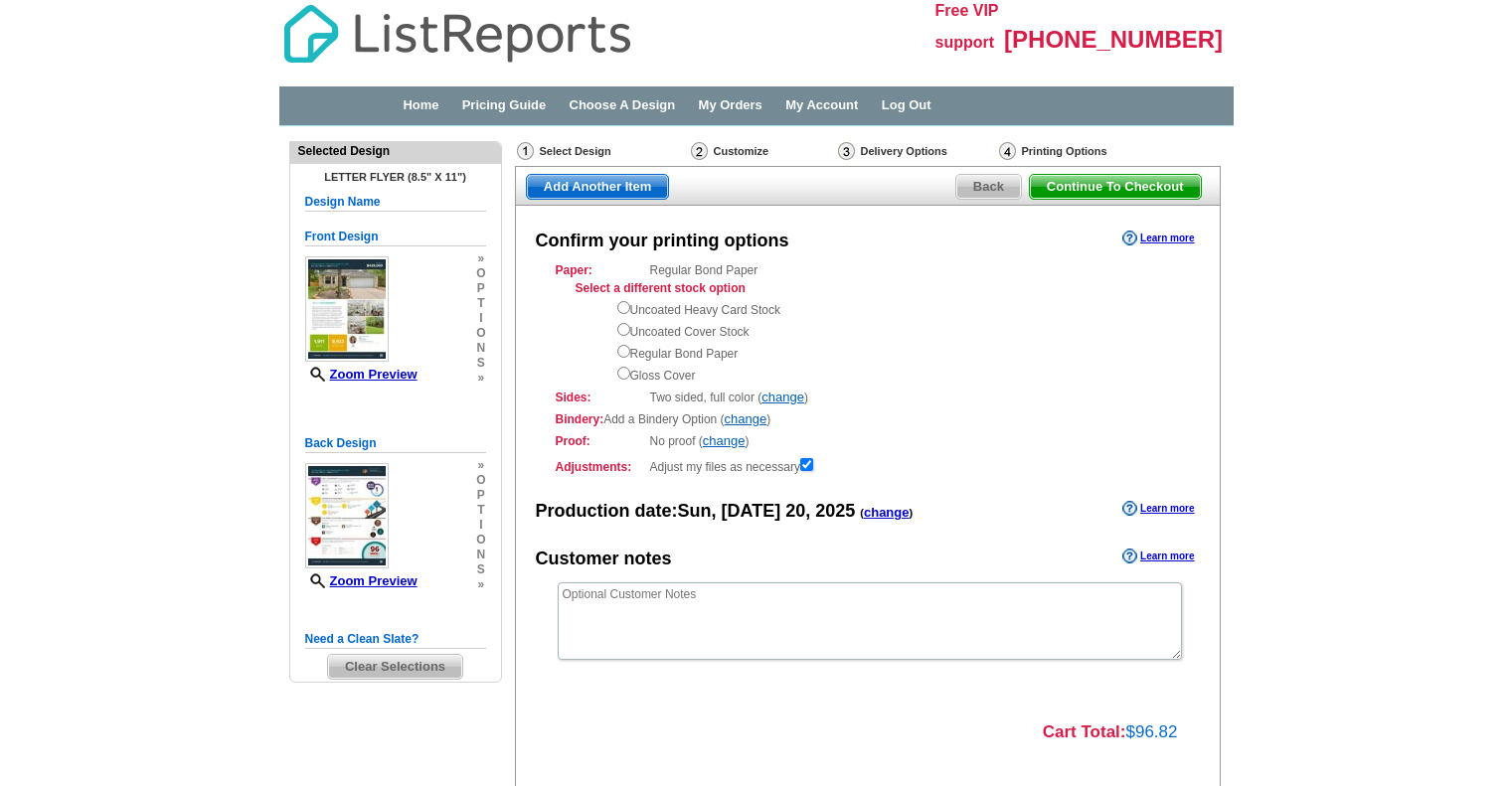 scroll, scrollTop: 0, scrollLeft: 0, axis: both 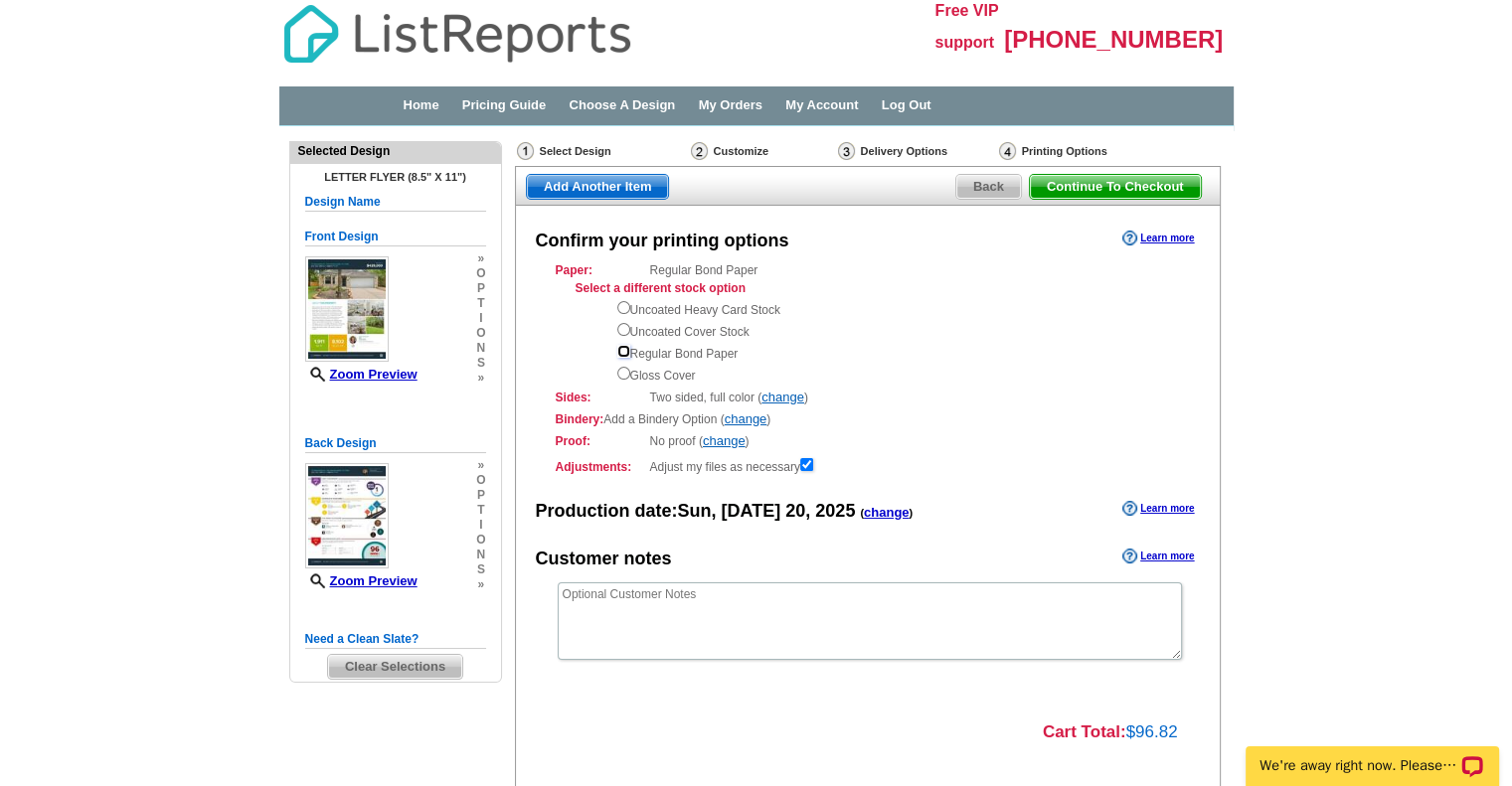 click at bounding box center (623, 351) 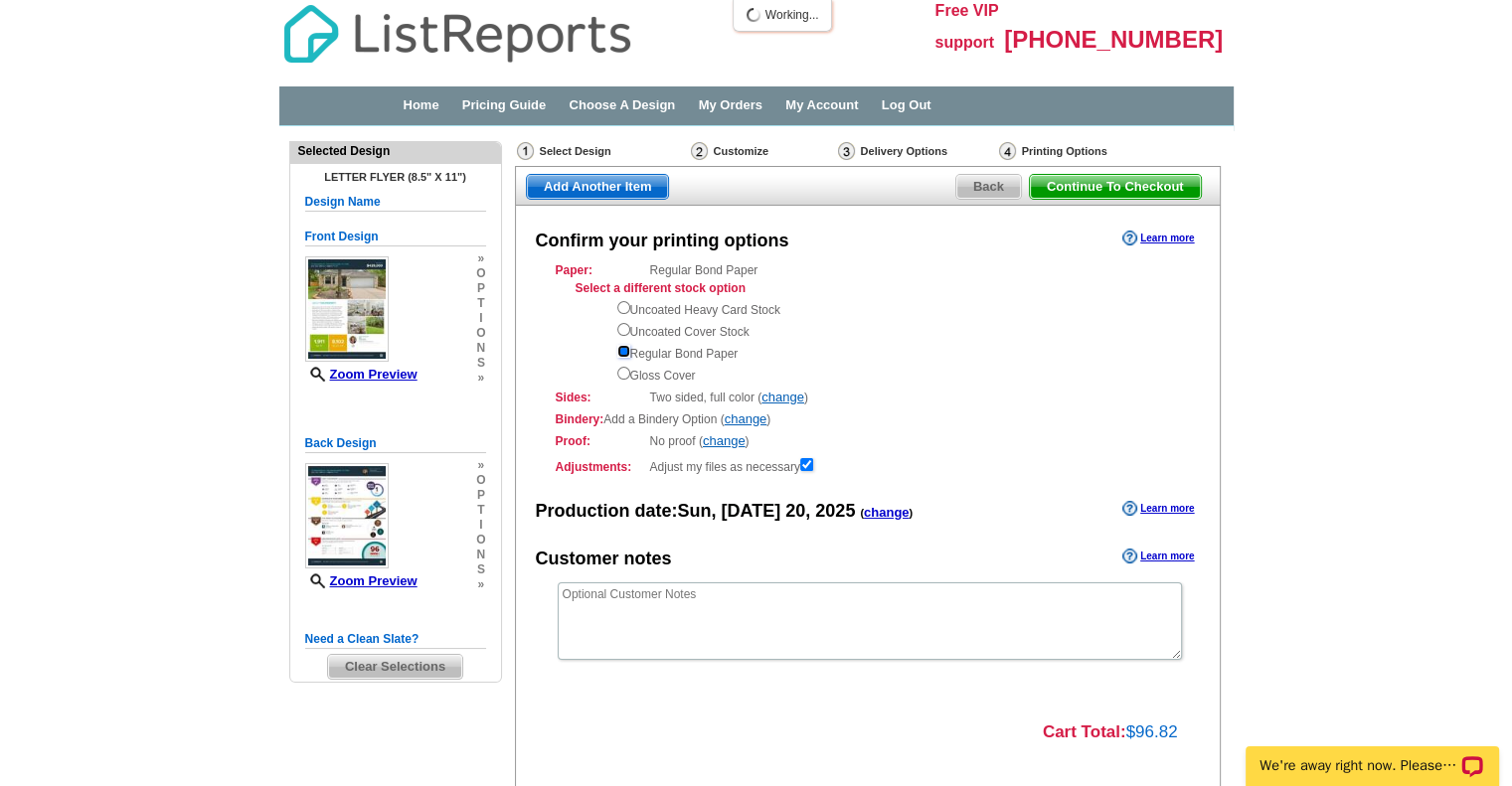 scroll, scrollTop: 0, scrollLeft: 0, axis: both 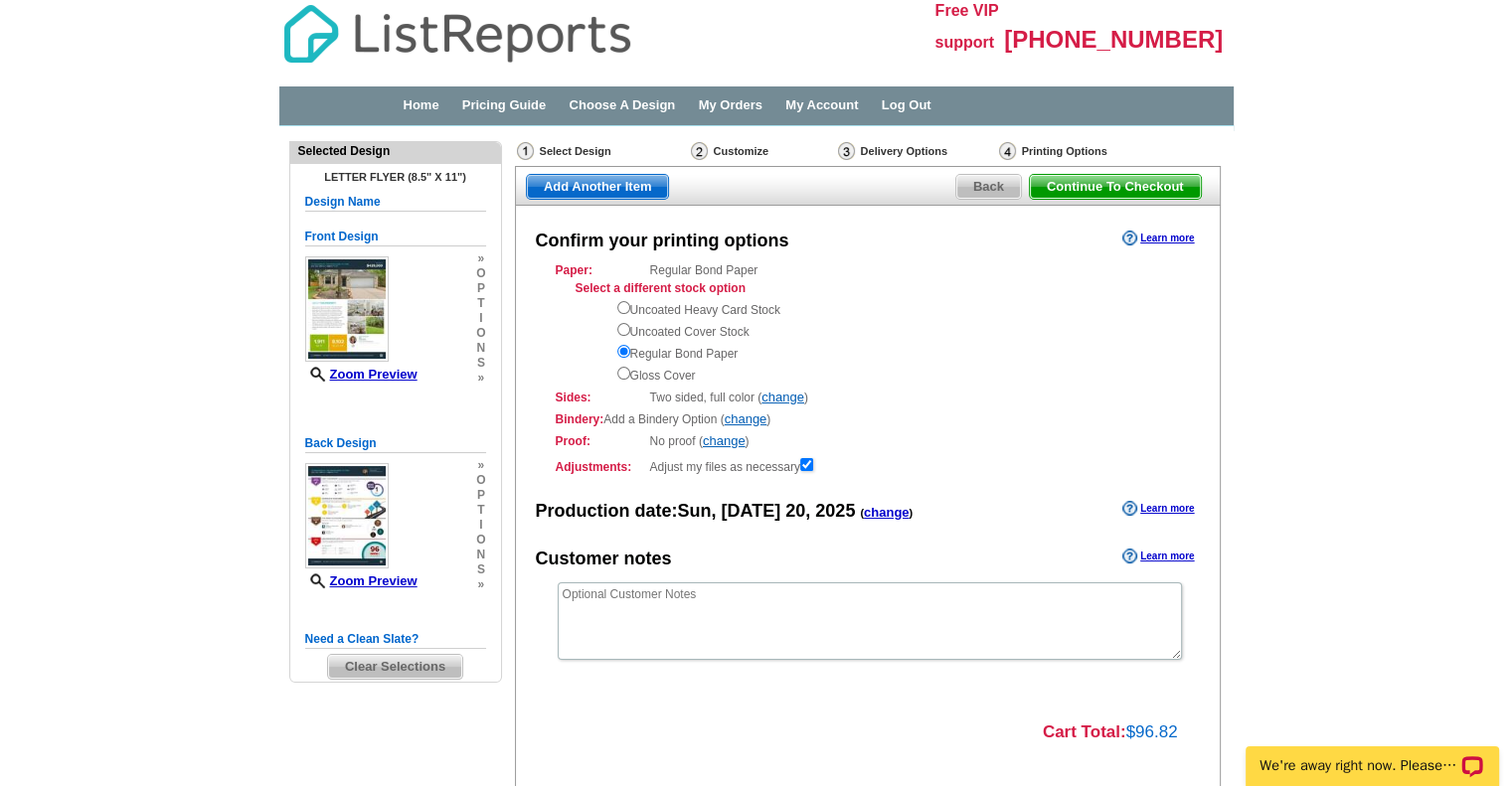 click on "Continue To Checkout" at bounding box center [1115, 187] 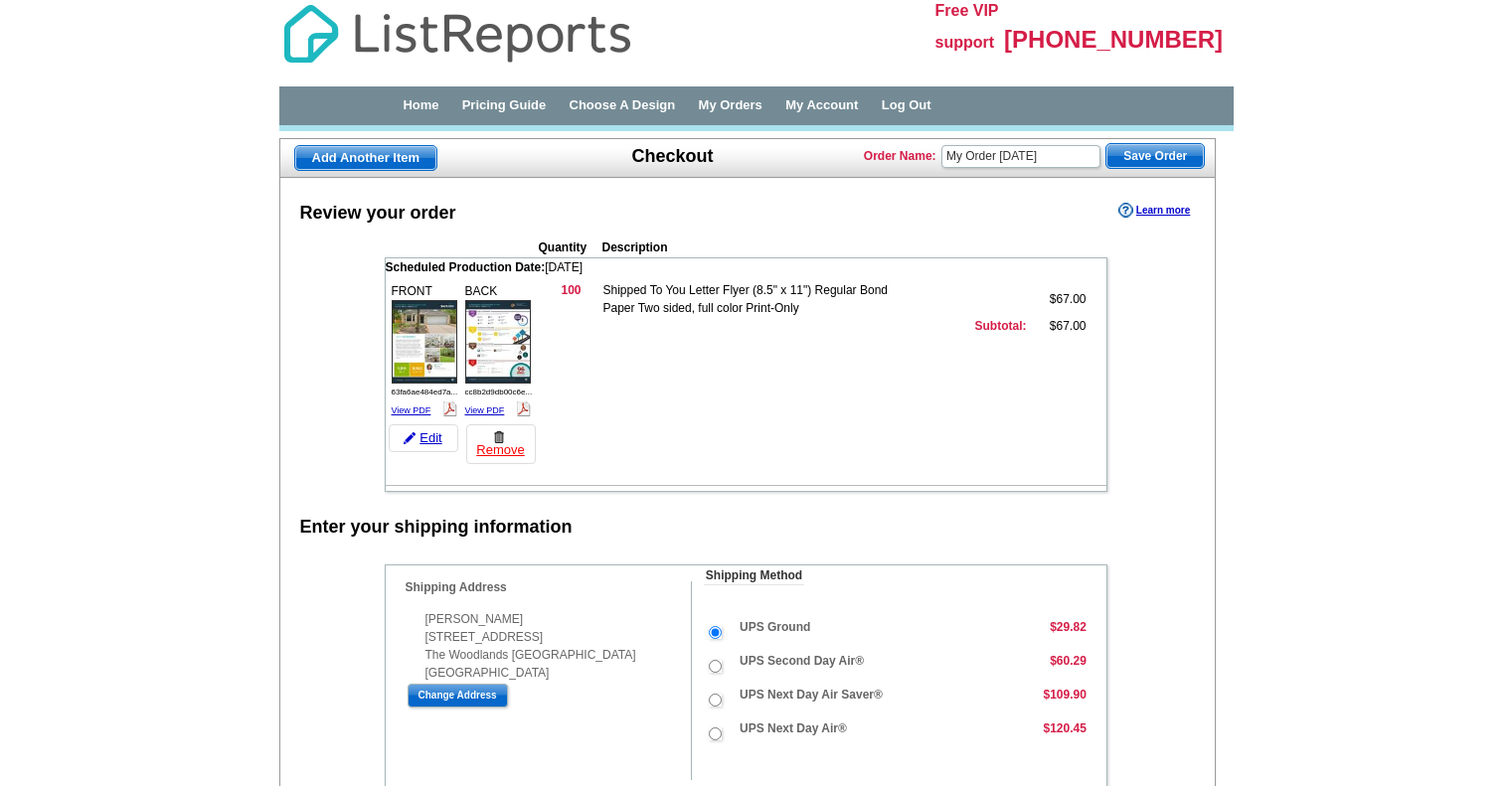scroll, scrollTop: 0, scrollLeft: 0, axis: both 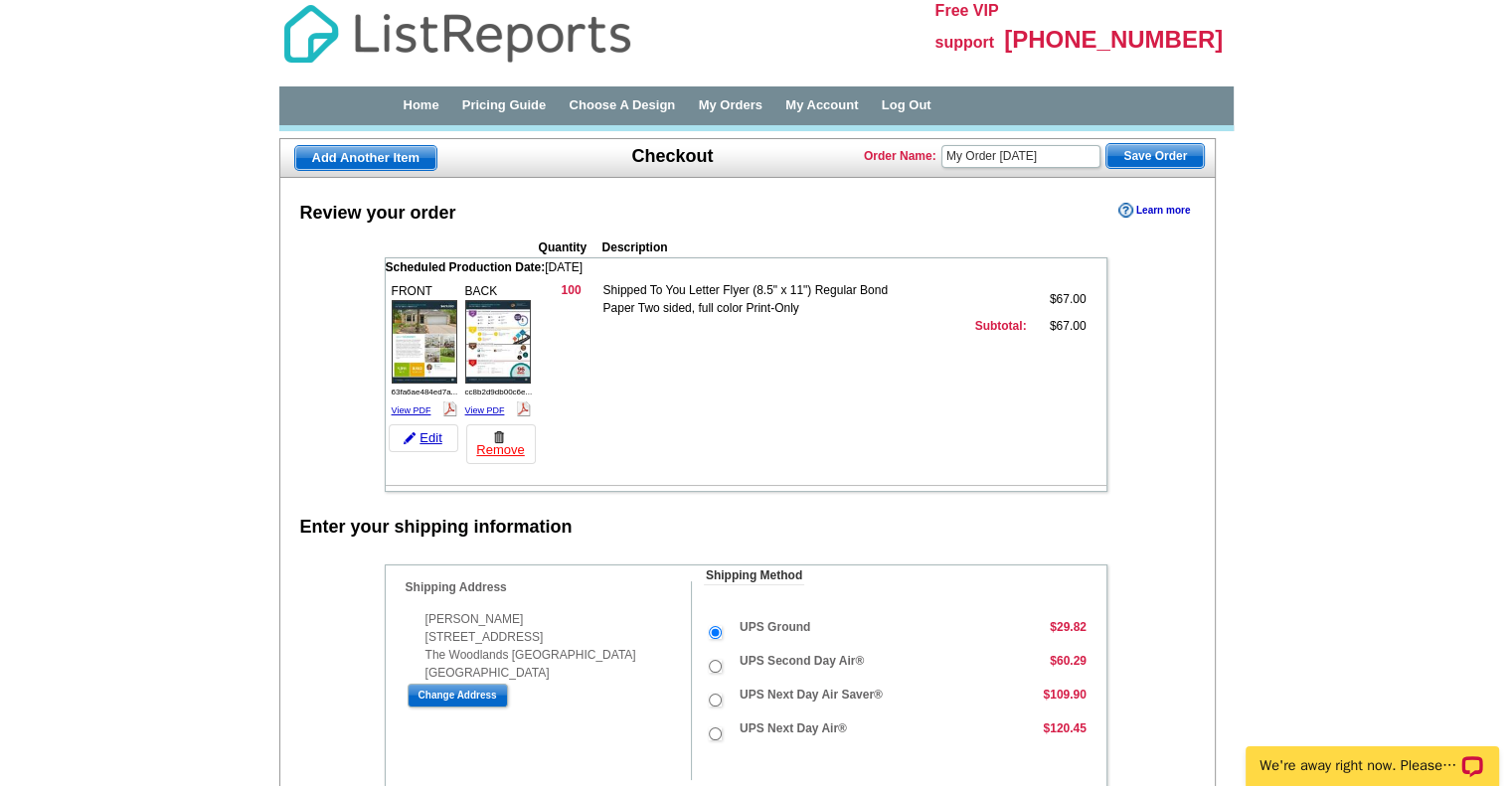click on "Learn more" at bounding box center (1154, 211) 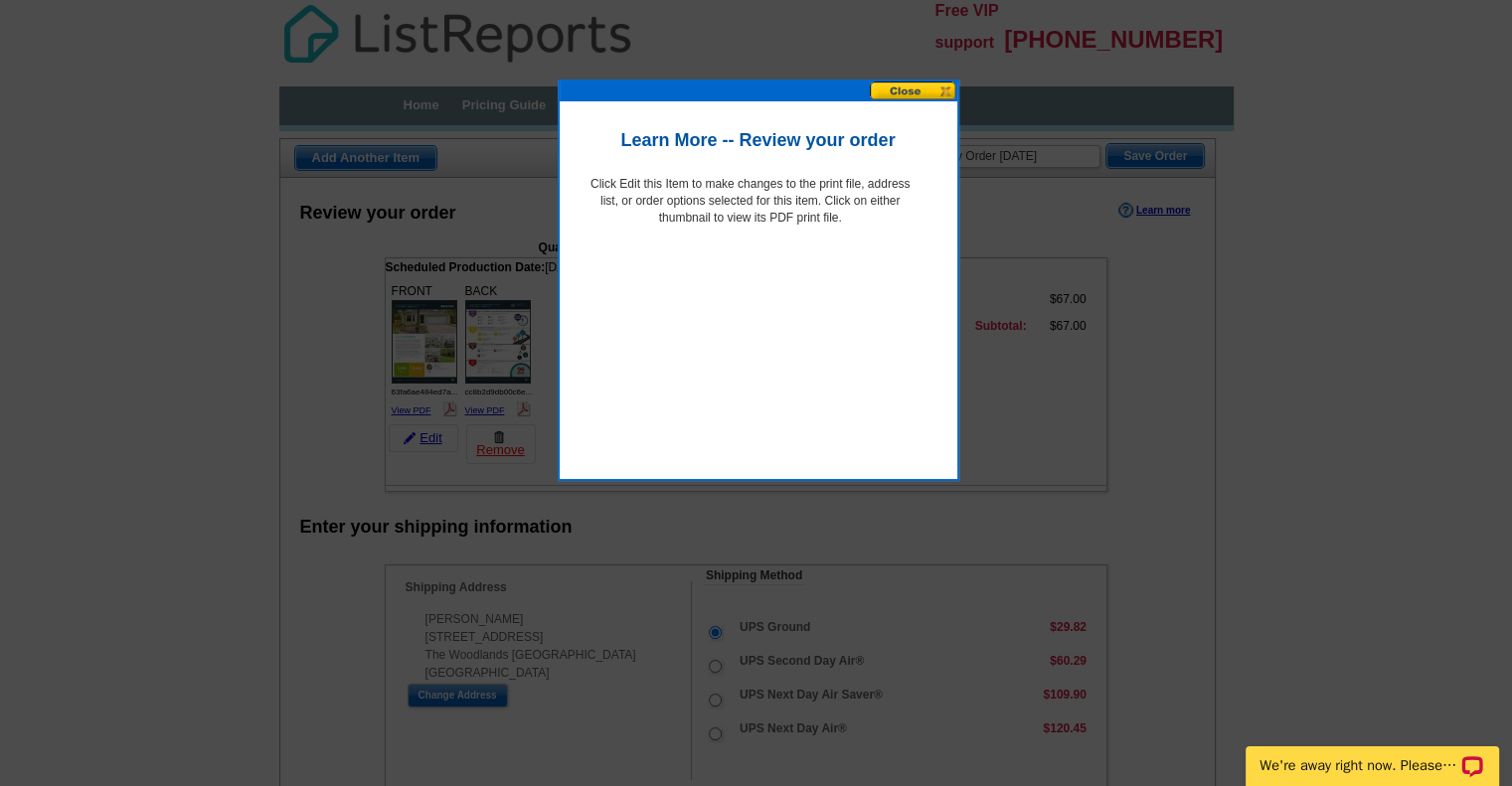 click at bounding box center [914, 90] 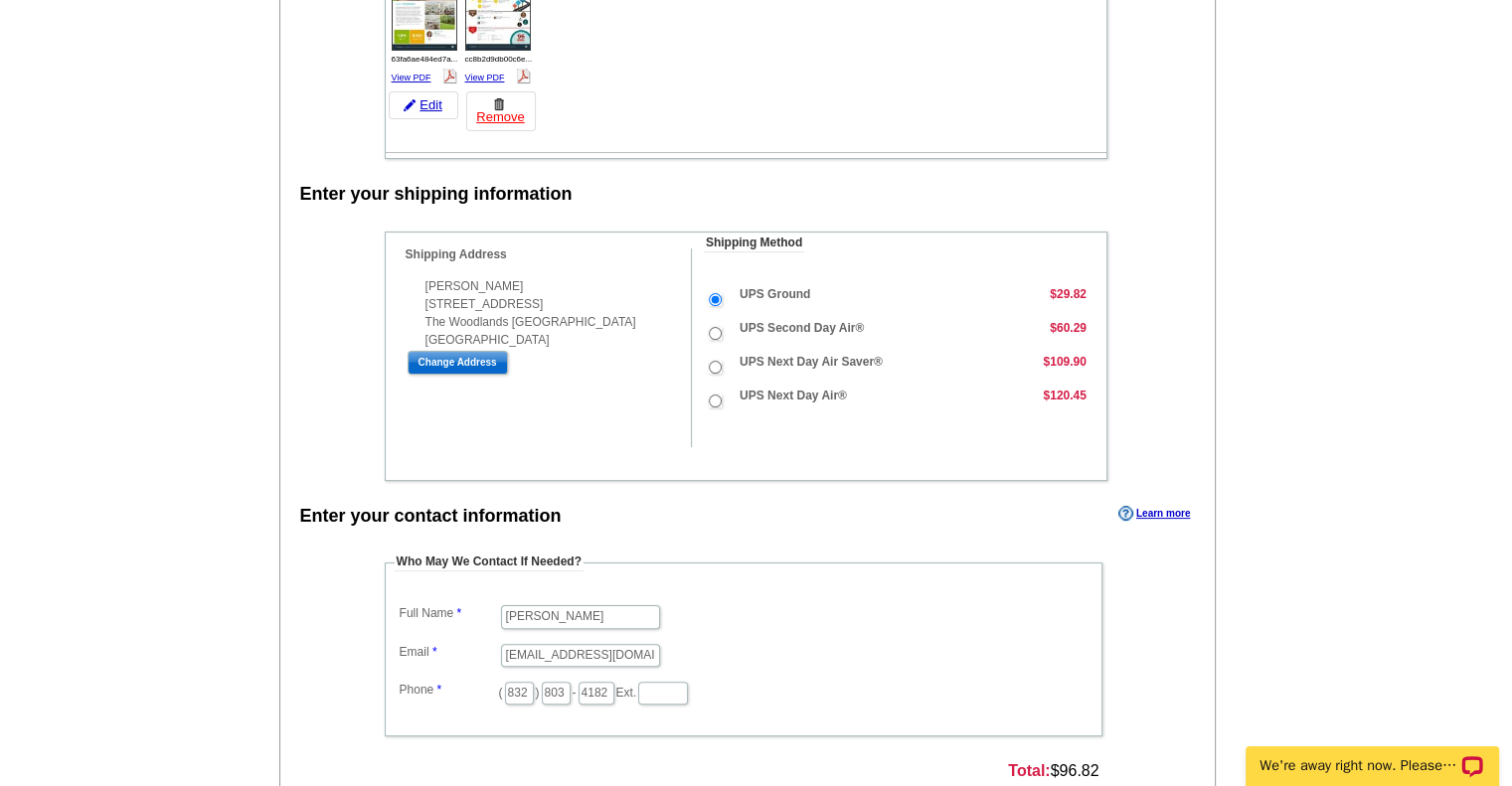 scroll, scrollTop: 339, scrollLeft: 0, axis: vertical 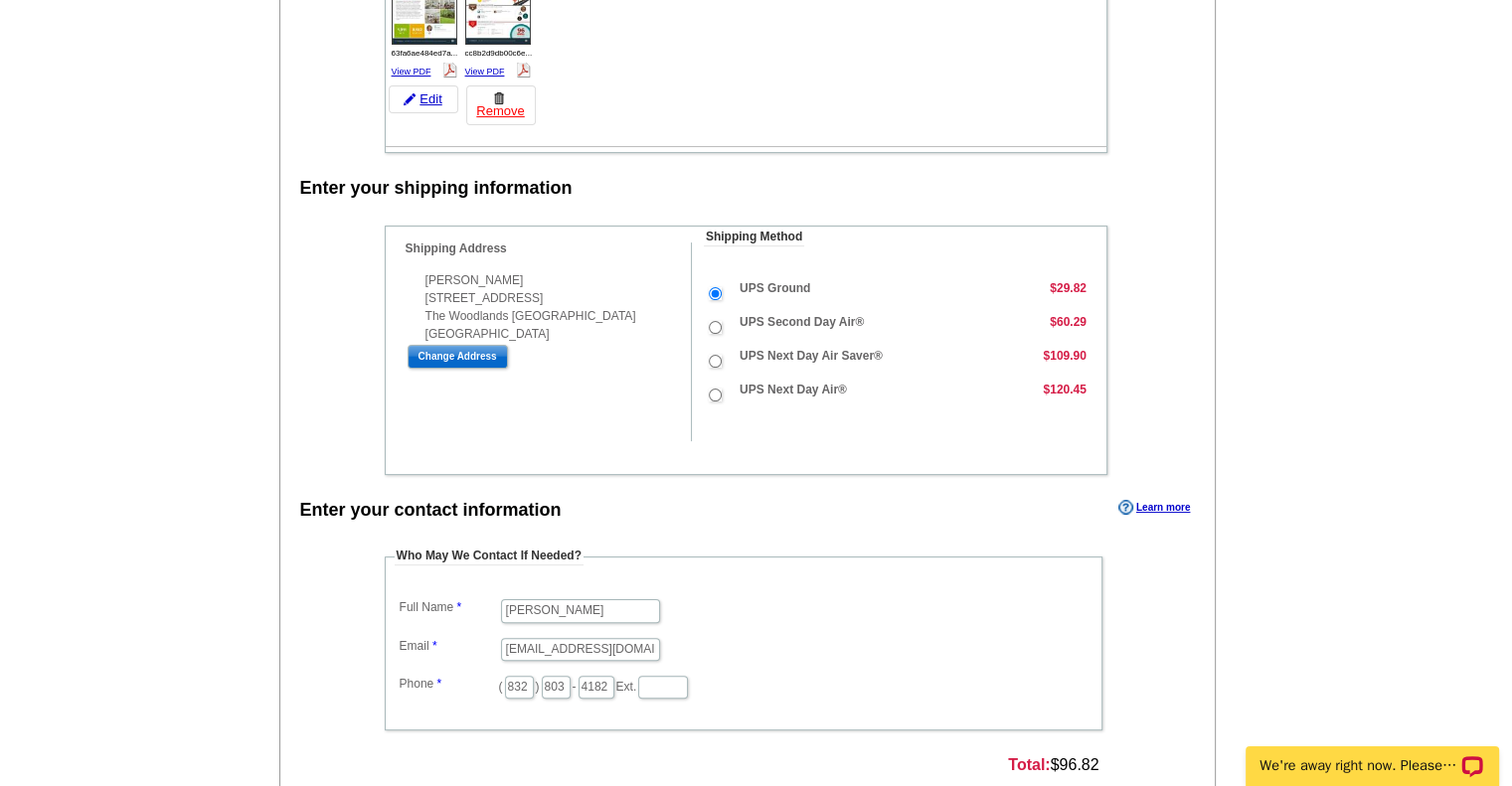 click on "UPS Second Day Air®" at bounding box center (867, 326) 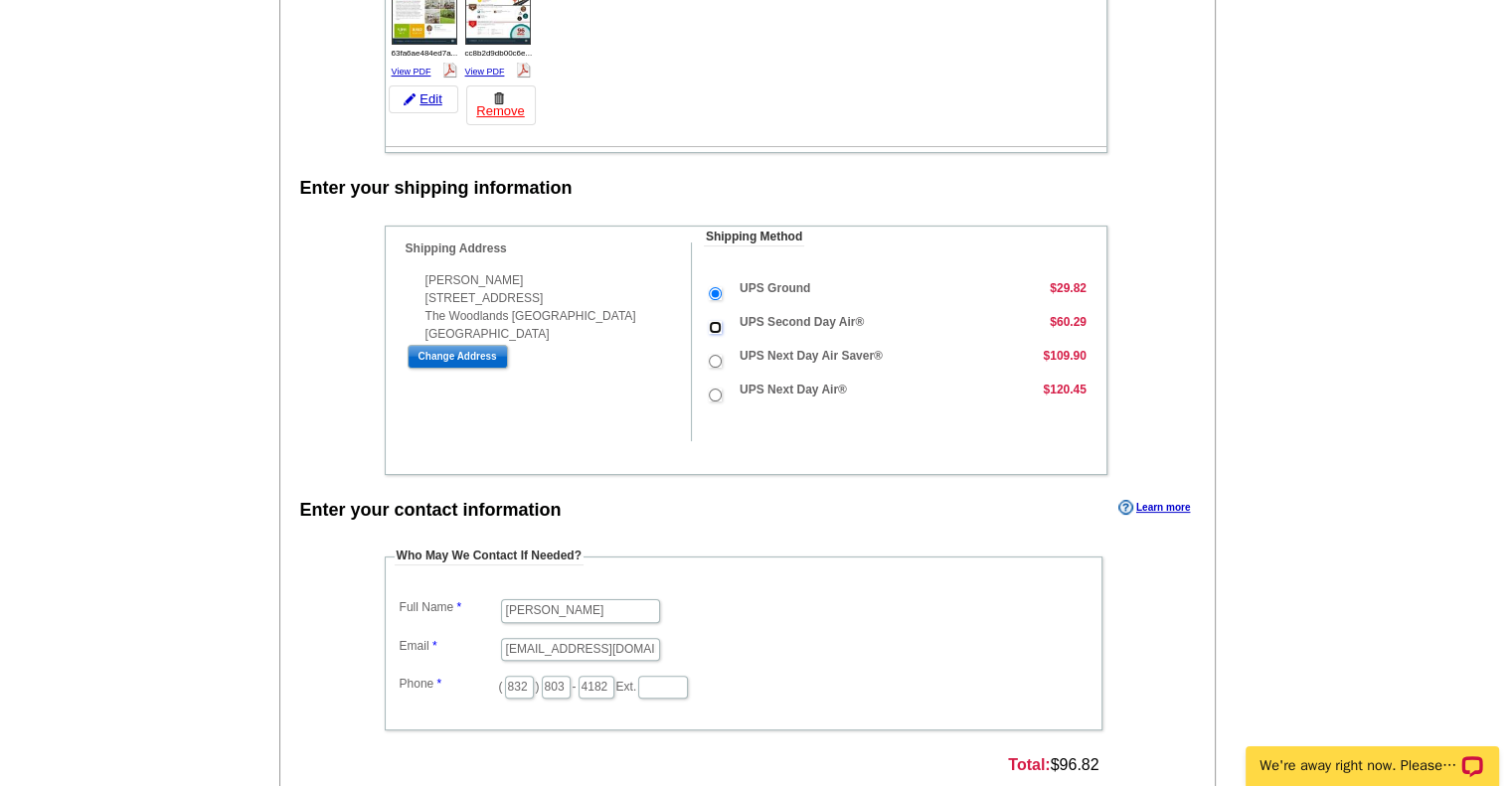 click on "UPS Second Day Air®" at bounding box center [715, 327] 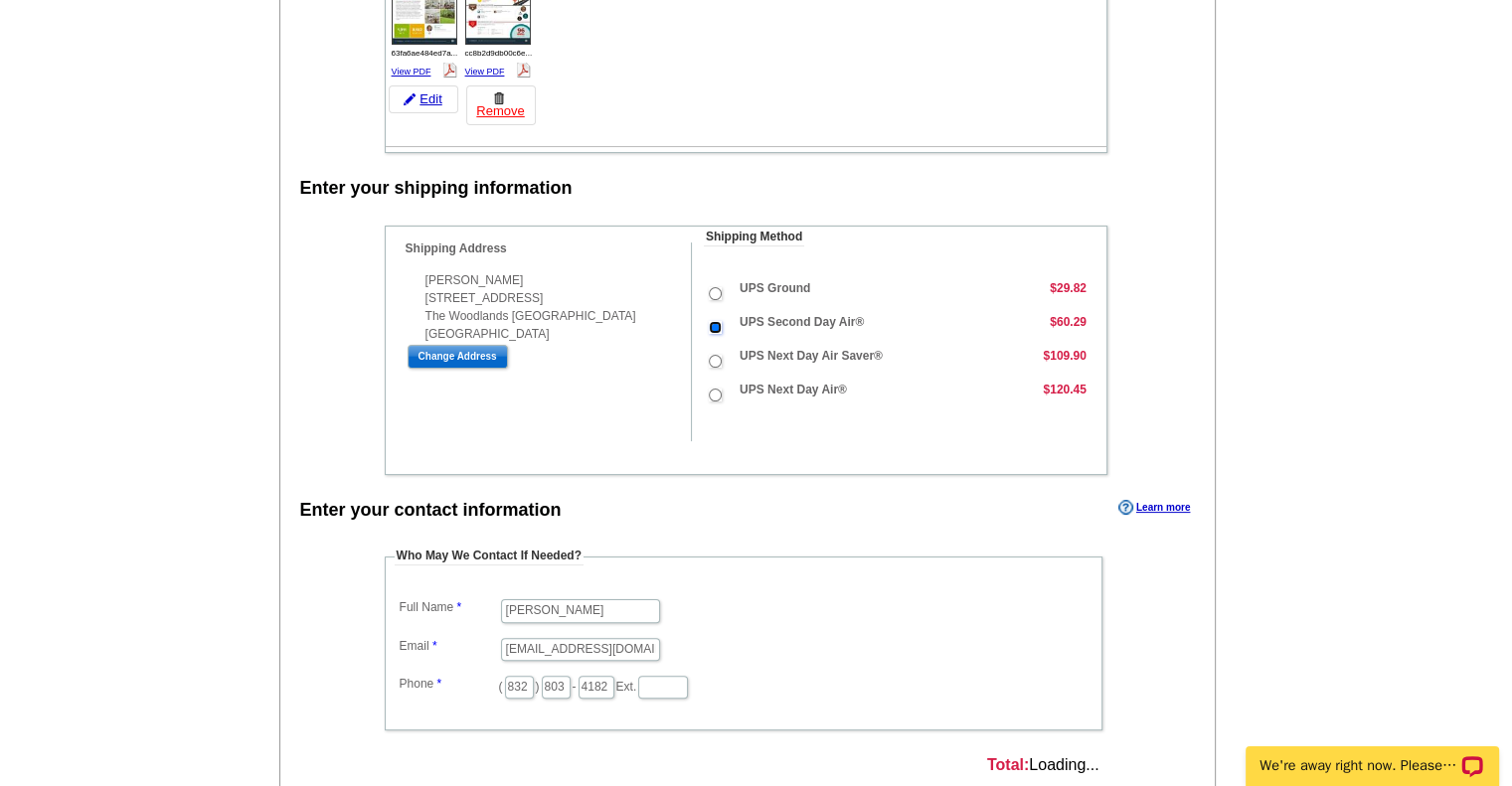 scroll, scrollTop: 0, scrollLeft: 0, axis: both 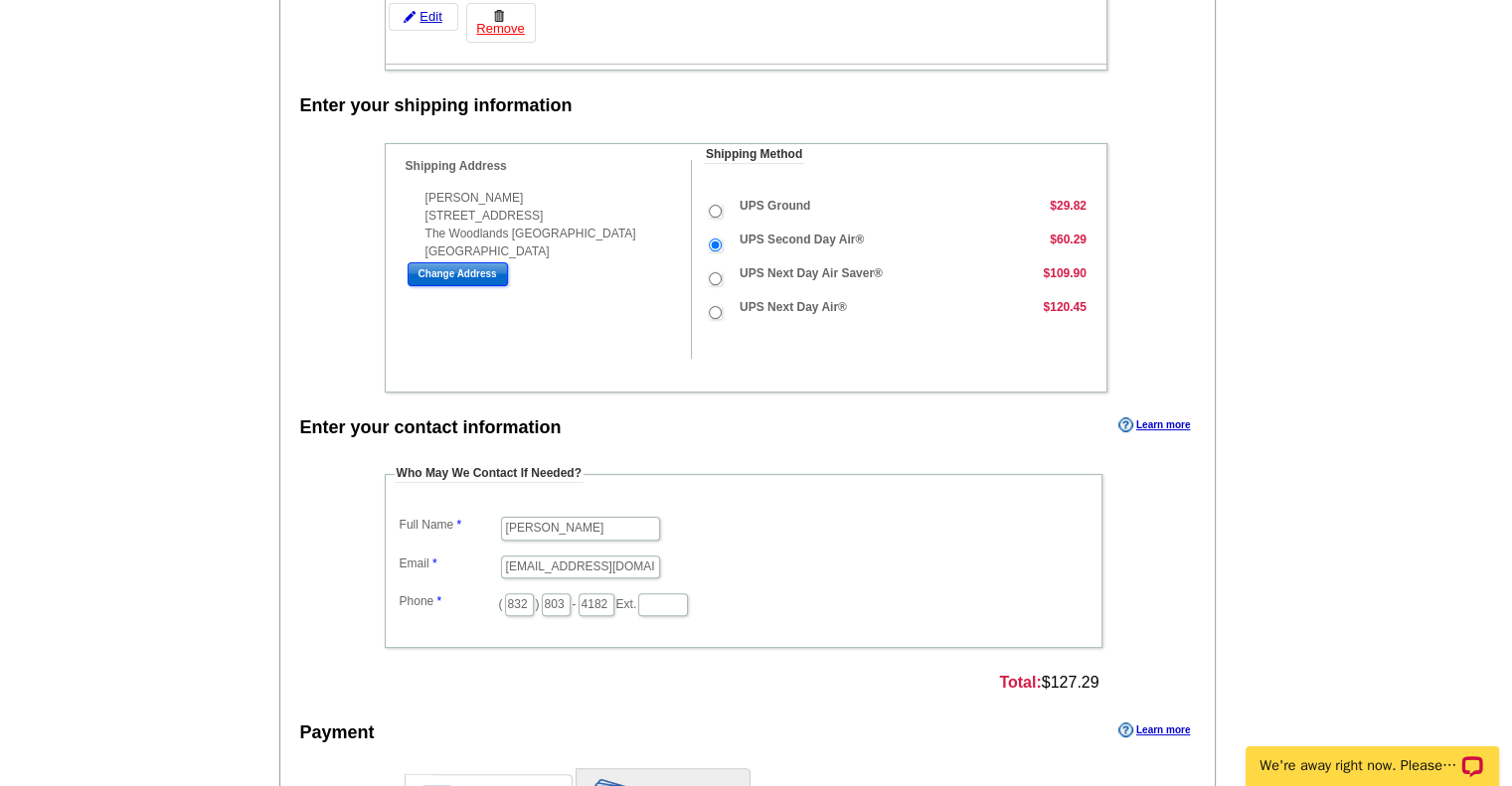 click on "Change Address" at bounding box center [457, 274] 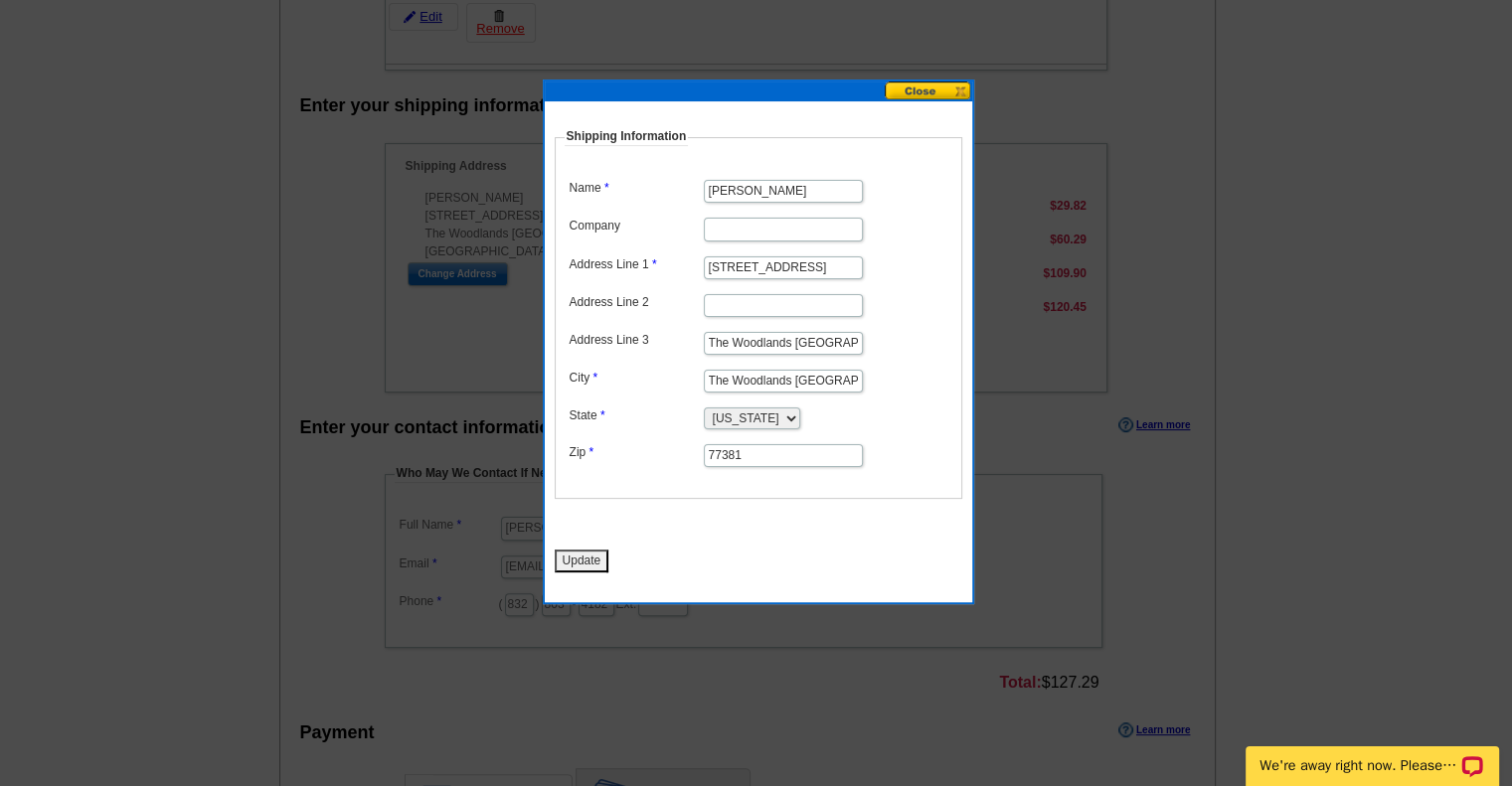 click on "The Woodlands TX" at bounding box center (783, 343) 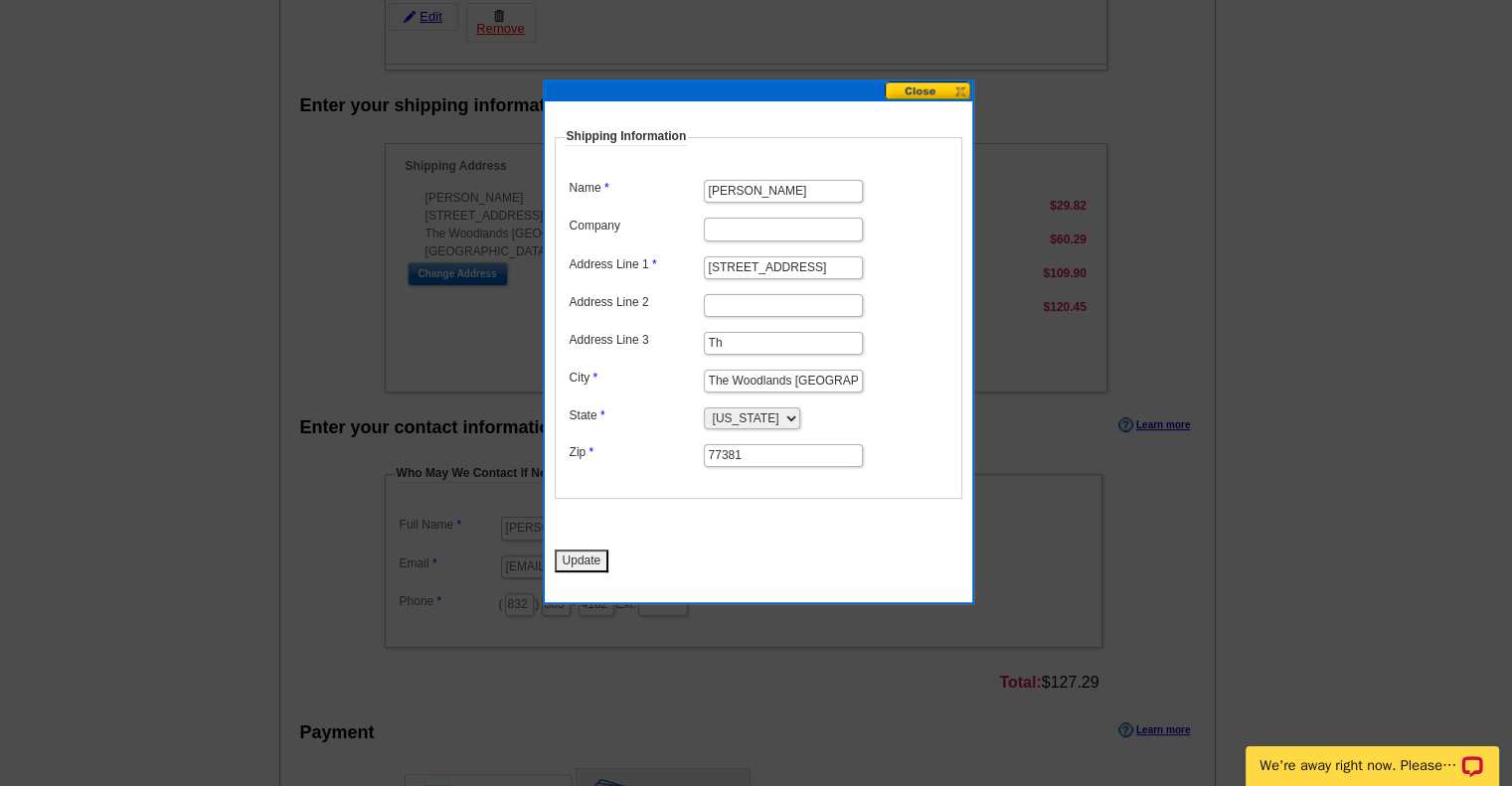 type on "T" 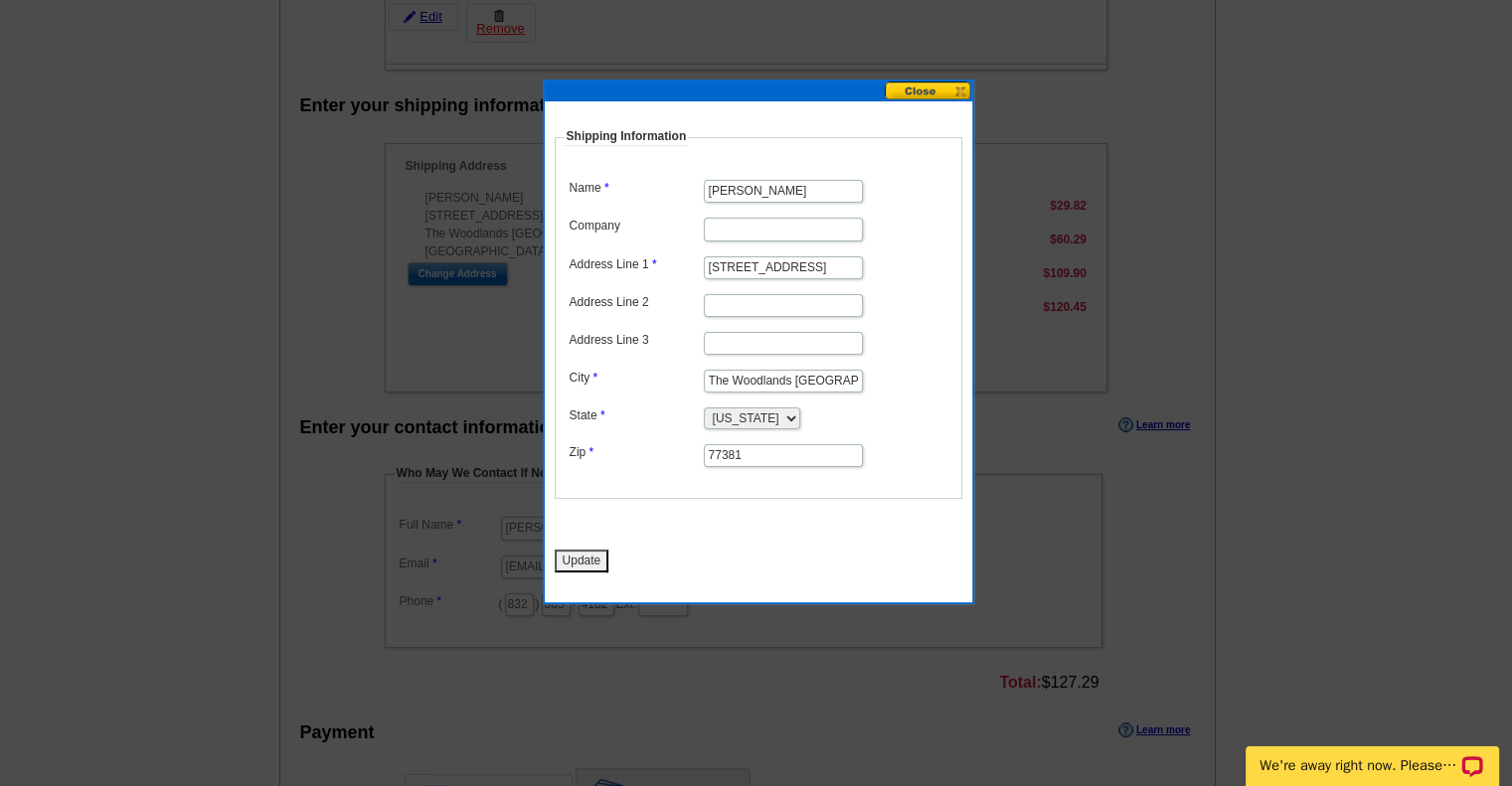 type 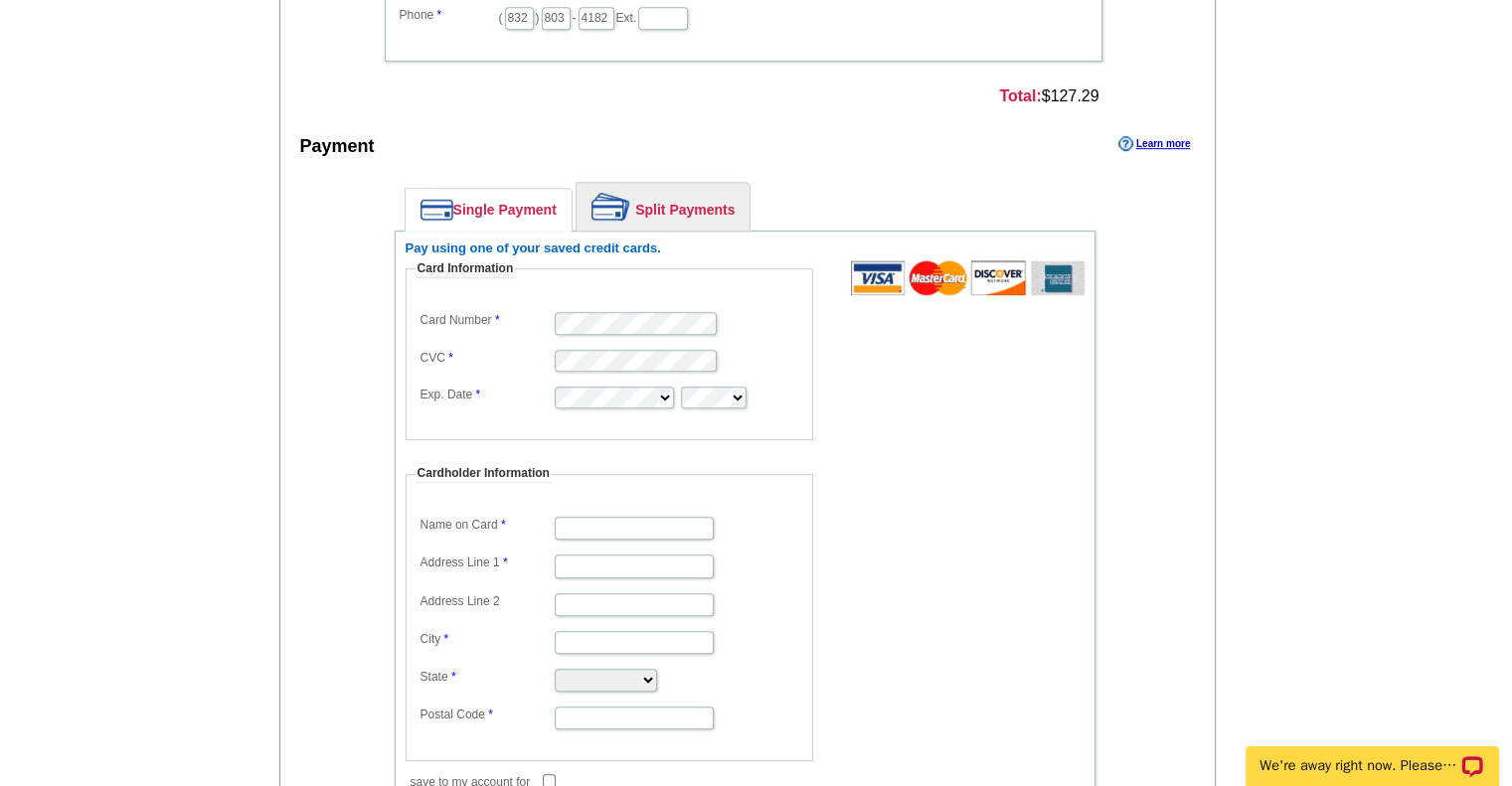 scroll, scrollTop: 1113, scrollLeft: 0, axis: vertical 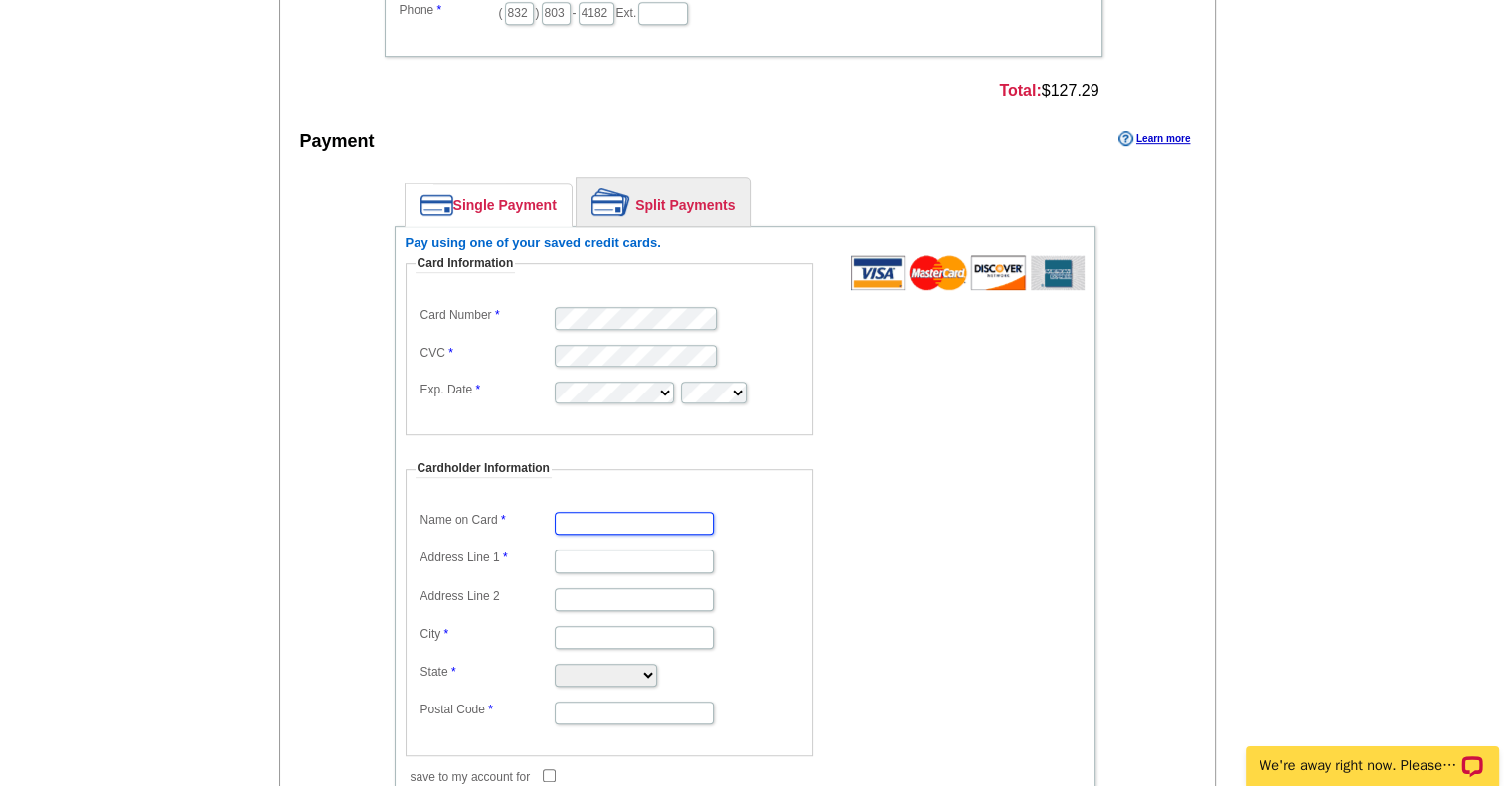 click on "Name on Card" at bounding box center [634, 523] 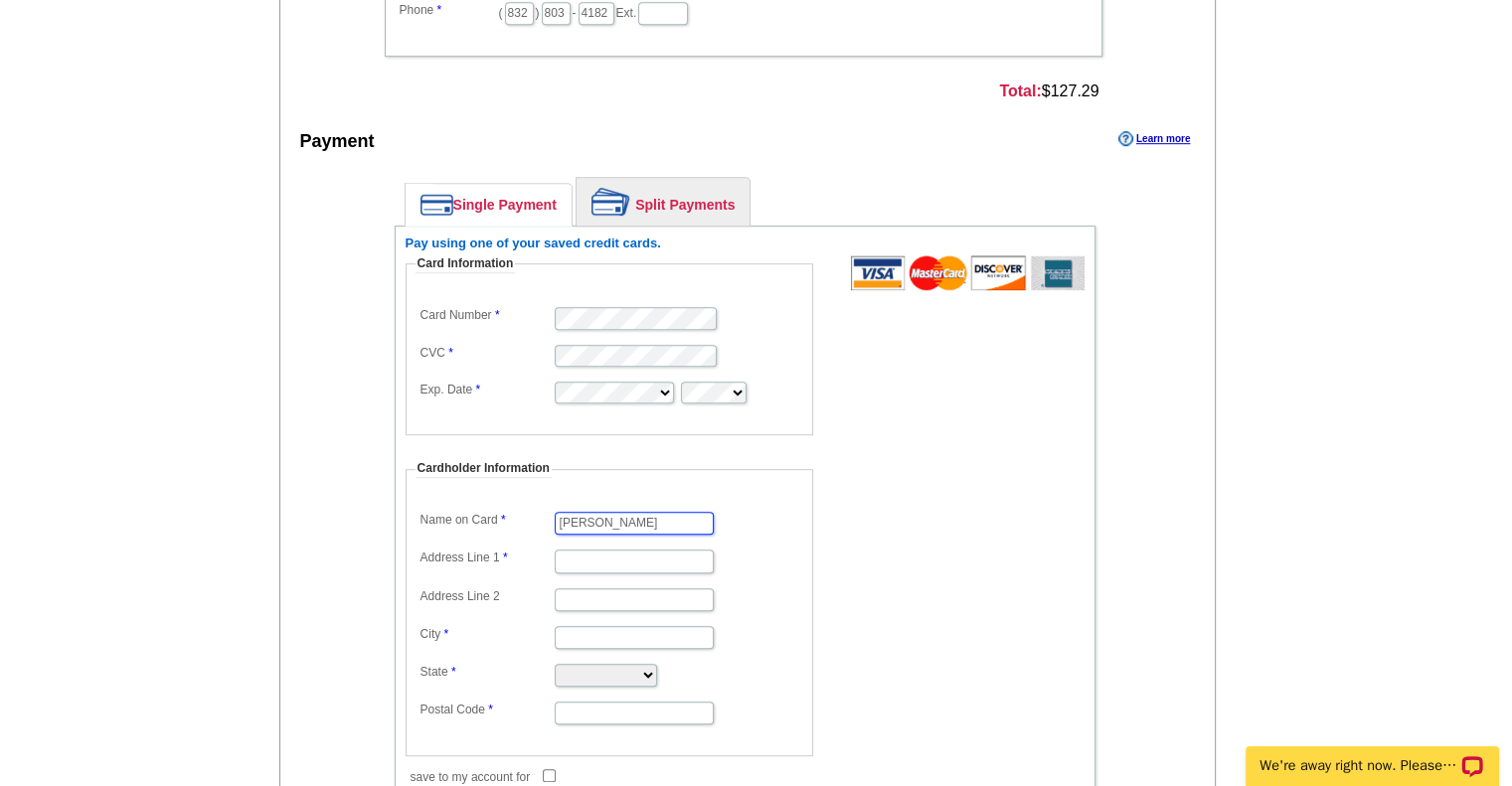 type on "[PERSON_NAME]" 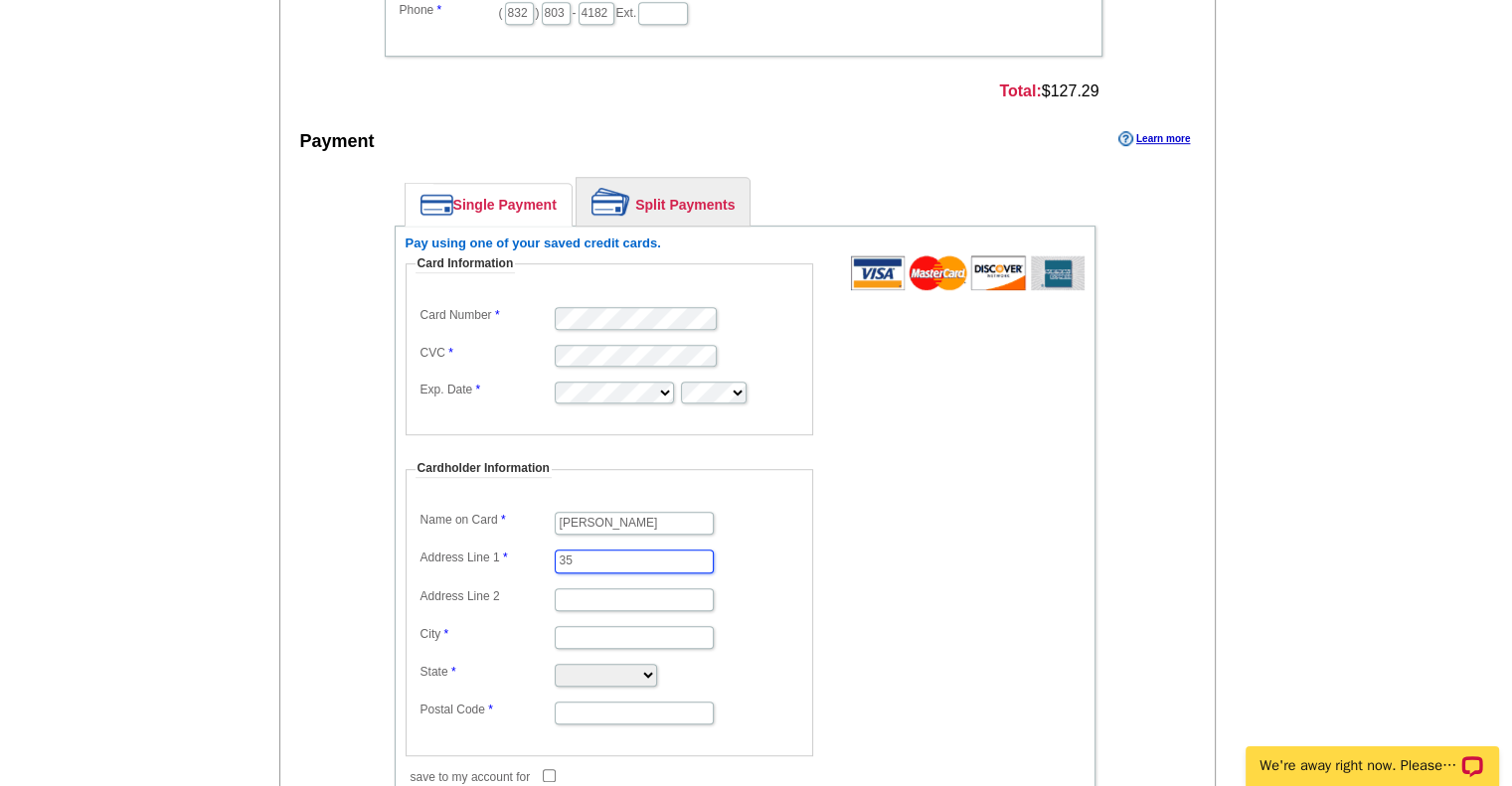 type on "[STREET_ADDRESS]" 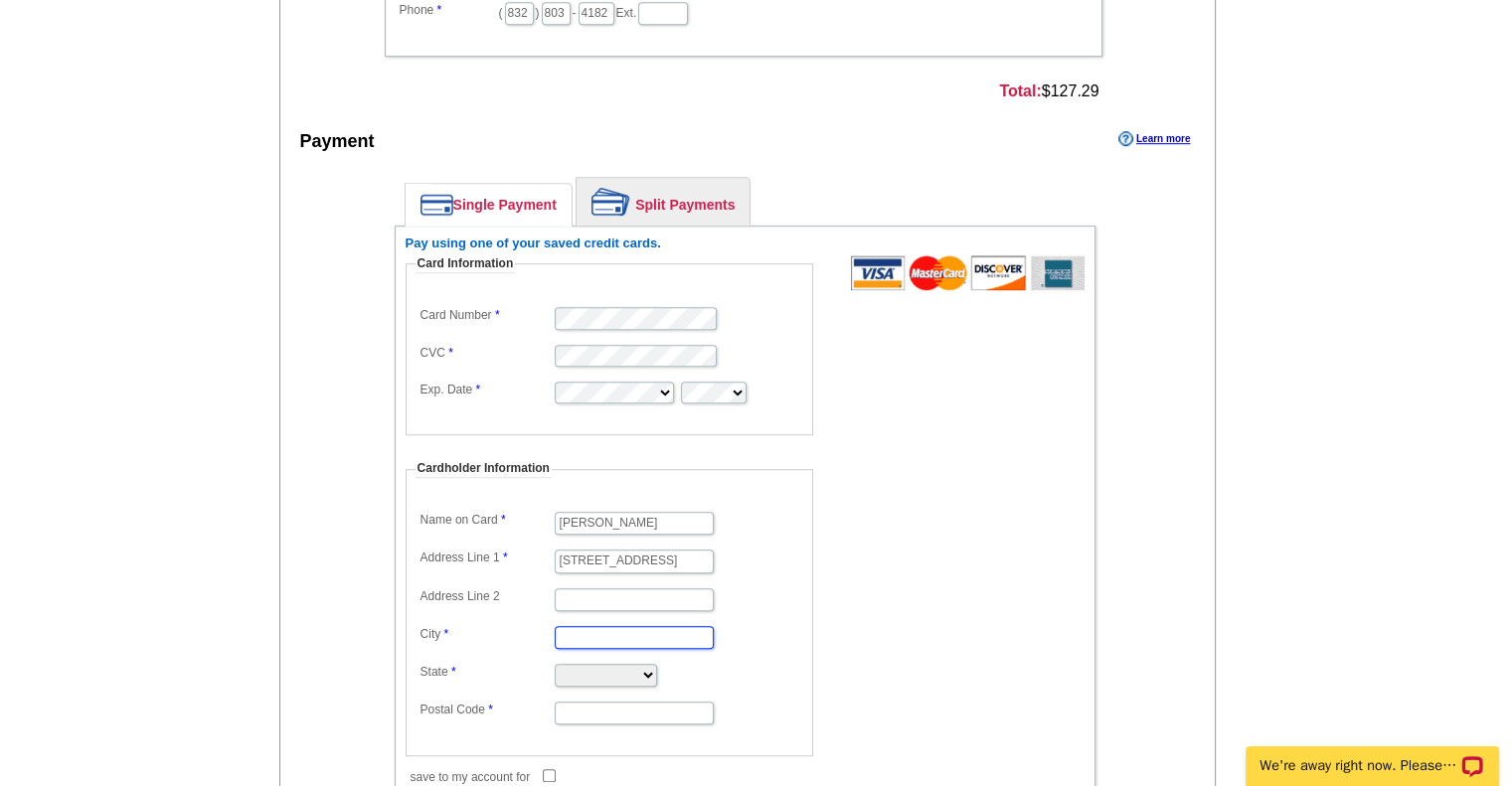 type on "The Woodlands TX" 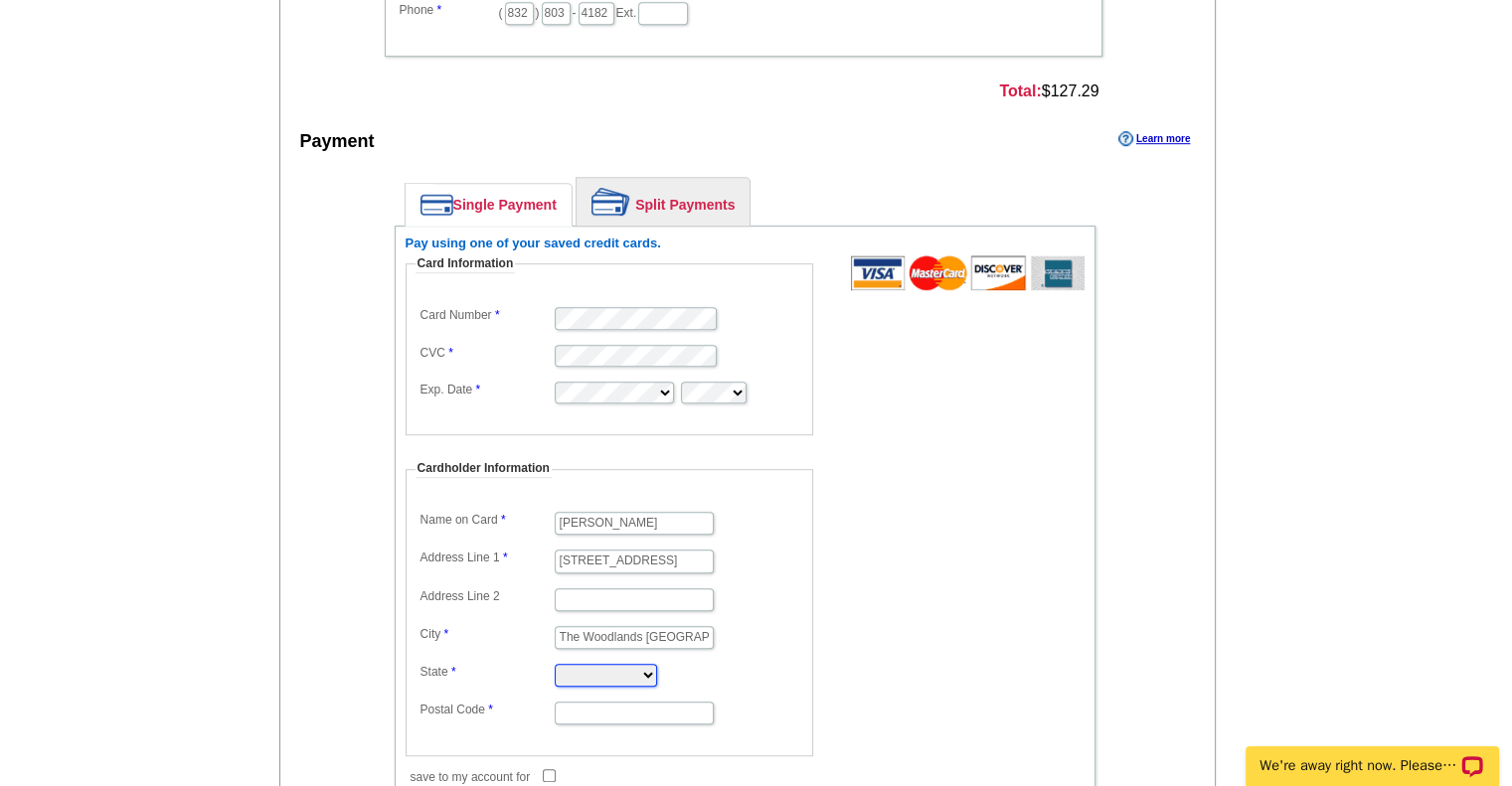 select on "TX" 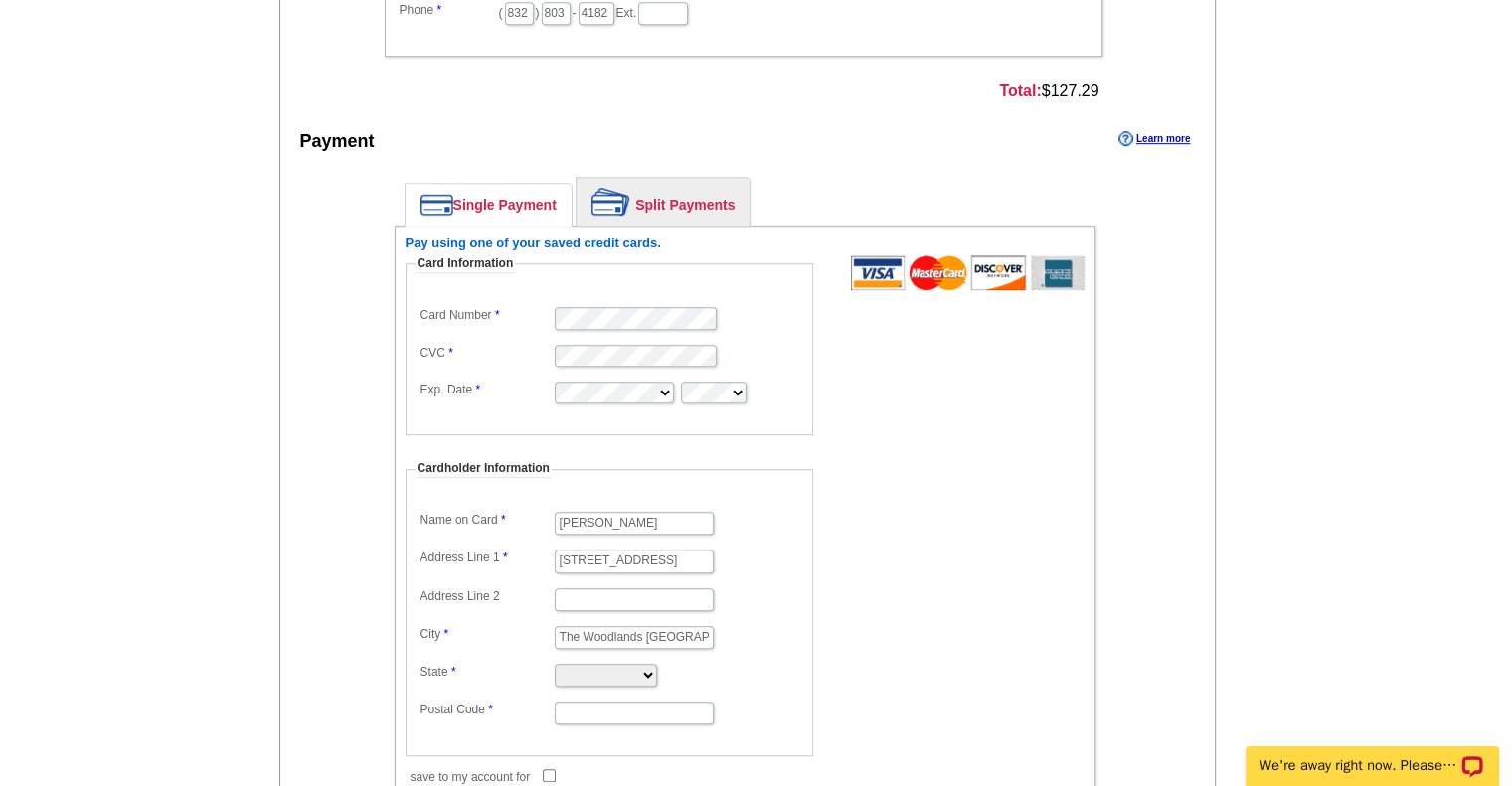 type on "77381" 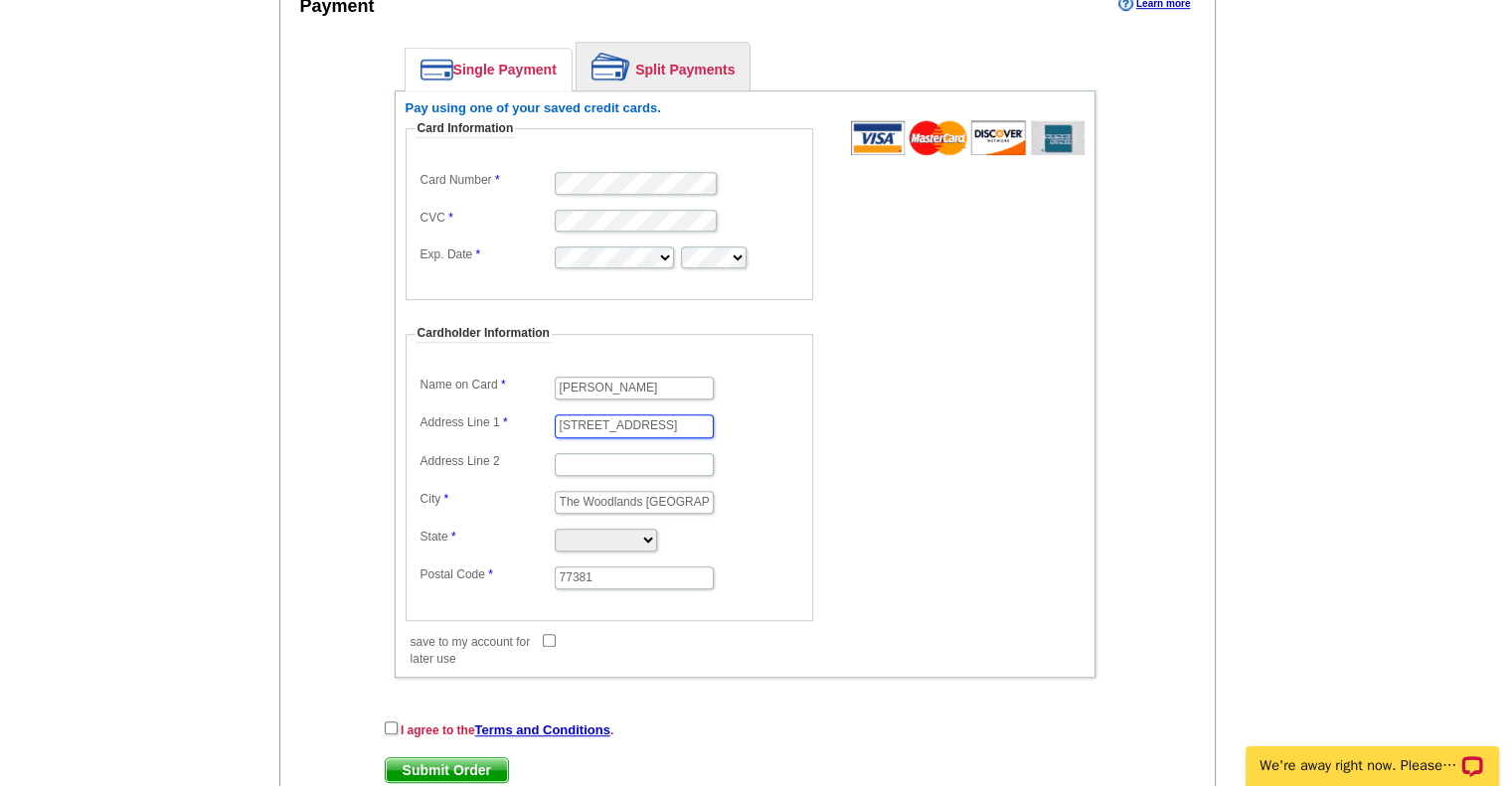 scroll, scrollTop: 1379, scrollLeft: 0, axis: vertical 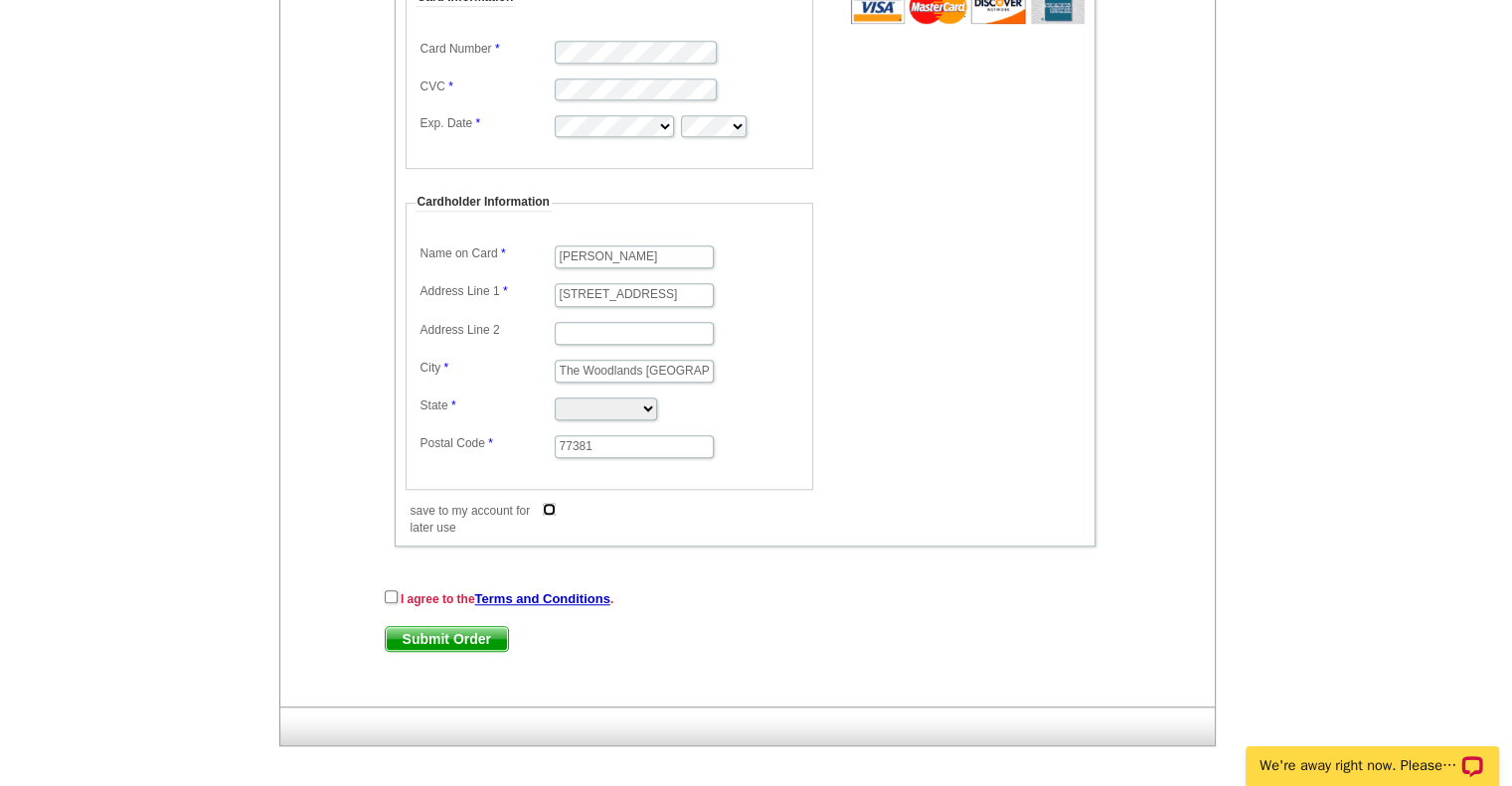 click on "save to my account for later use" at bounding box center [549, 509] 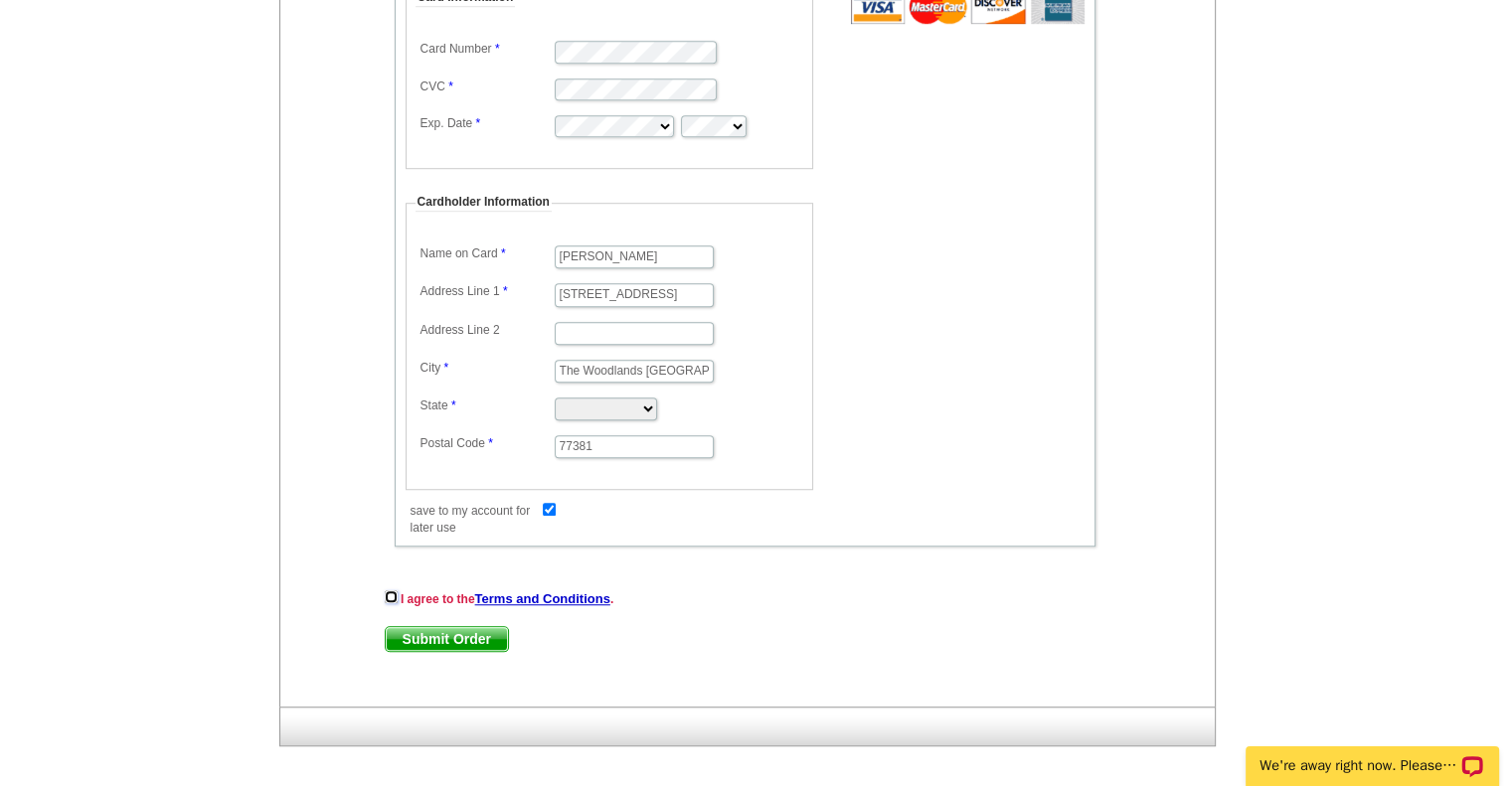 click at bounding box center (391, 596) 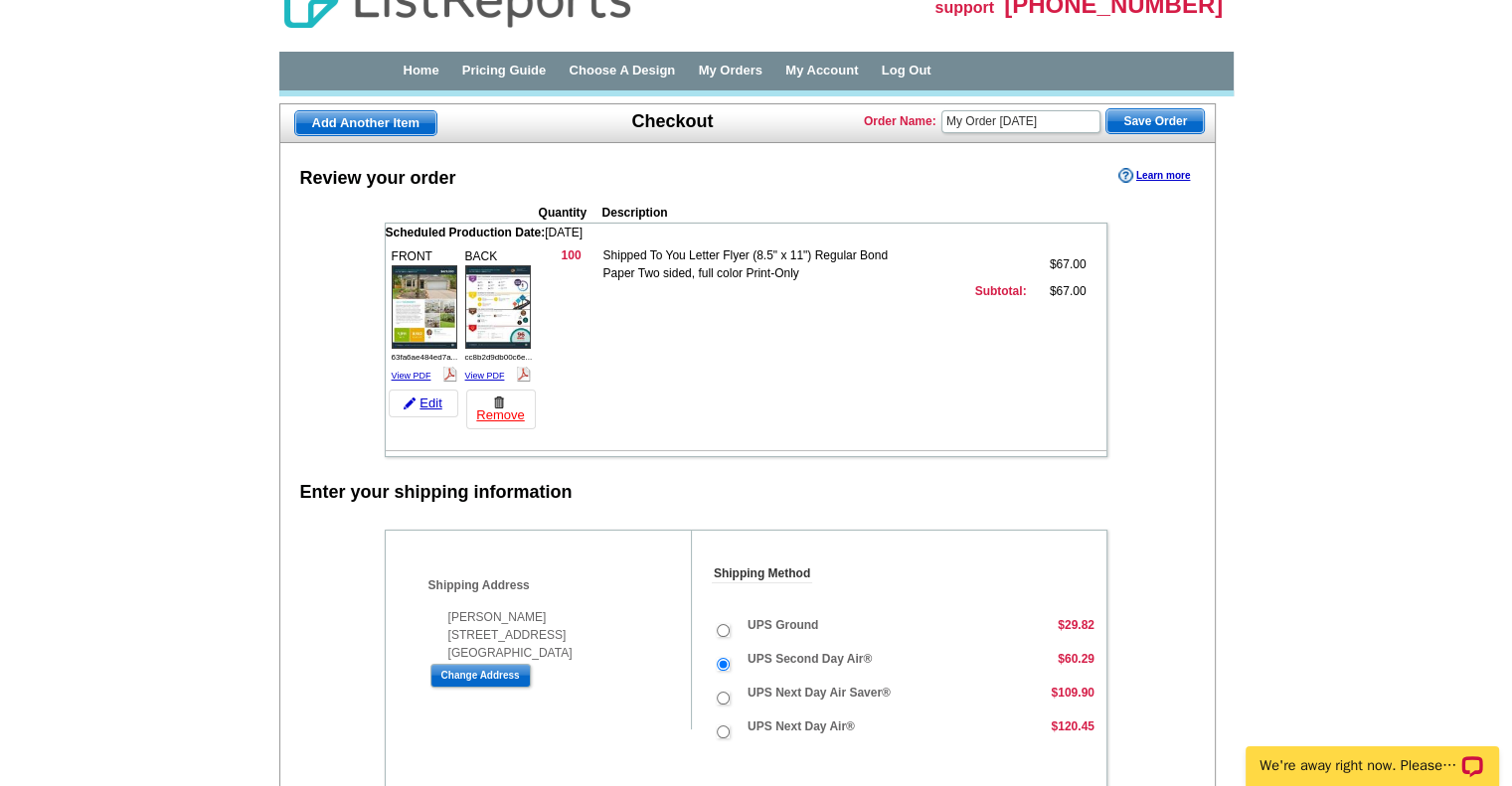 scroll, scrollTop: 0, scrollLeft: 0, axis: both 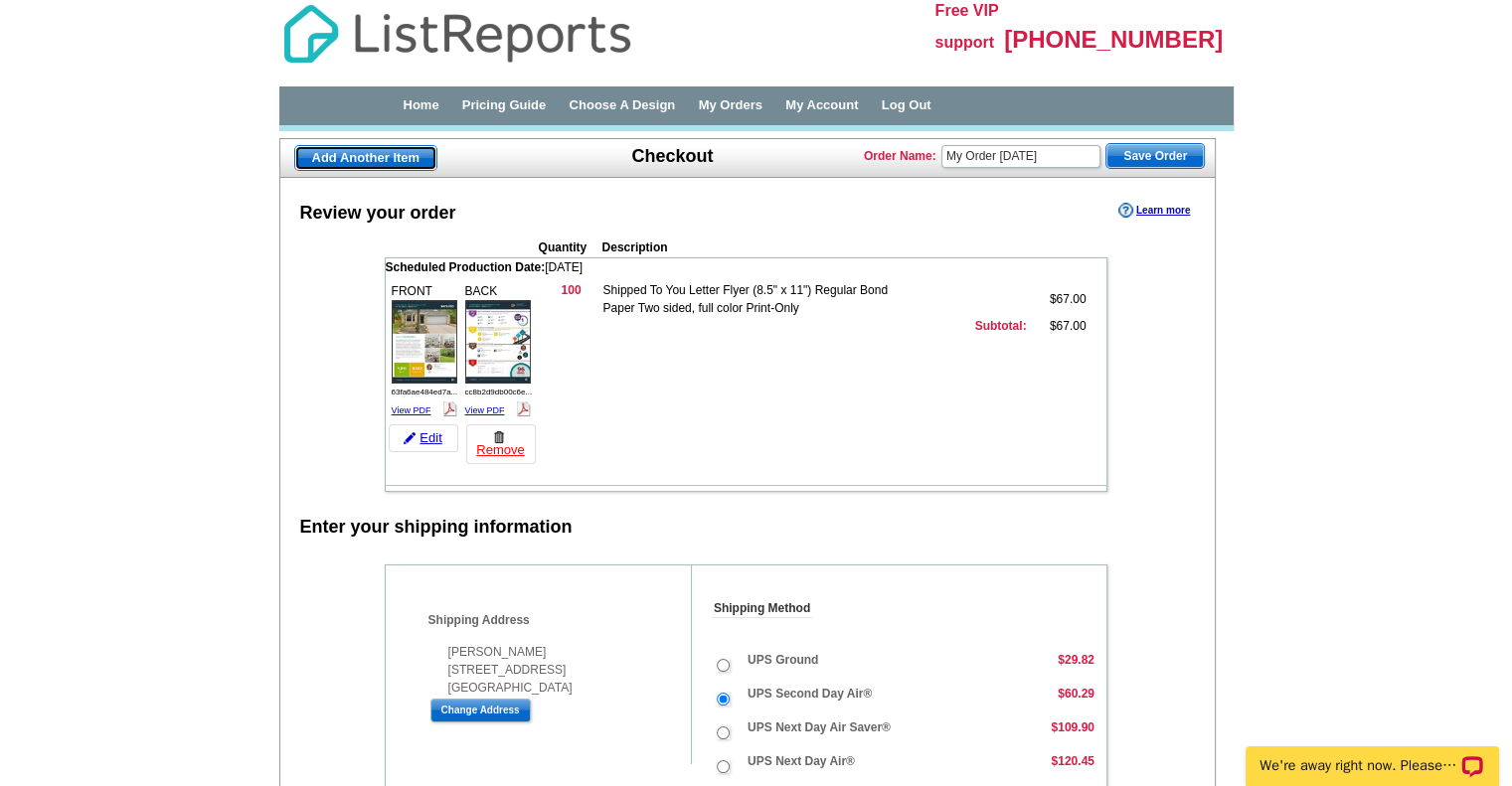 click on "Add Another Item" at bounding box center (366, 158) 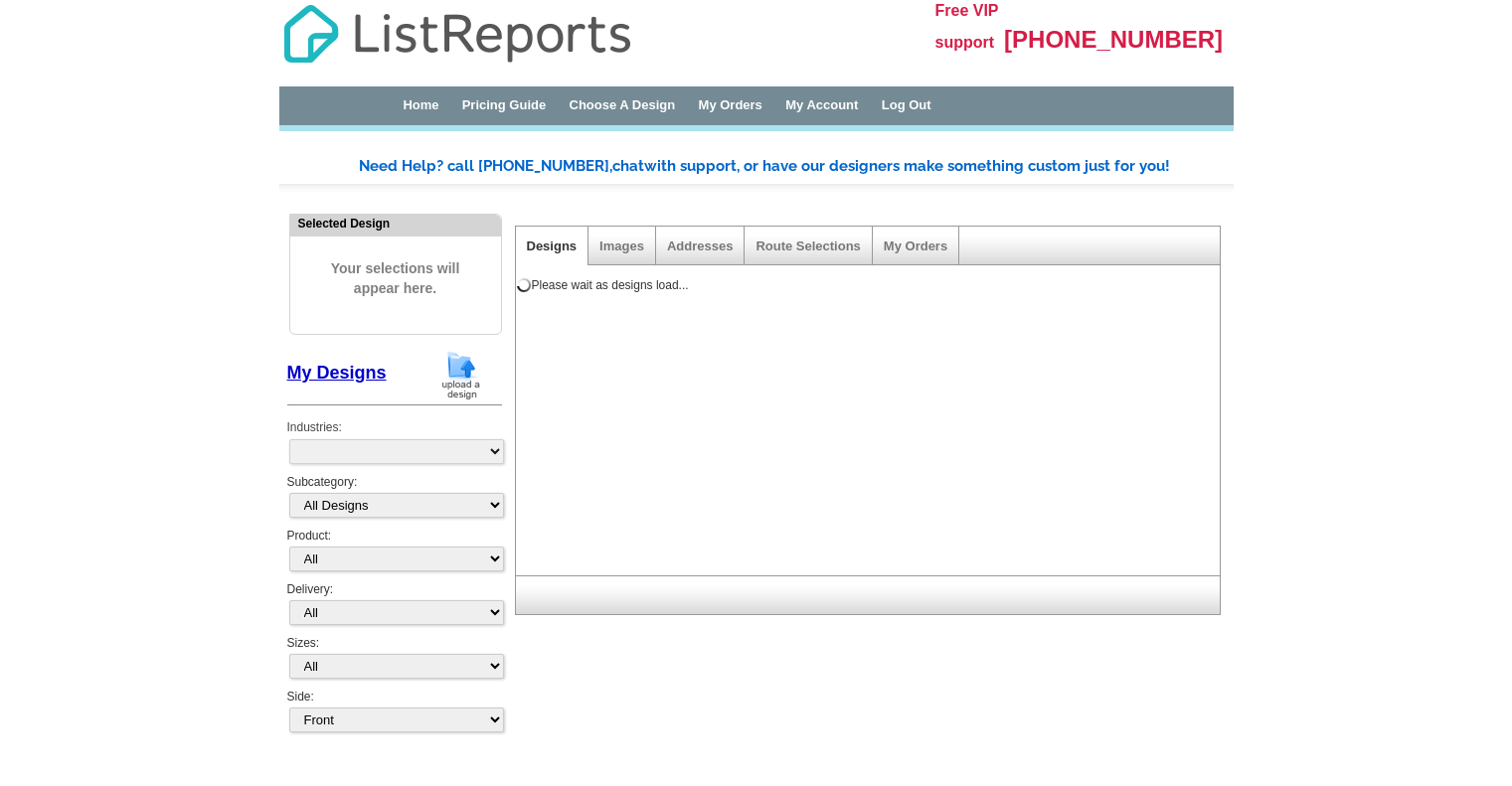 scroll, scrollTop: 0, scrollLeft: 0, axis: both 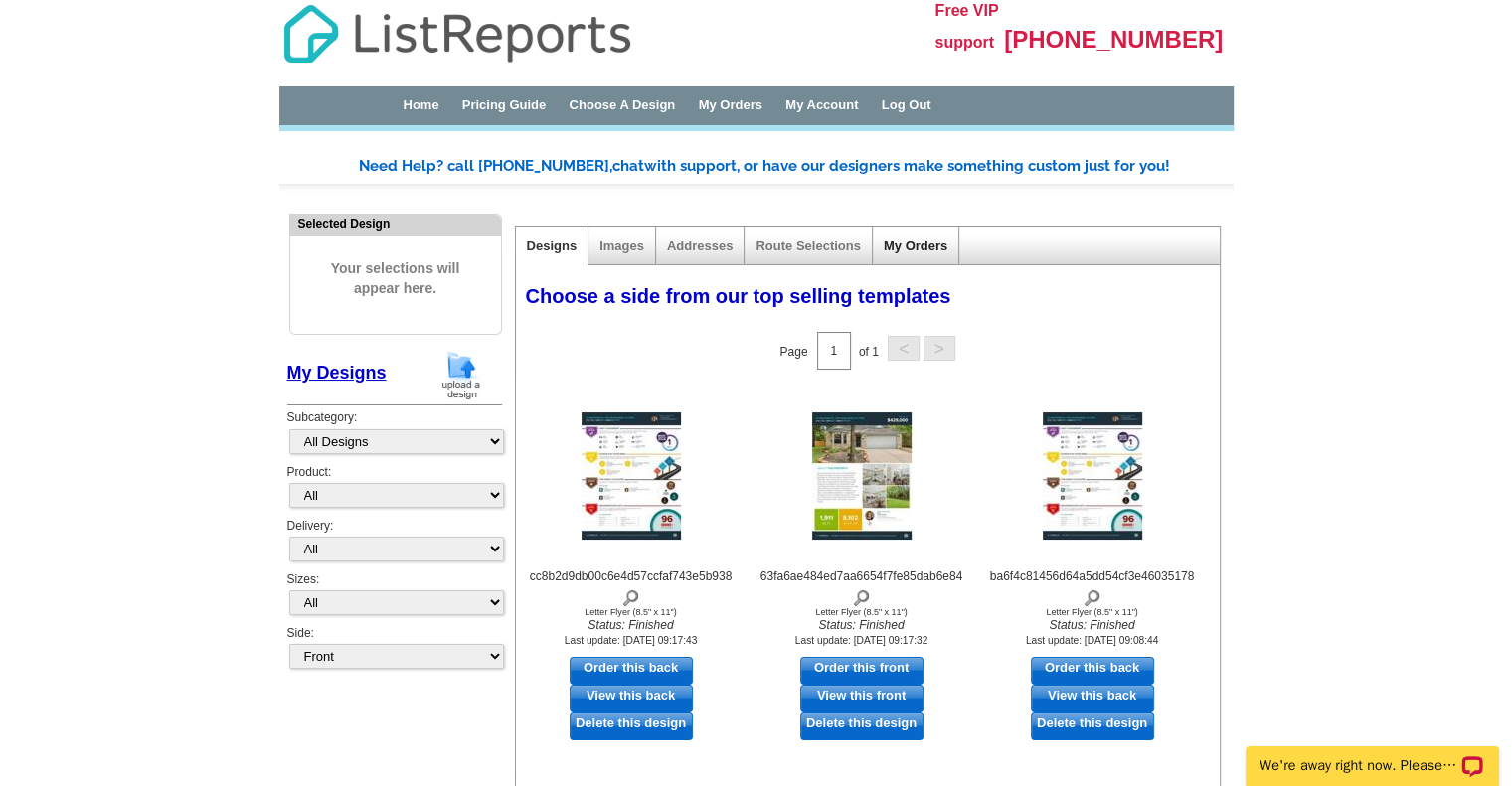 click on "My Orders" at bounding box center [916, 245] 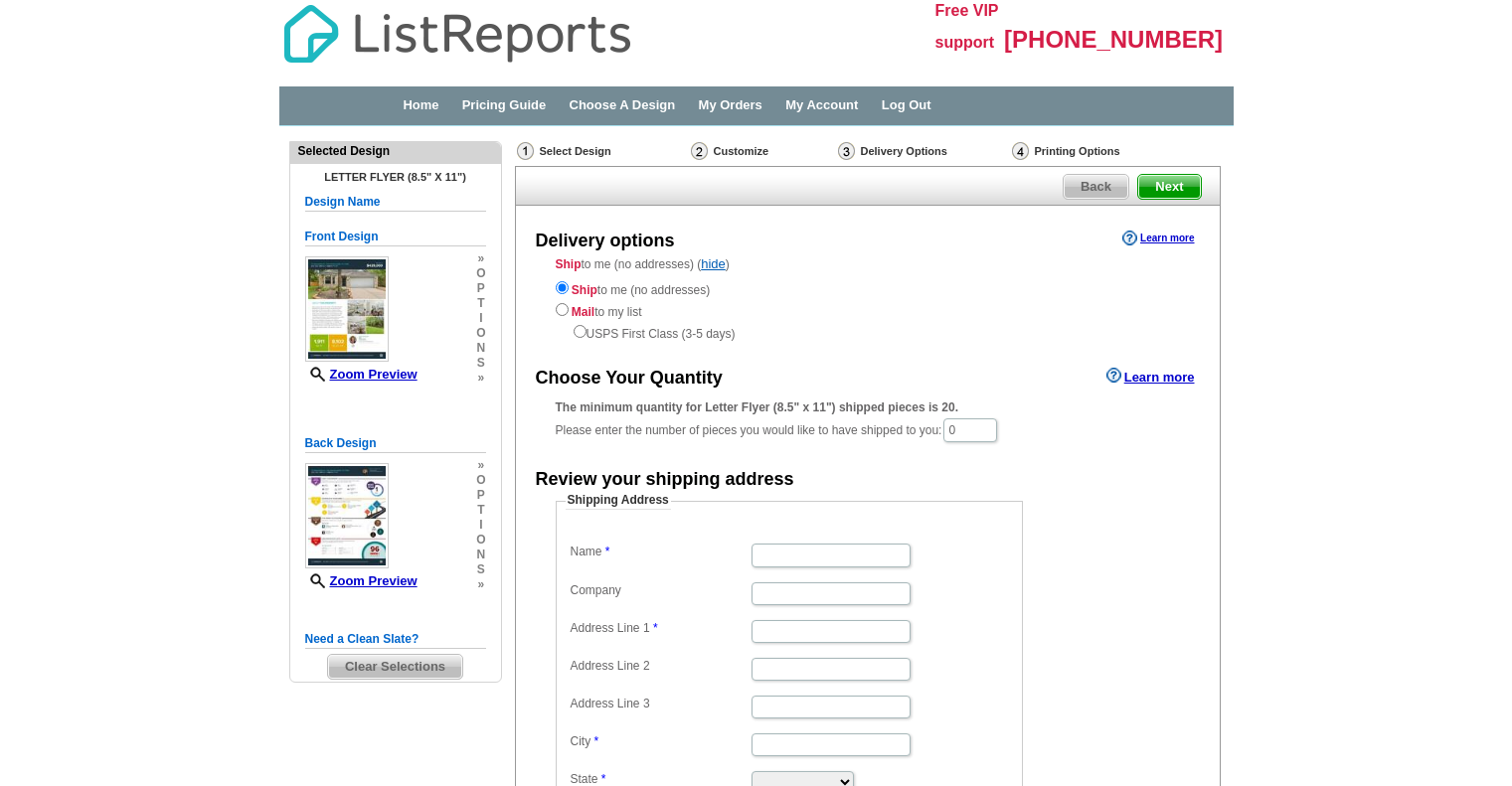 scroll, scrollTop: 0, scrollLeft: 0, axis: both 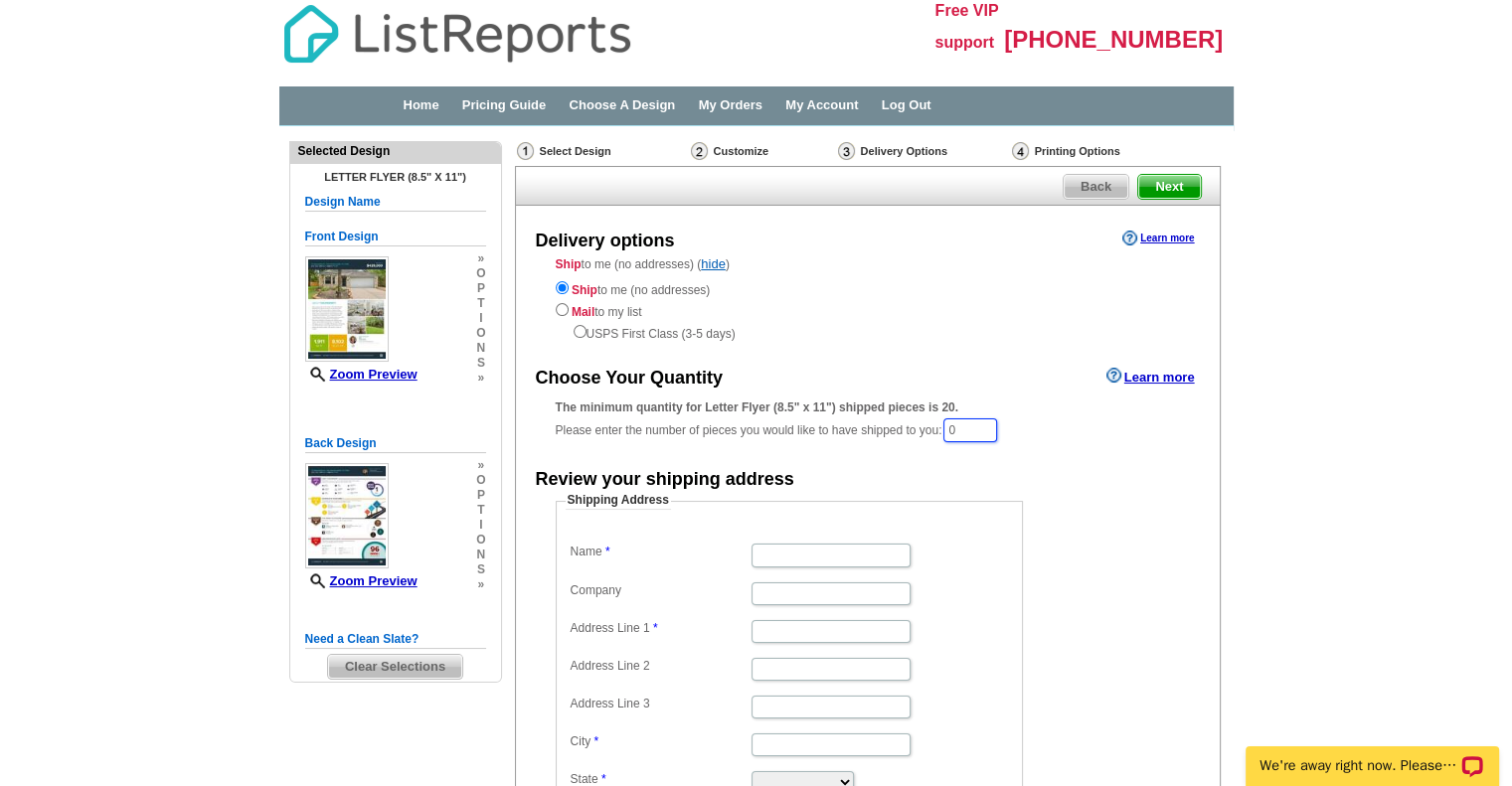 click on "0" at bounding box center (970, 430) 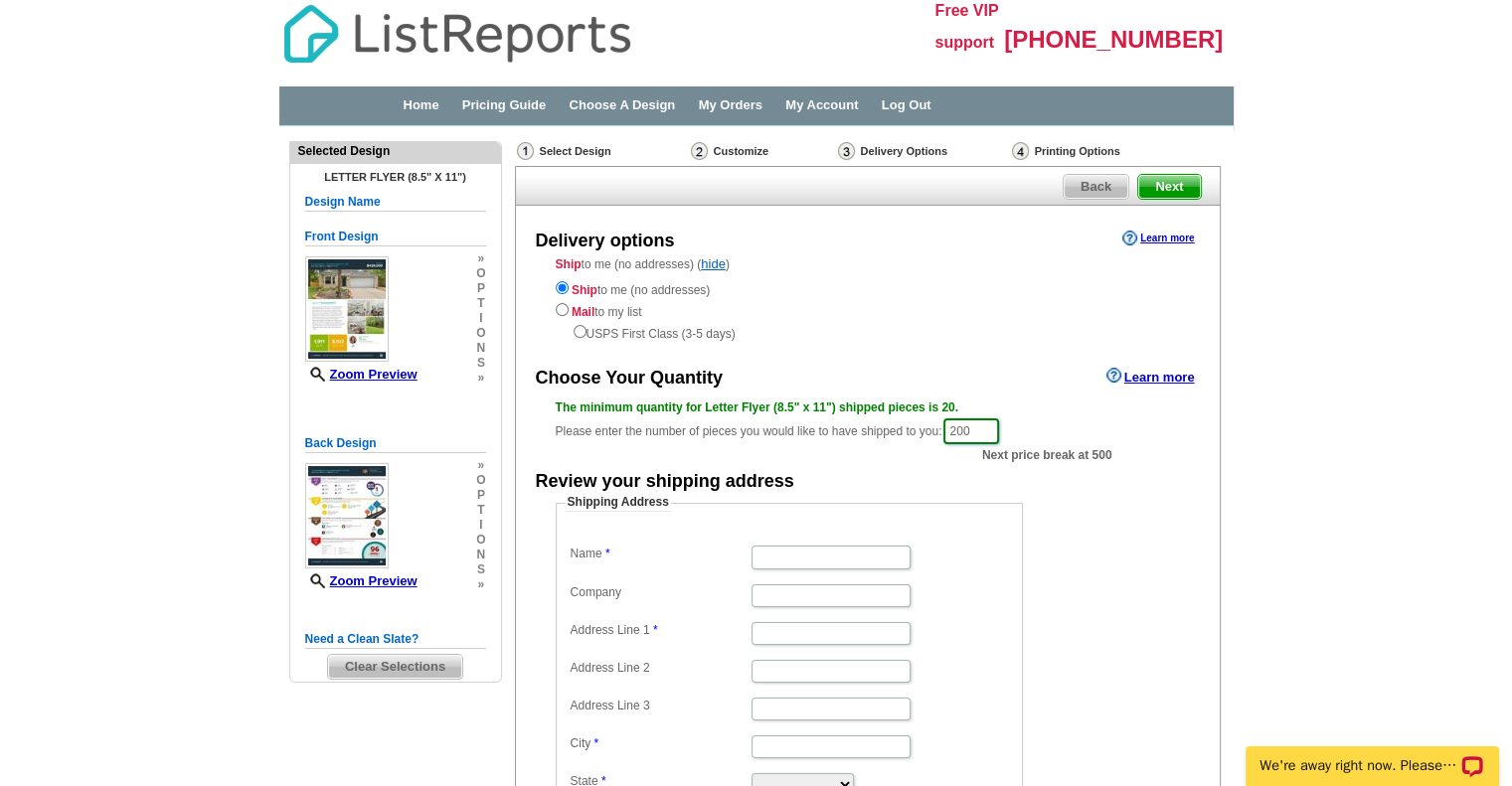 type on "200" 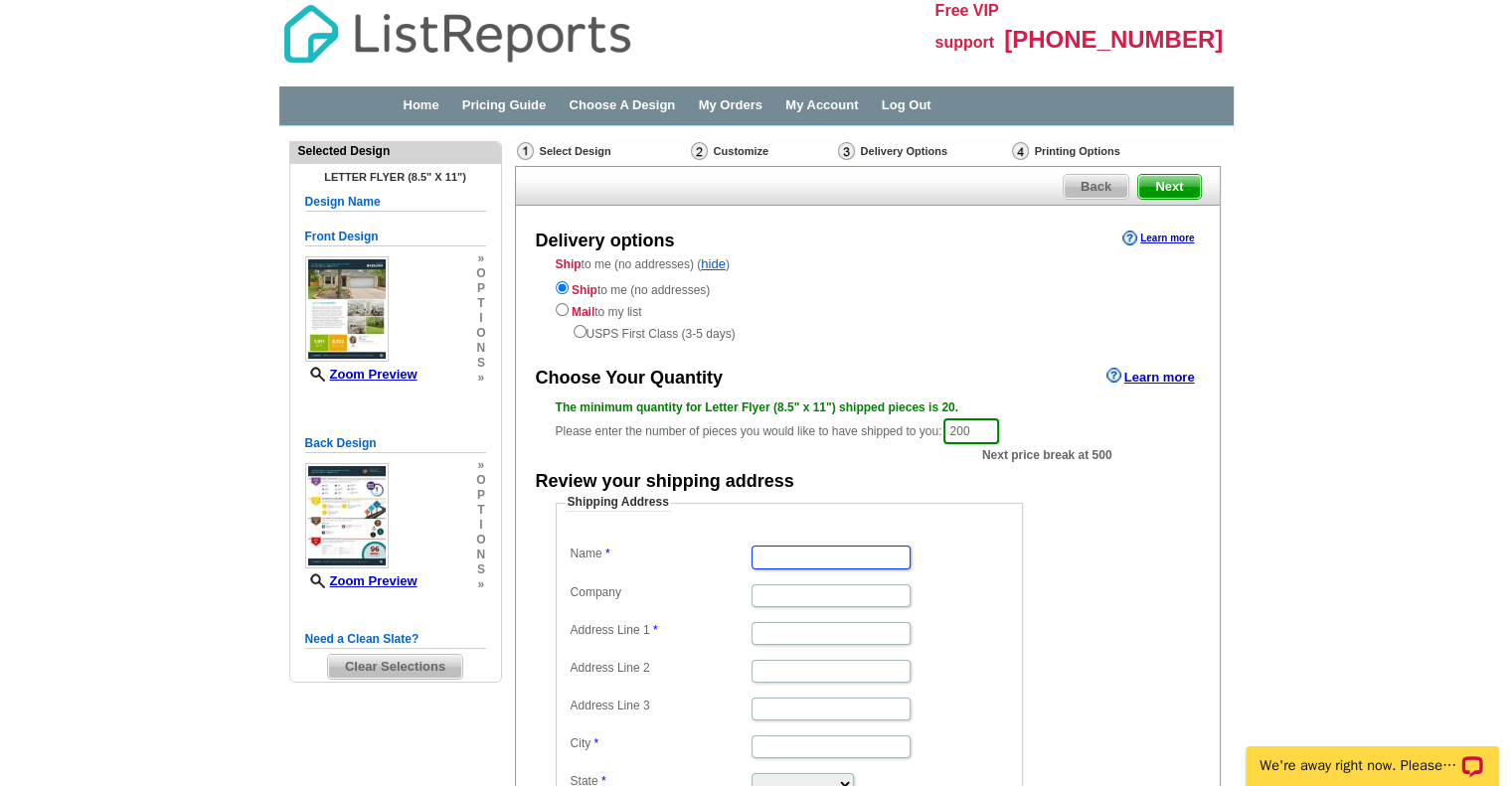 click on "Name" at bounding box center (831, 556) 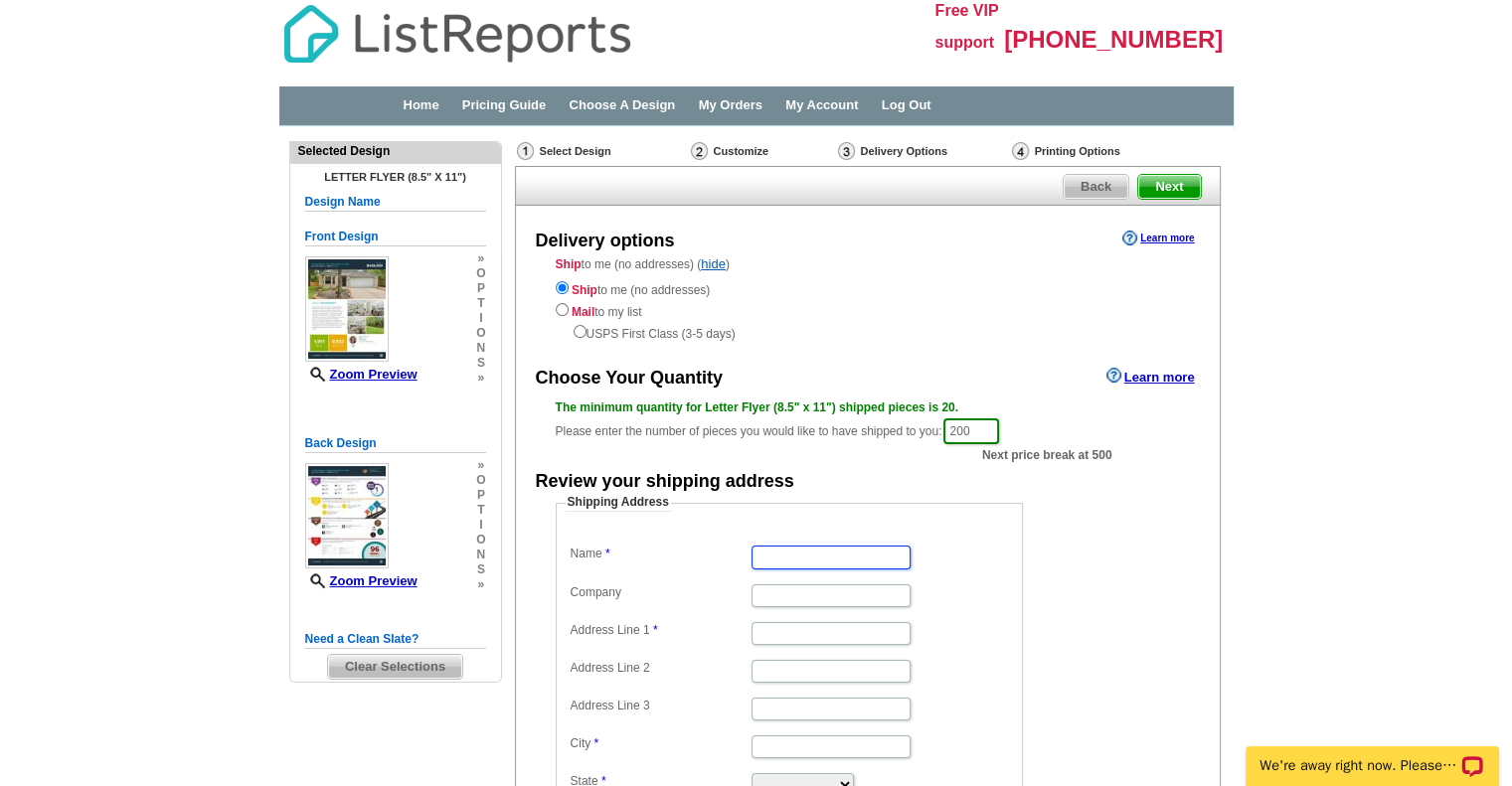 type on "Nancy MacLean" 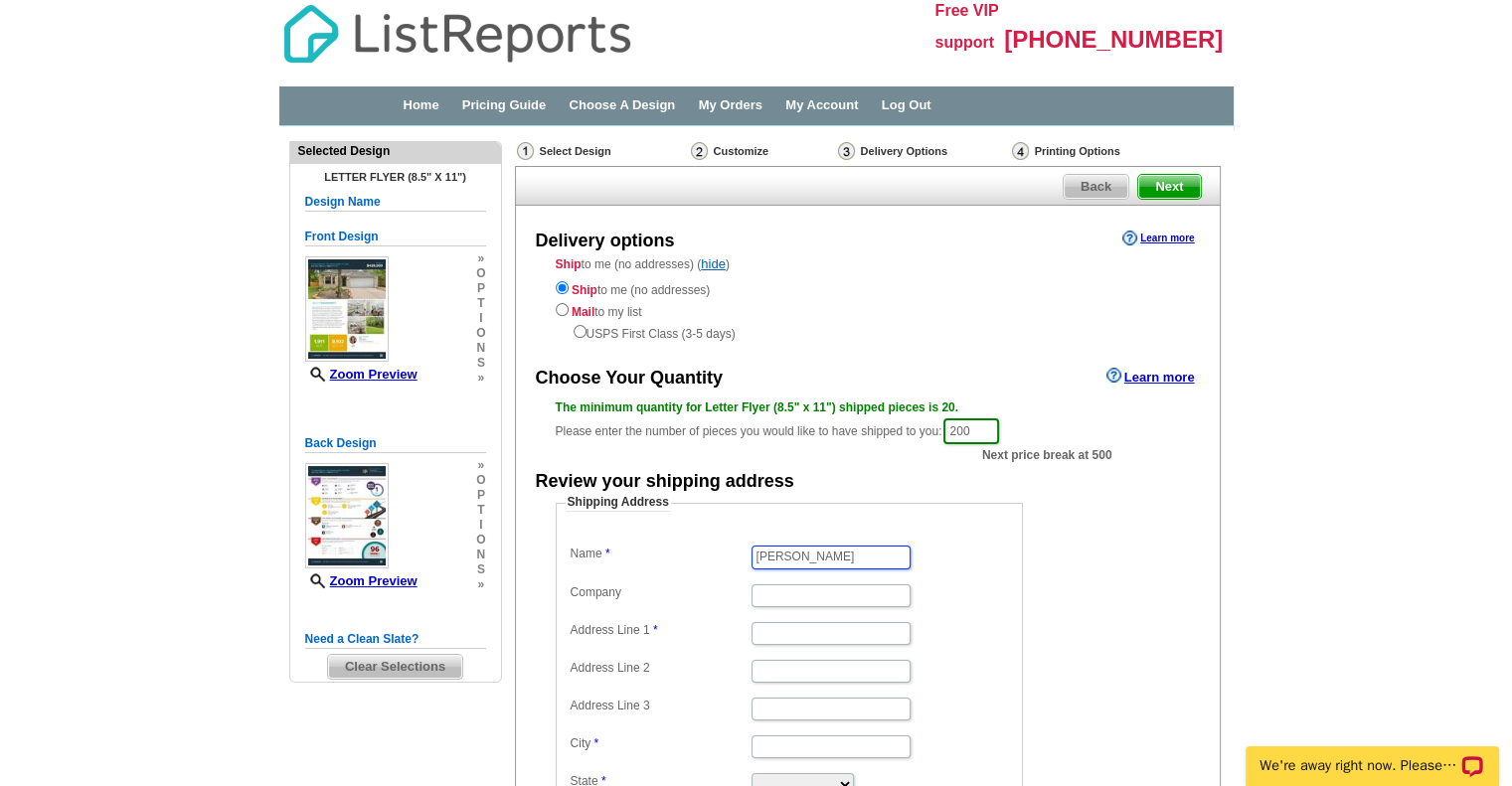type on "35 Trailhead Place" 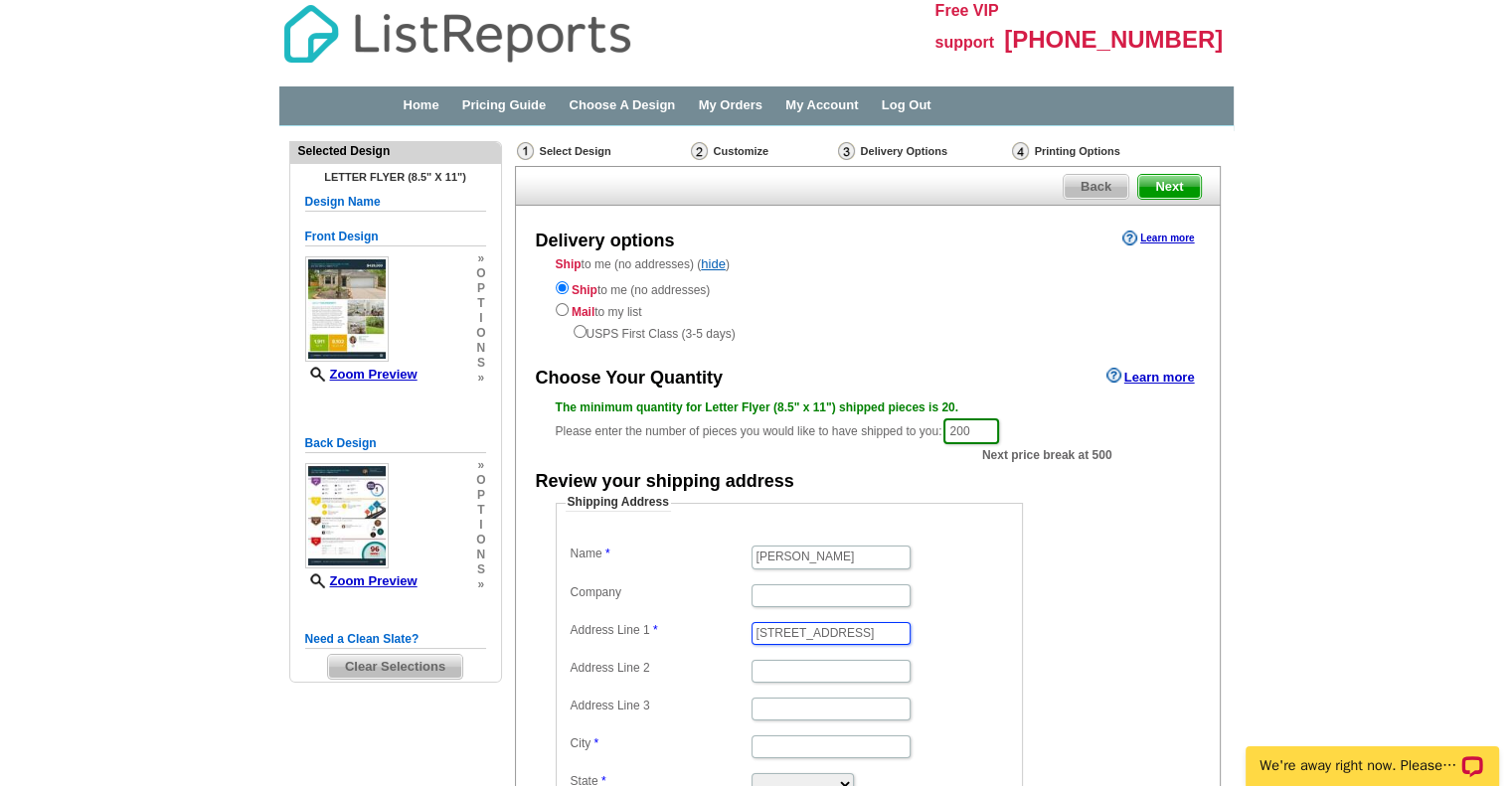 type on "The Woodlands TX" 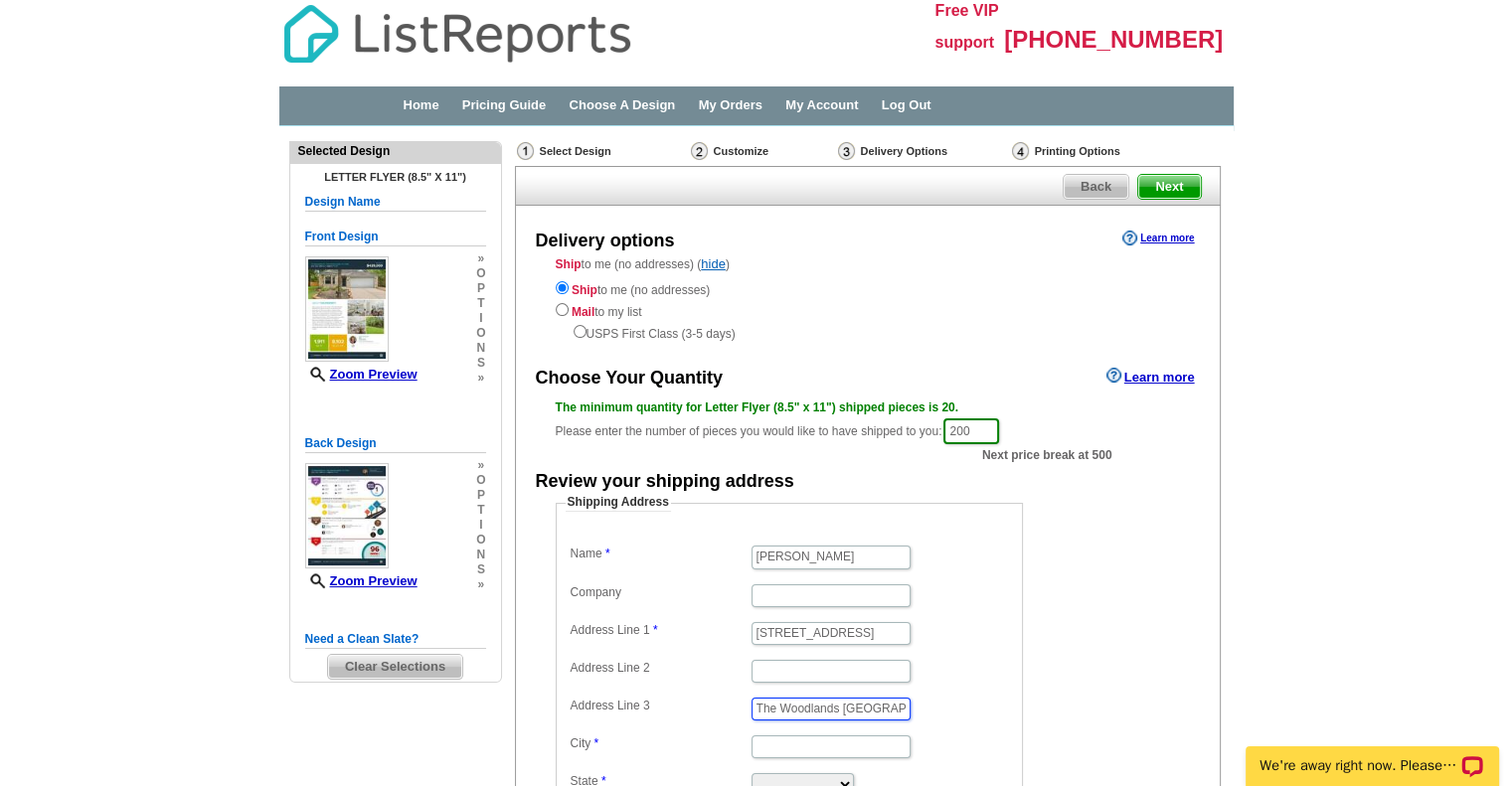 type on "The Woodlands TX" 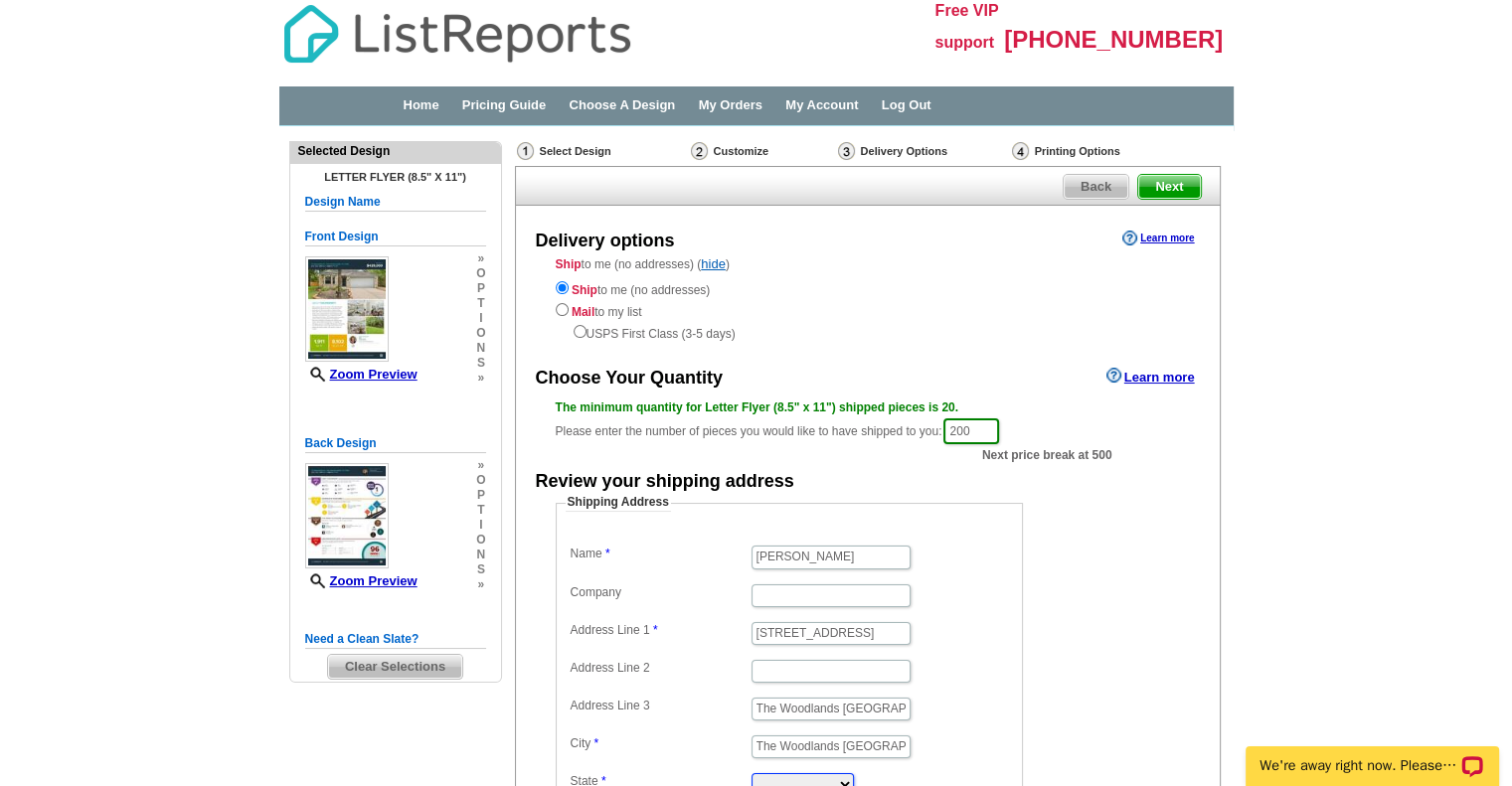 select on "TX" 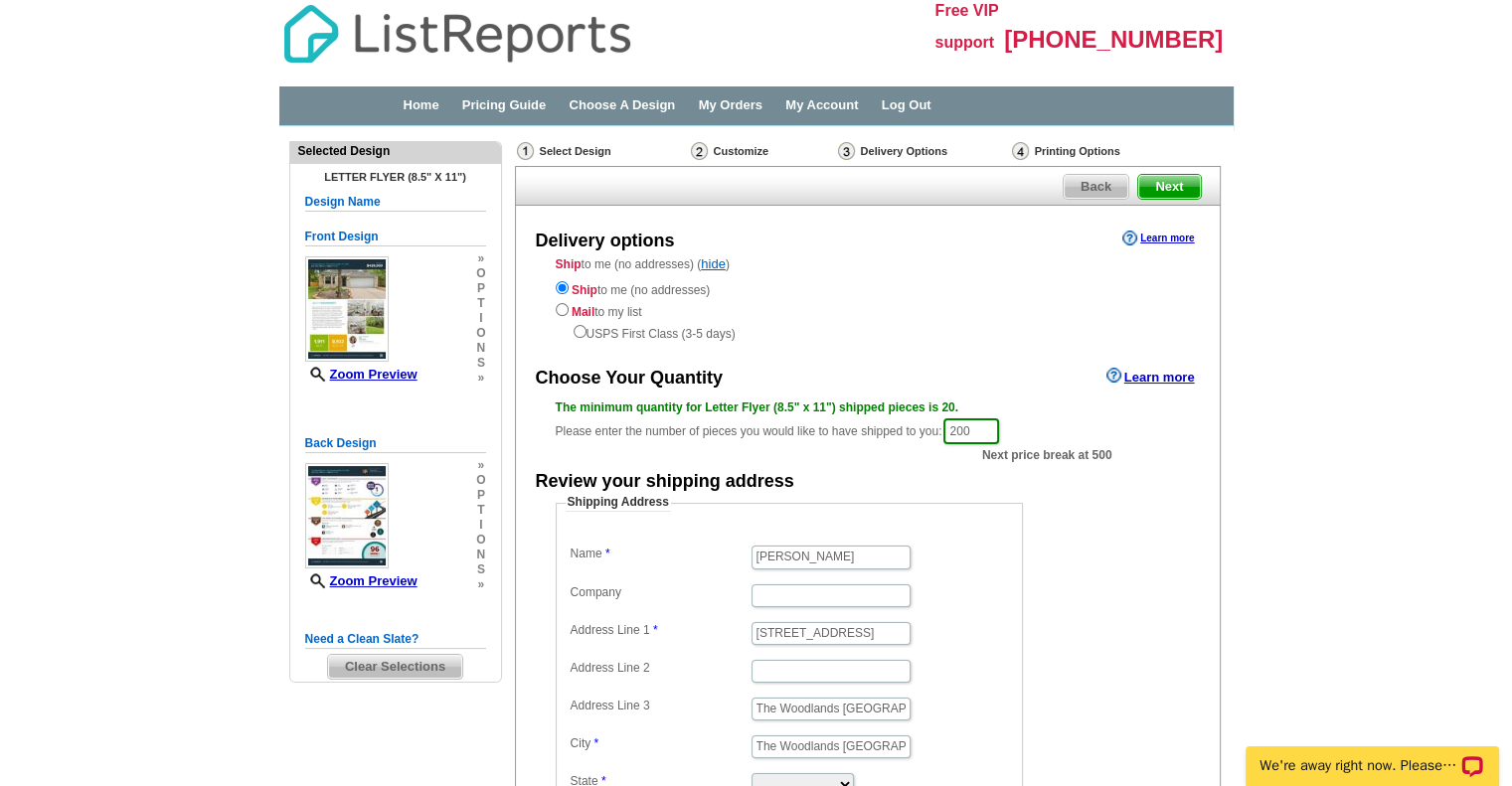 type on "77381" 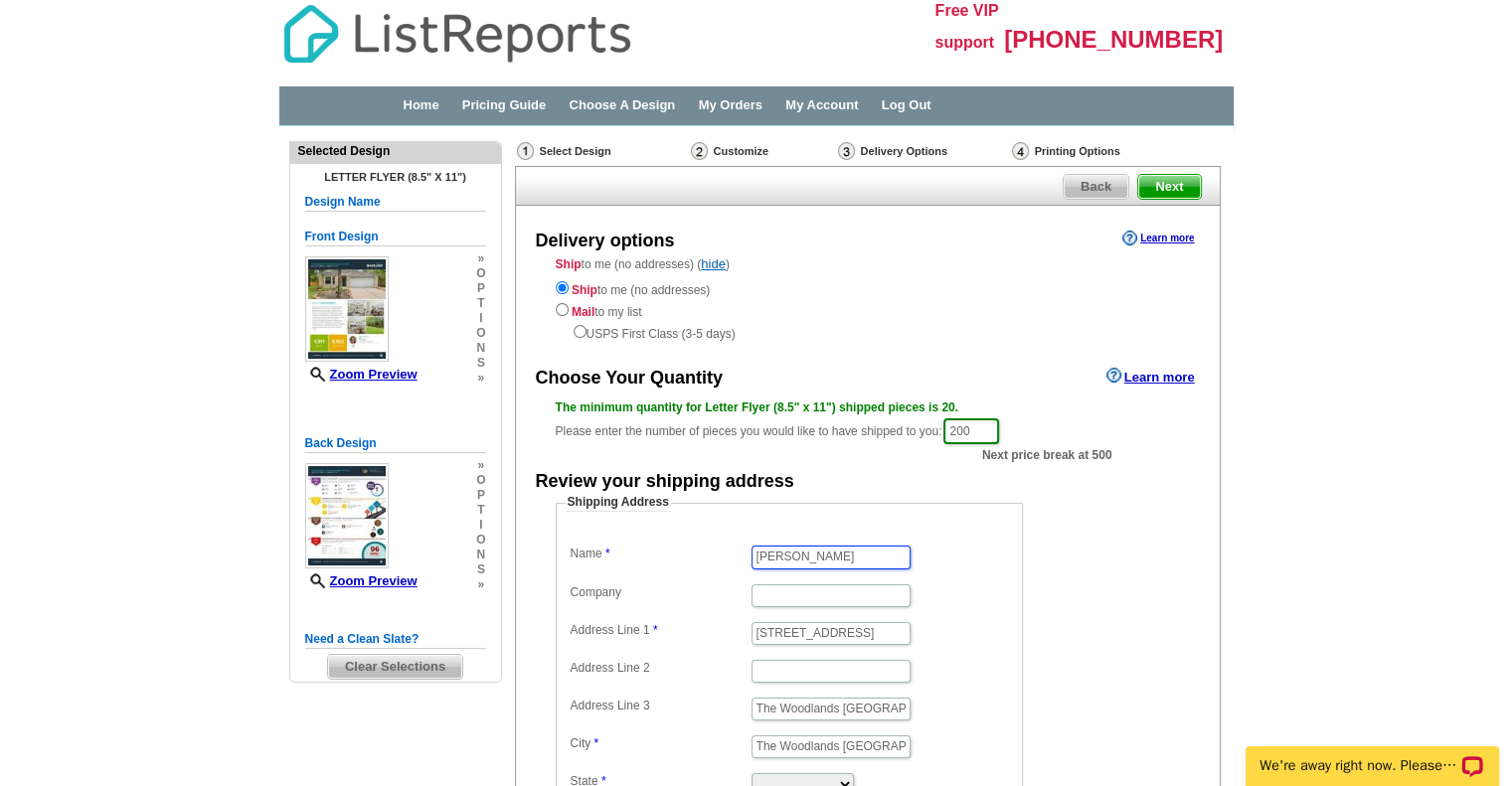 scroll, scrollTop: 0, scrollLeft: 0, axis: both 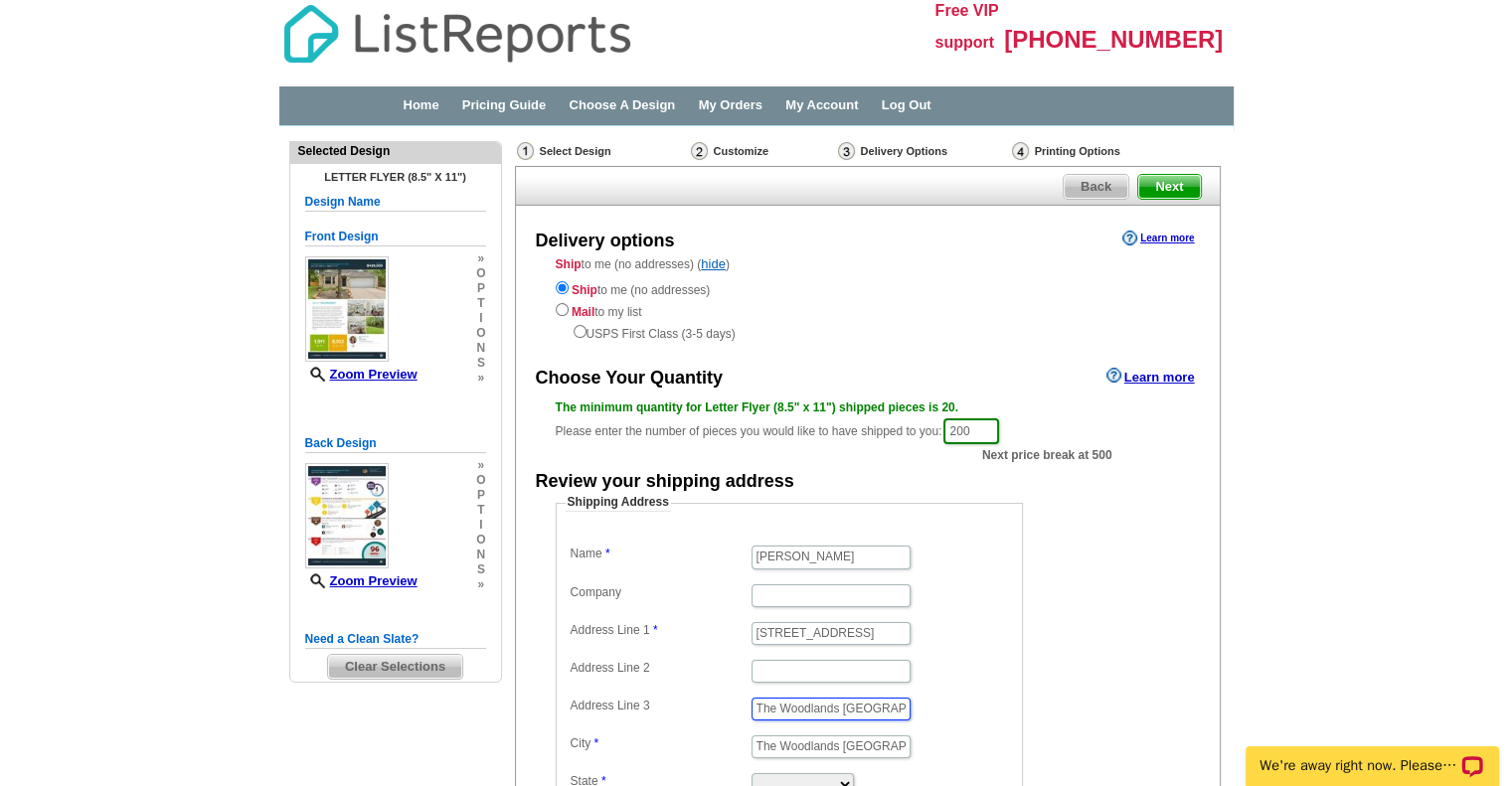 click on "The Woodlands TX" at bounding box center (831, 708) 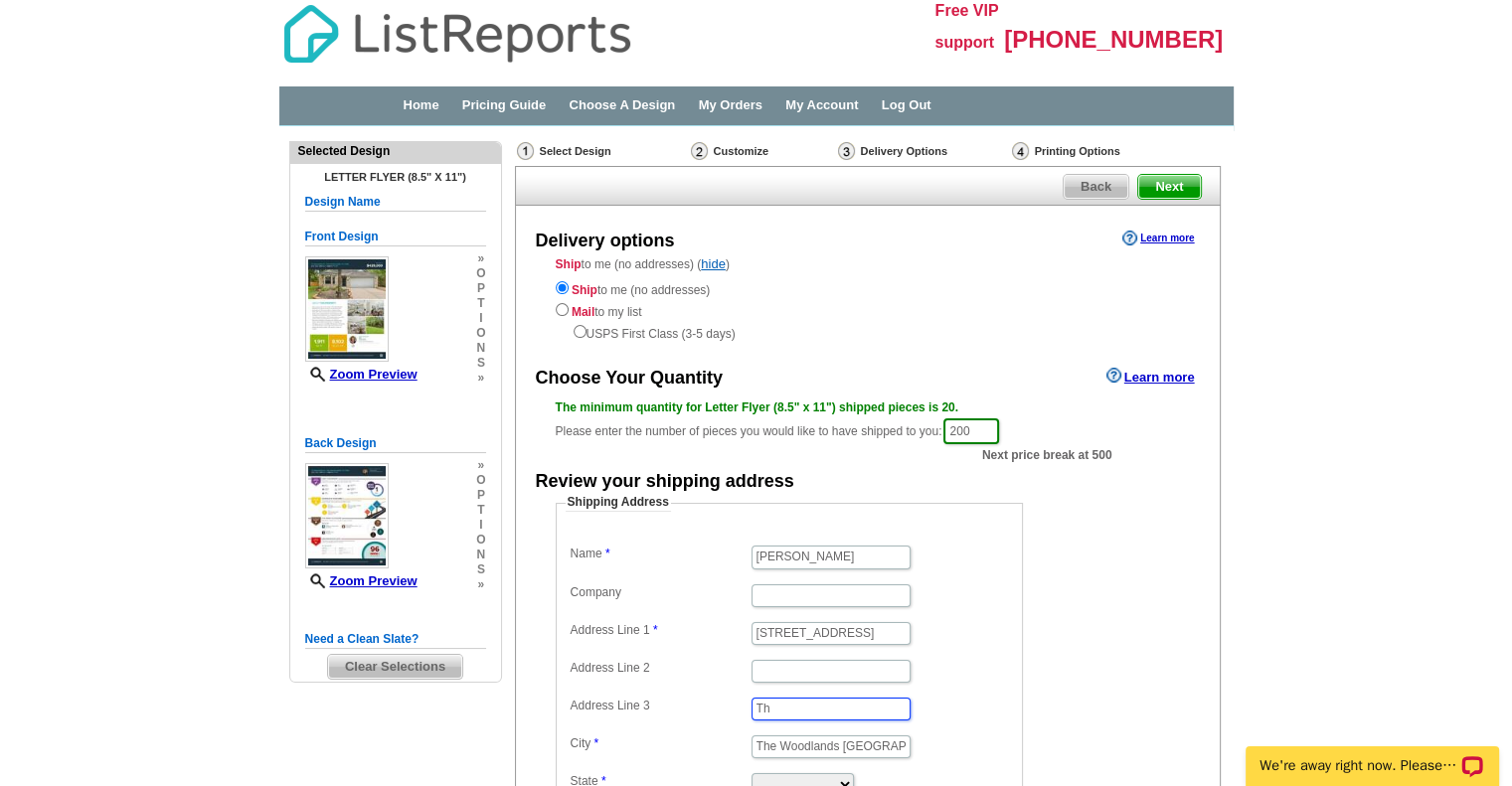 type on "T" 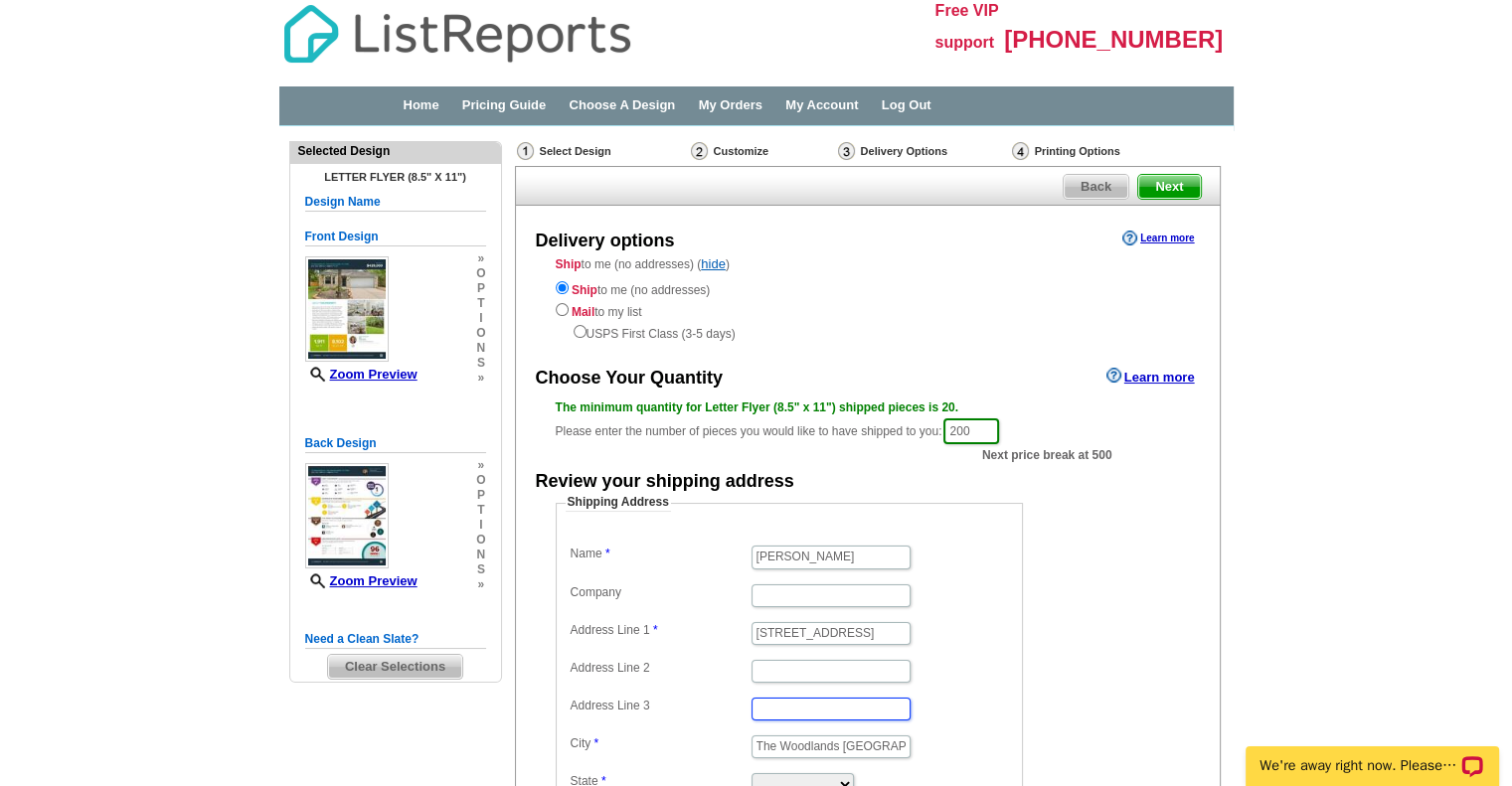 type 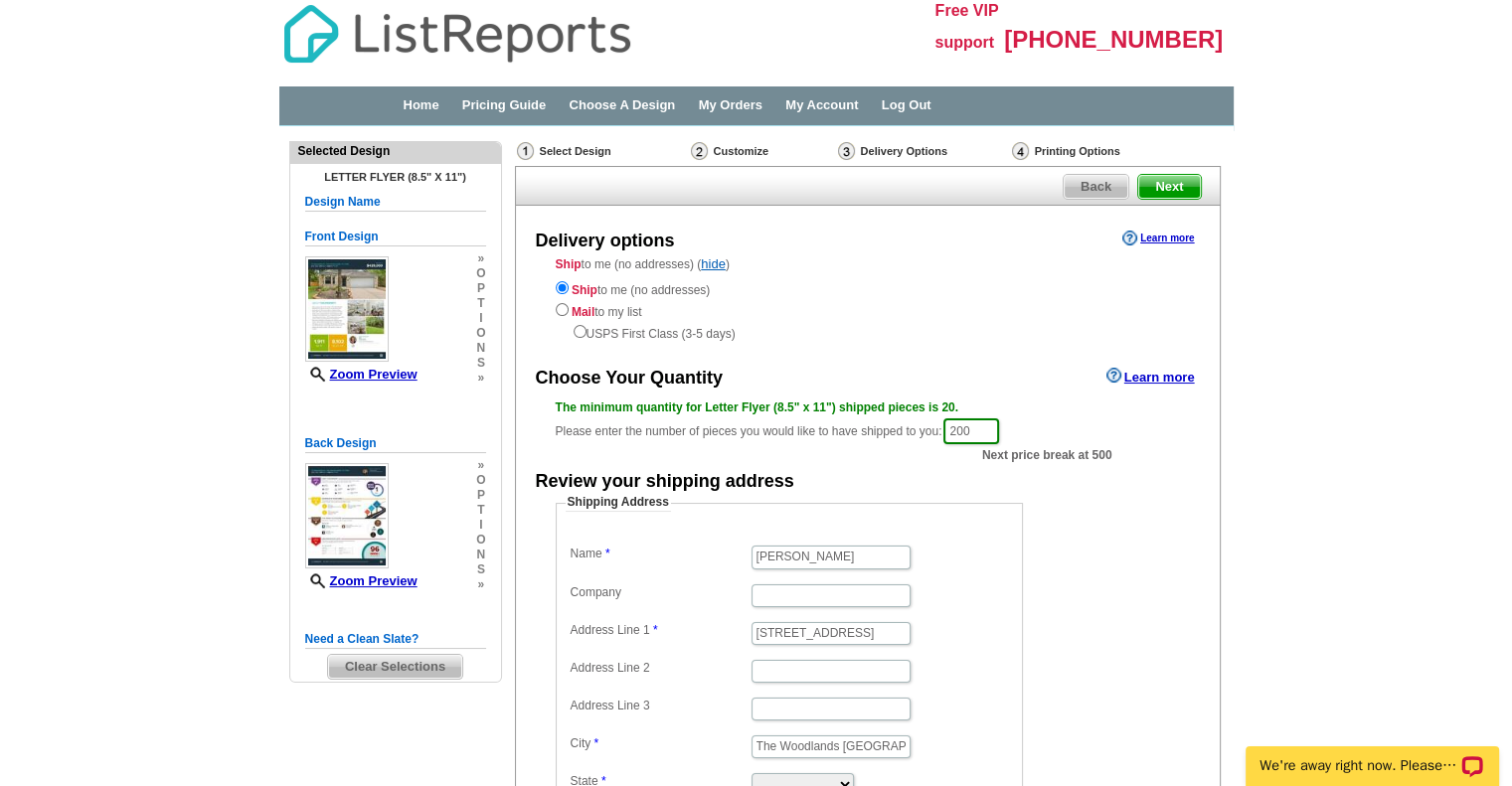 click on "Shipping Address
Name
Nancy MacLean
Company
Address Line 1
35 Trailhead Place
Address Line 2
Address Line 3
City
The Woodlands TX
State
Alabama
Alaska
Arizona
Arkansas
California
Colorado
Connecticut
District of Columbia
Delaware
Florida
Georgia
Hawaii
Idaho
Illinois
Indiana
Iowa
Kansas
Kentucky
Louisiana
Maine
Maryland
Massachusetts
Michigan
Minnesota
Mississippi
Missouri
Montana
Nebraska
Nevada
New Hampshire
New Jersey
New Mexico
New York
North Carolina
North Dakota
Ohio
Oklahoma
Oregon
Pennsylvania
Rhode Island
South Carolina
South Dakota
Tennessee
Texas
Utah
Vermont
Virginia
Washington
West Virginia
Wisconsin
Wyoming
Zip
77381" at bounding box center (868, 680) 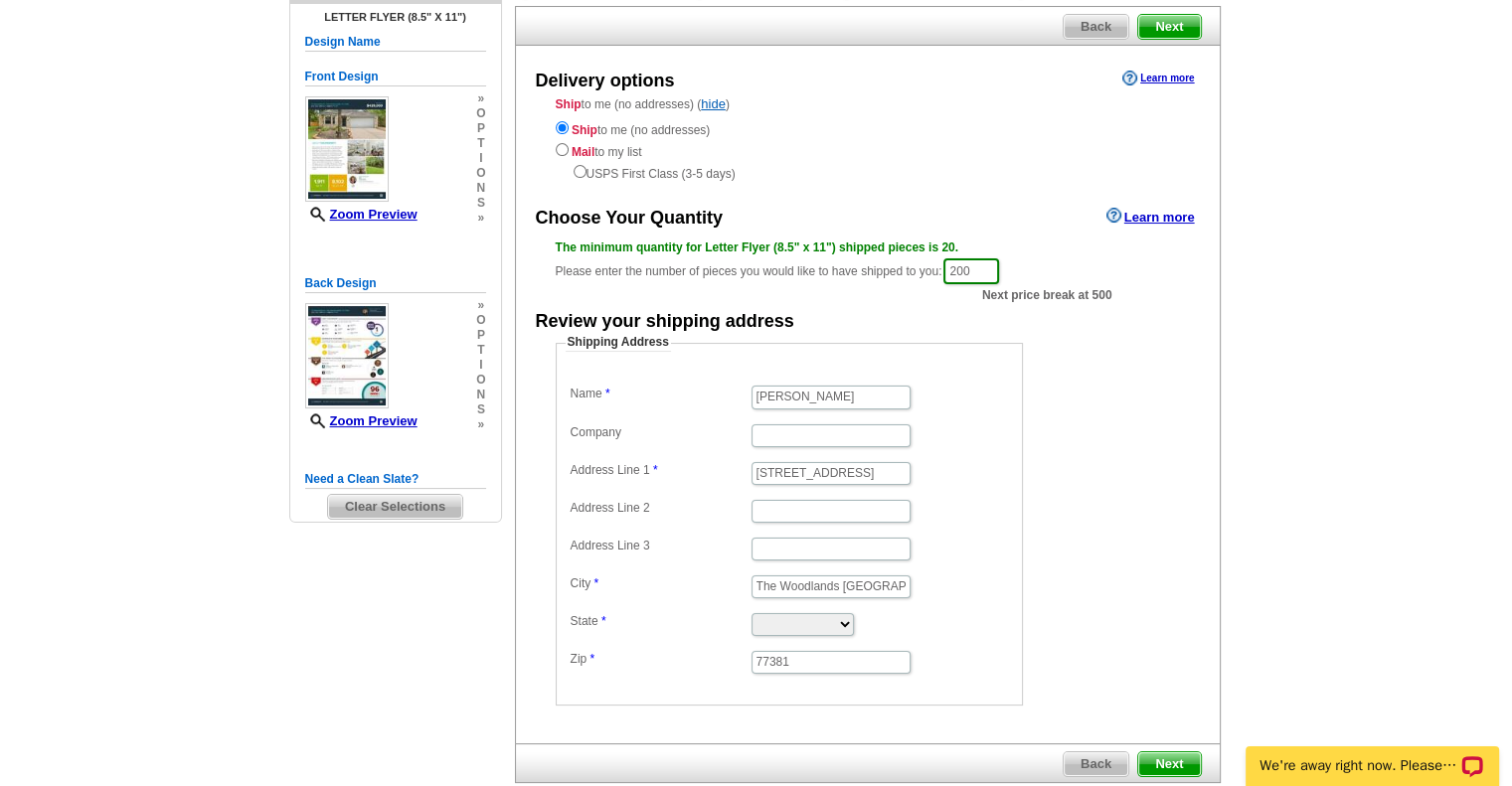 scroll, scrollTop: 269, scrollLeft: 0, axis: vertical 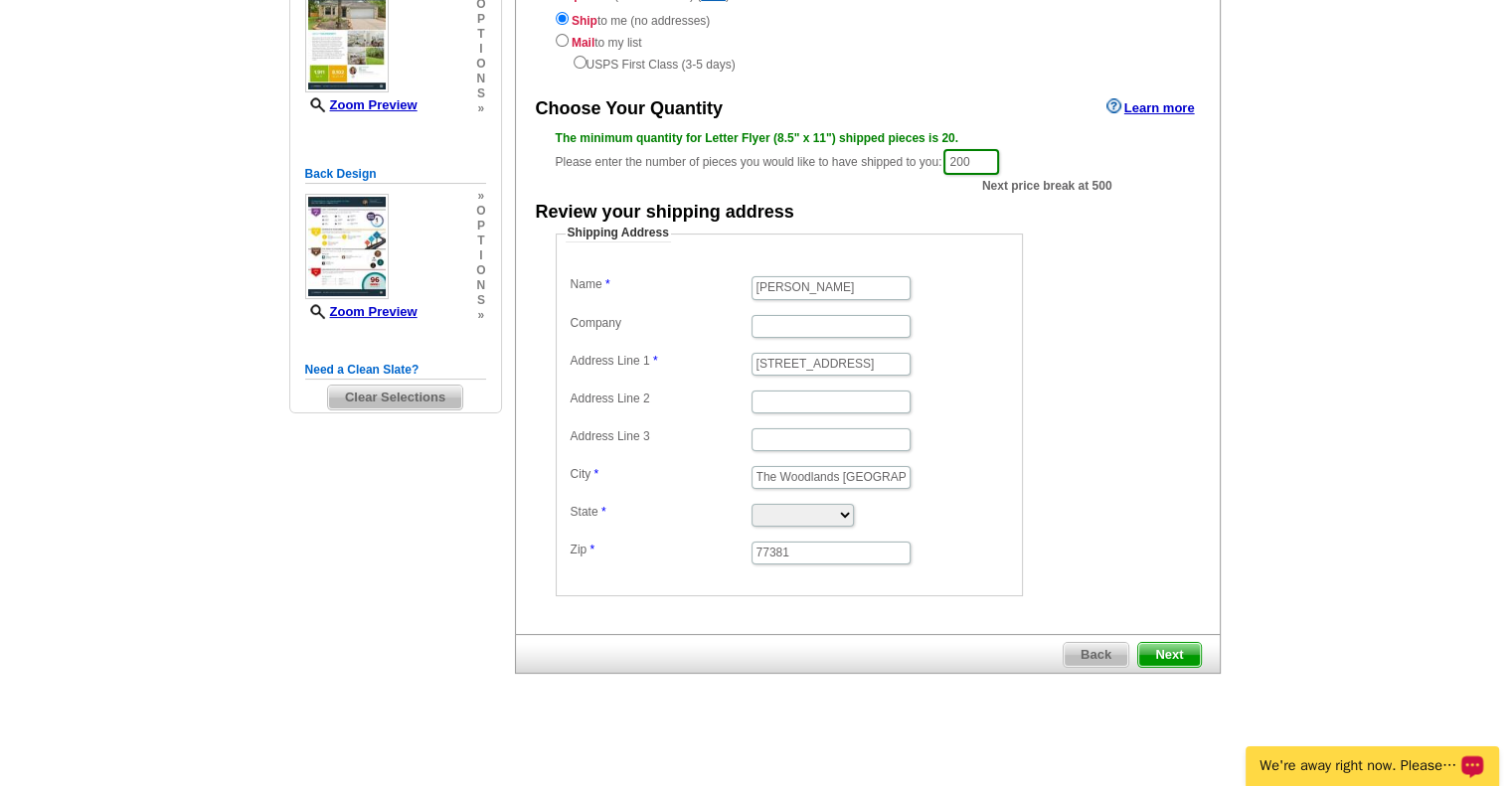 click on "Next" at bounding box center (1169, 655) 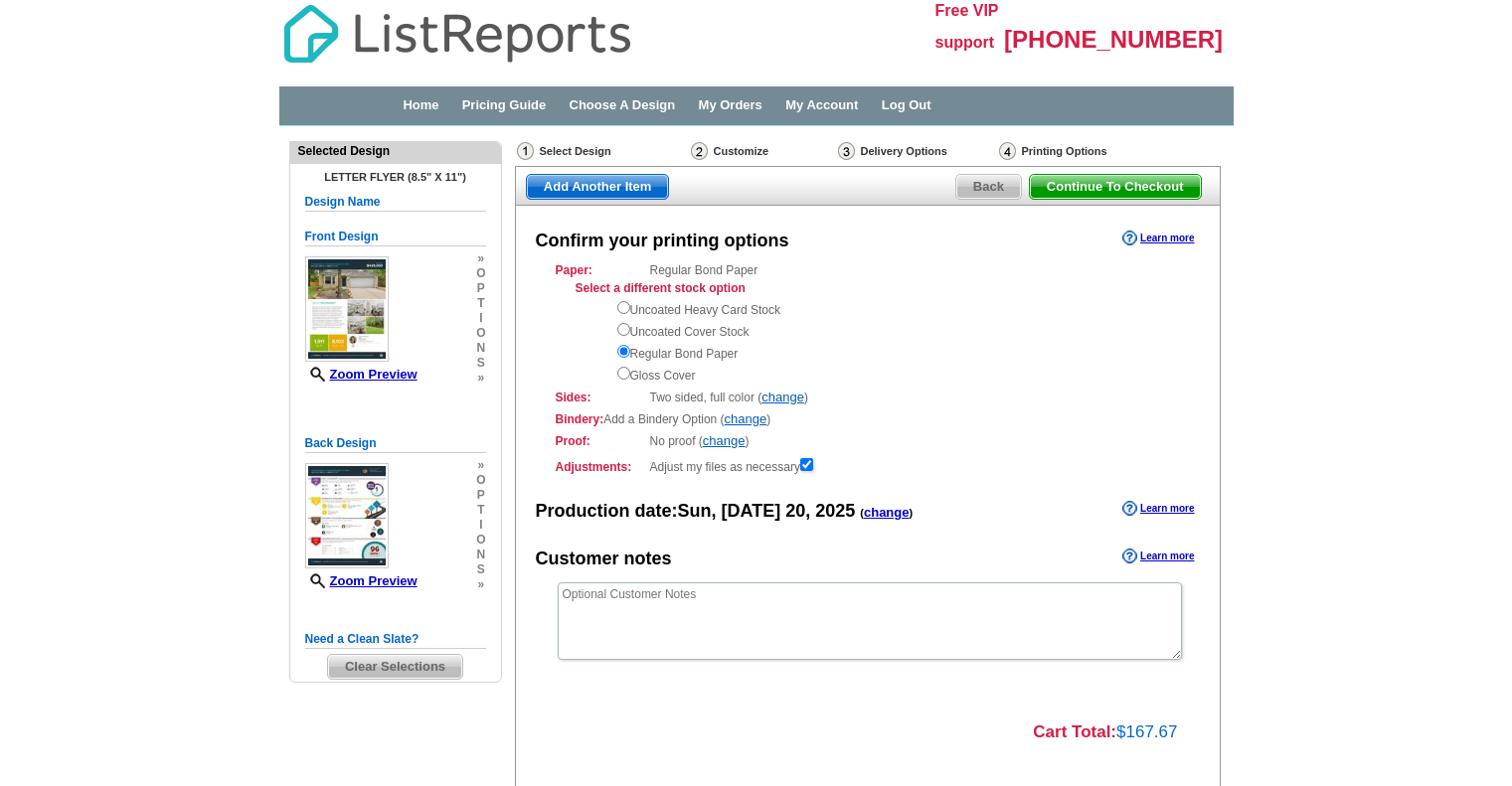 scroll, scrollTop: 0, scrollLeft: 0, axis: both 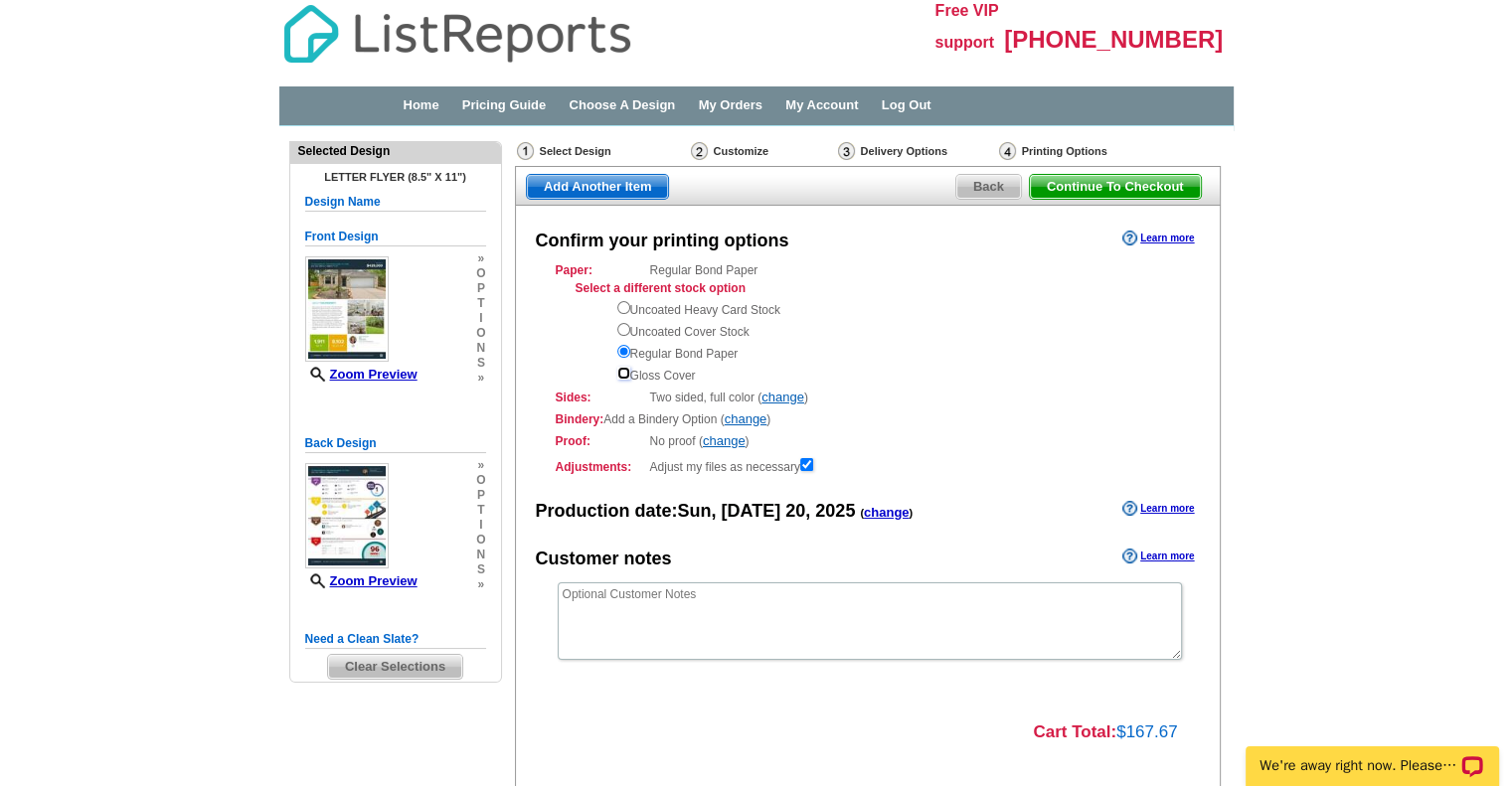 click at bounding box center (623, 373) 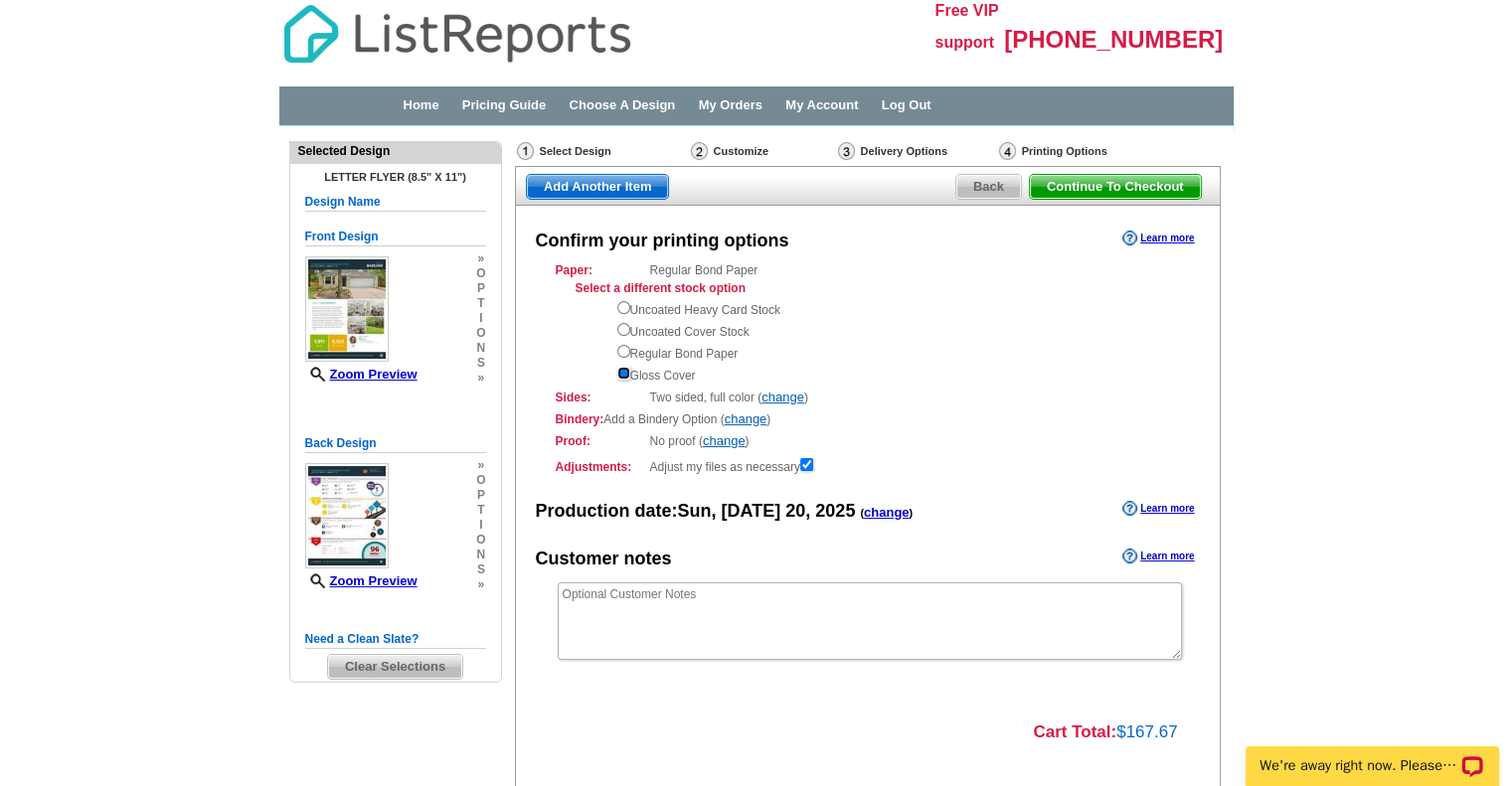 scroll, scrollTop: 0, scrollLeft: 0, axis: both 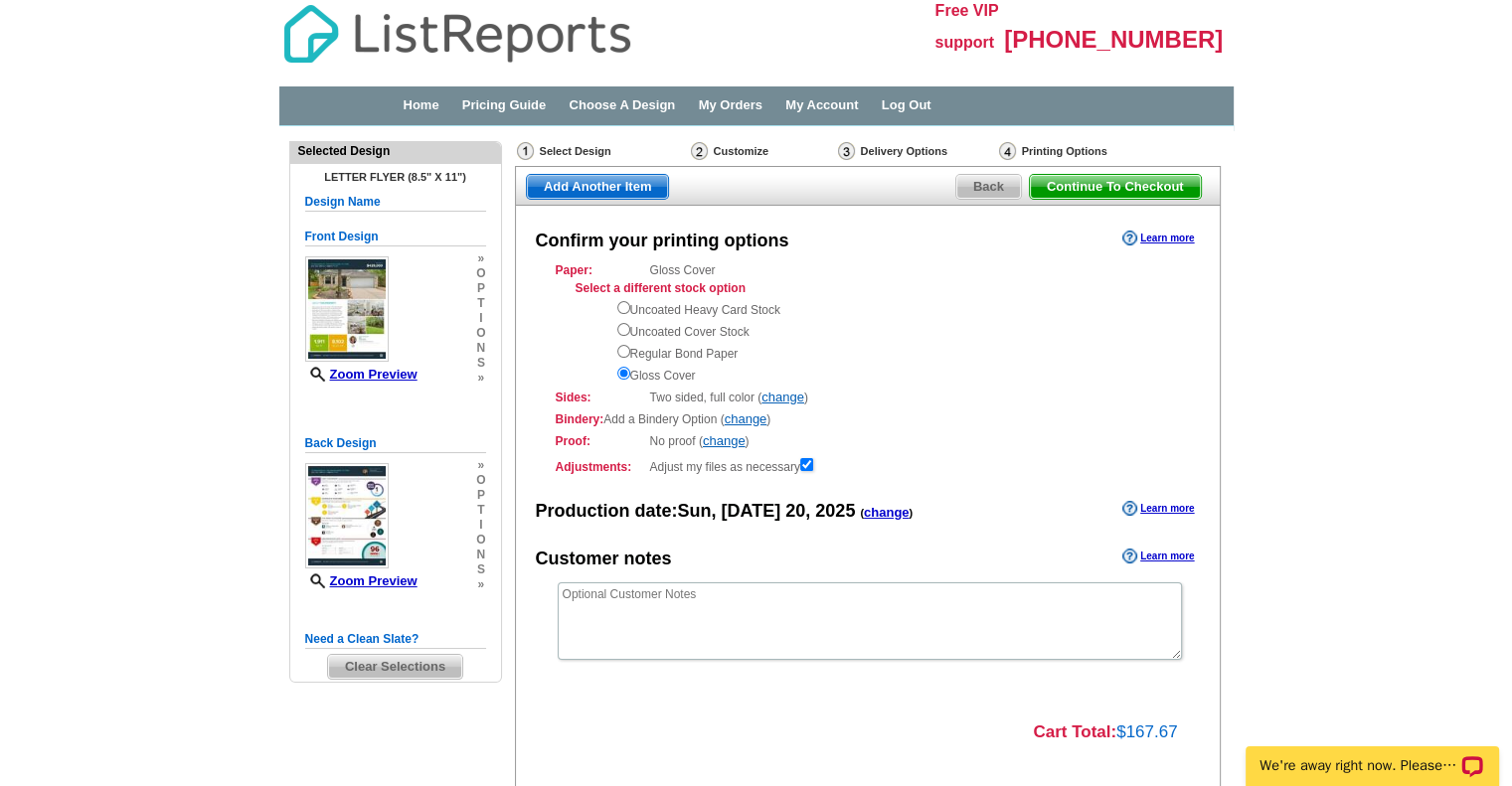 click on "Sides:  Two sided, full color                            ( change )
Two sided, color + B/W
Two sided, full color" at bounding box center (868, 397) 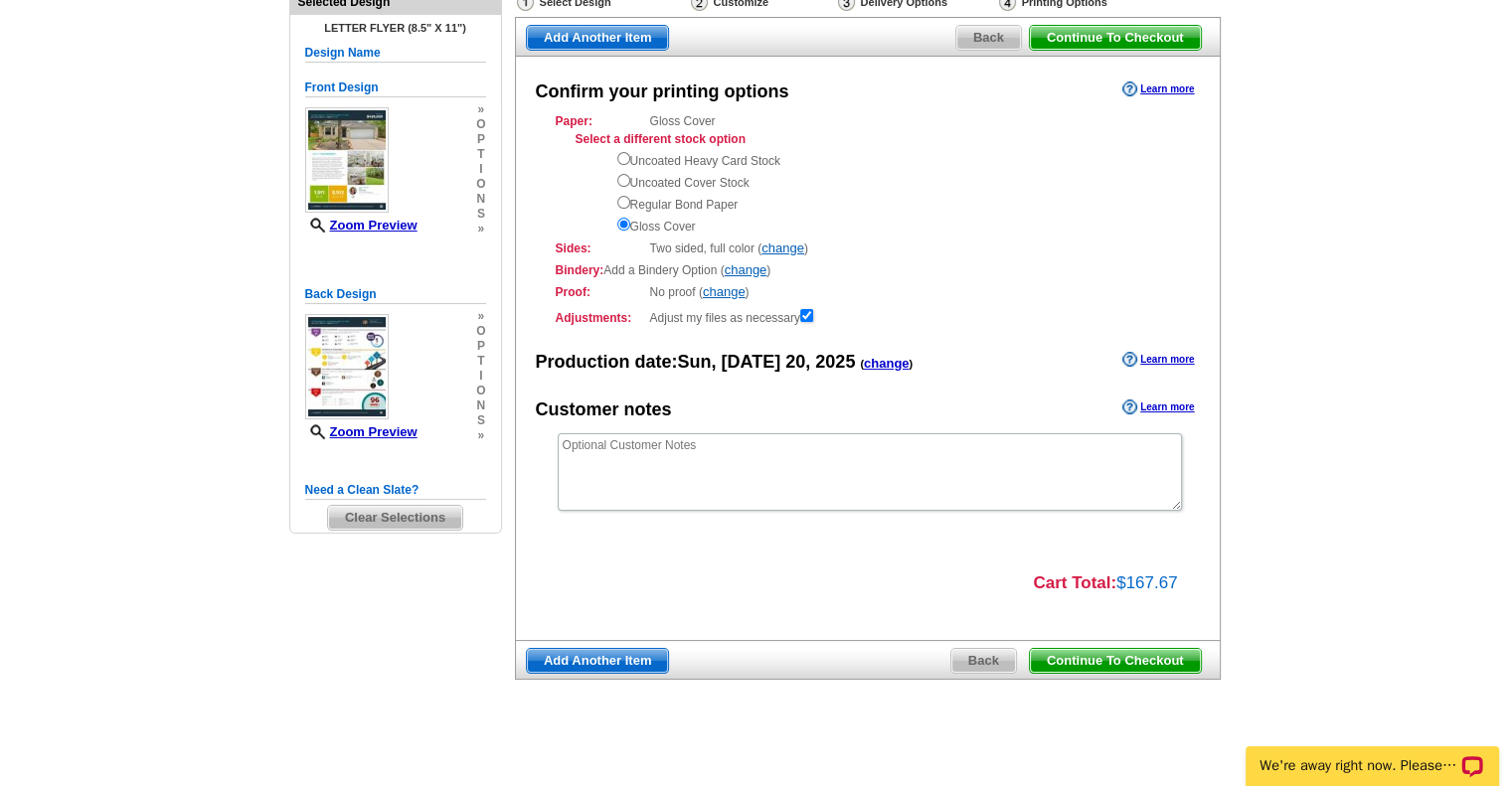 scroll, scrollTop: 163, scrollLeft: 0, axis: vertical 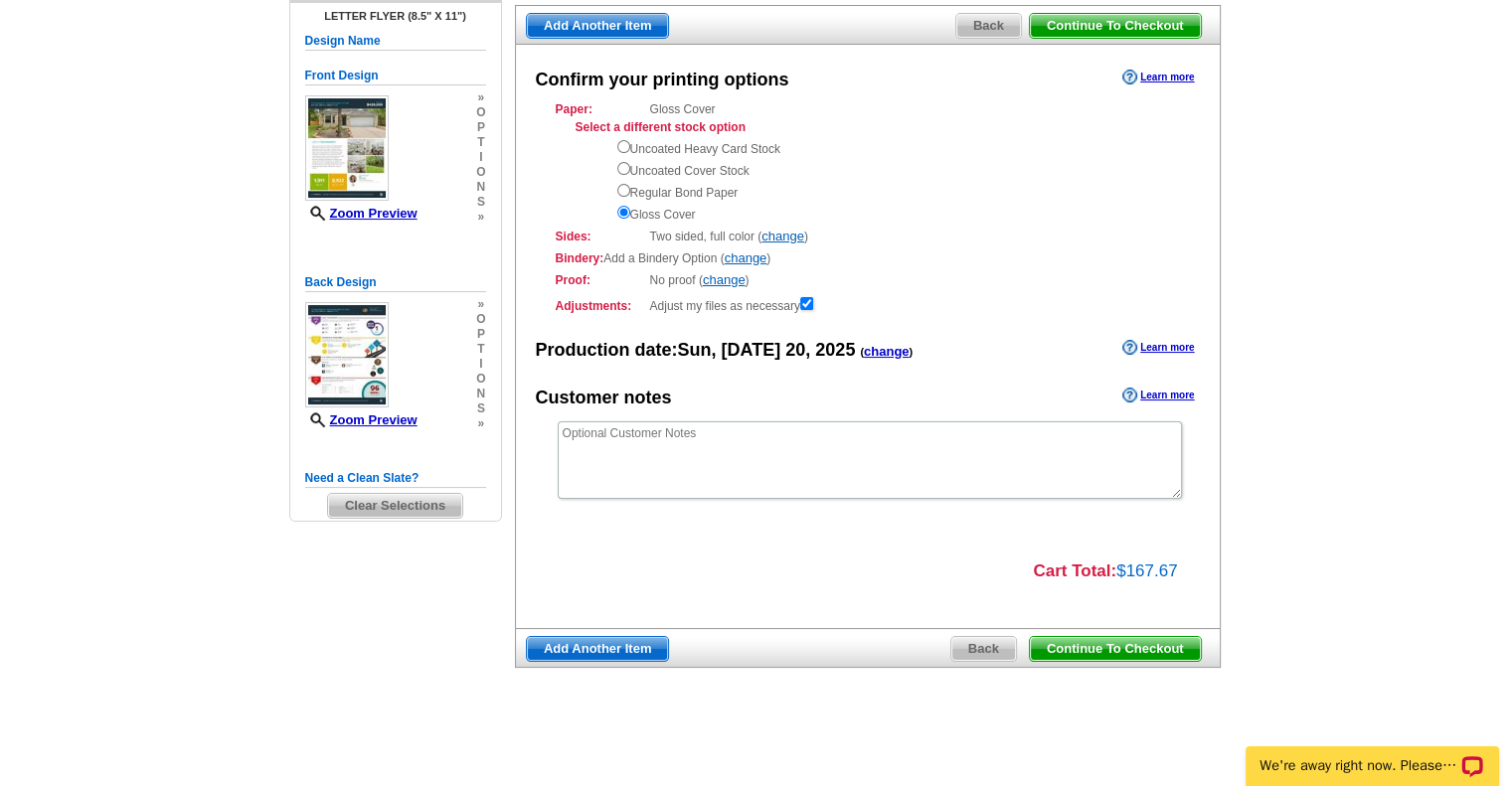 click on "Continue To Checkout" at bounding box center (1115, 649) 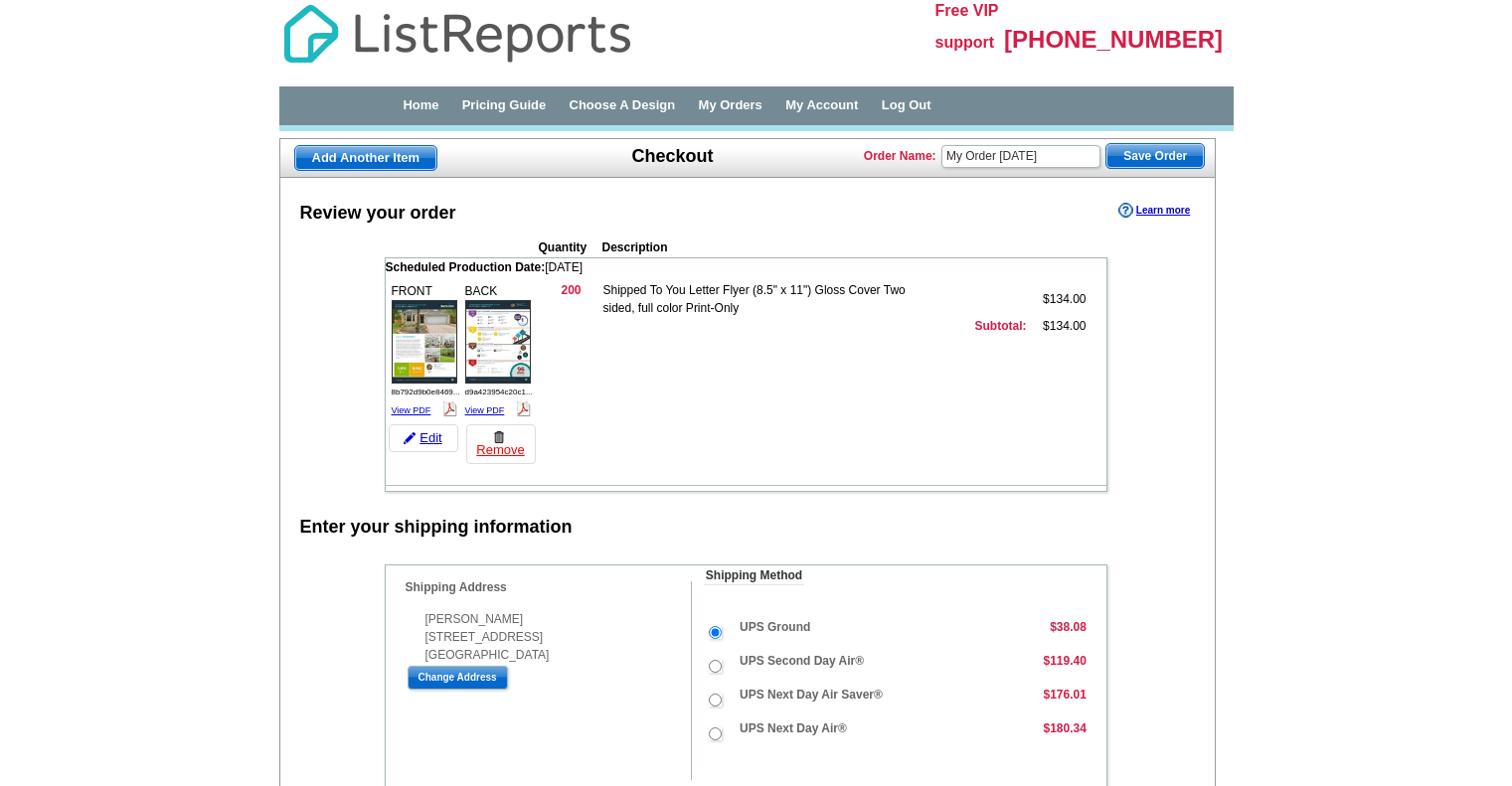 scroll, scrollTop: 0, scrollLeft: 0, axis: both 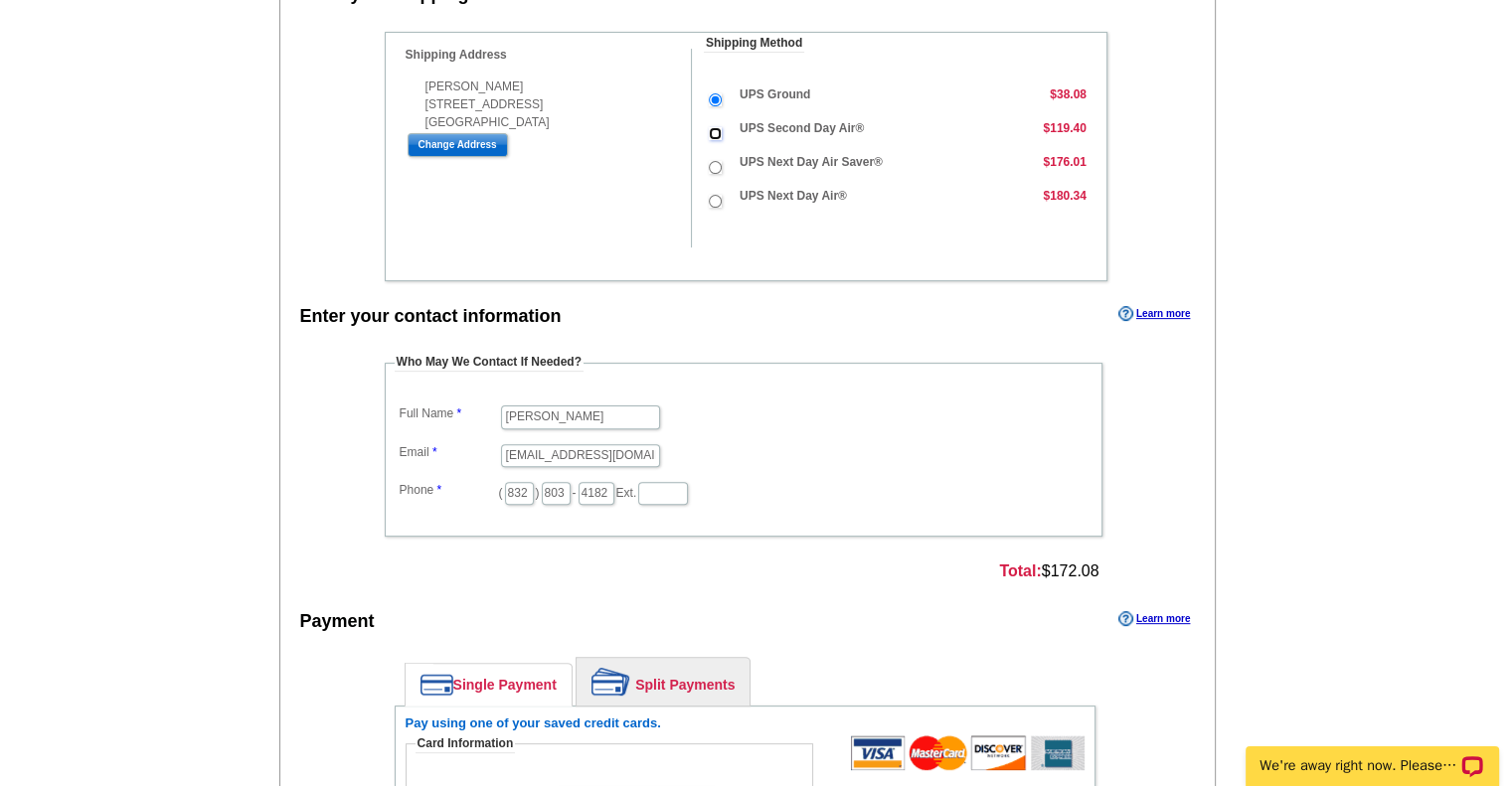 click on "UPS Second Day Air®" at bounding box center (715, 133) 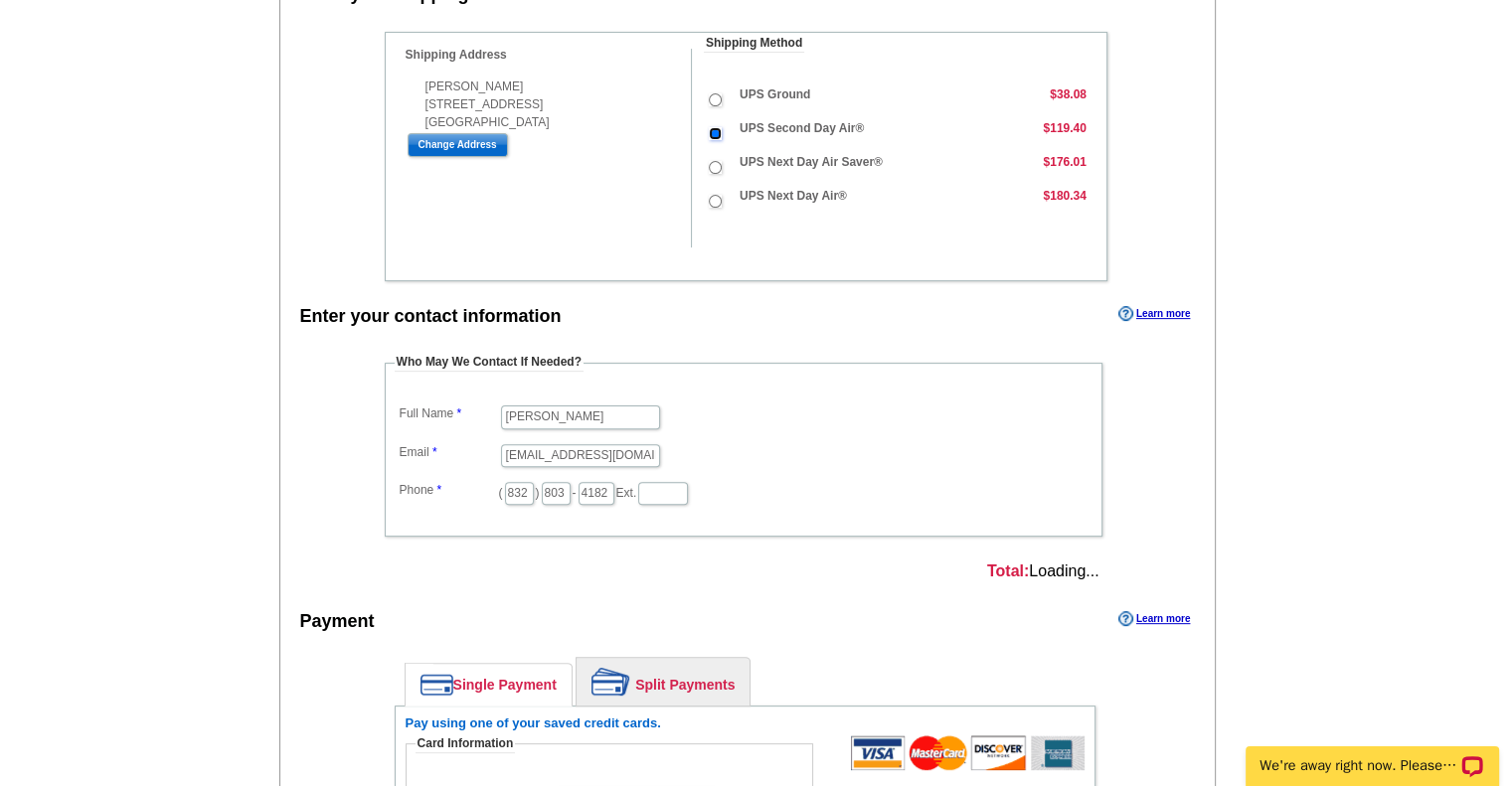 scroll, scrollTop: 0, scrollLeft: 0, axis: both 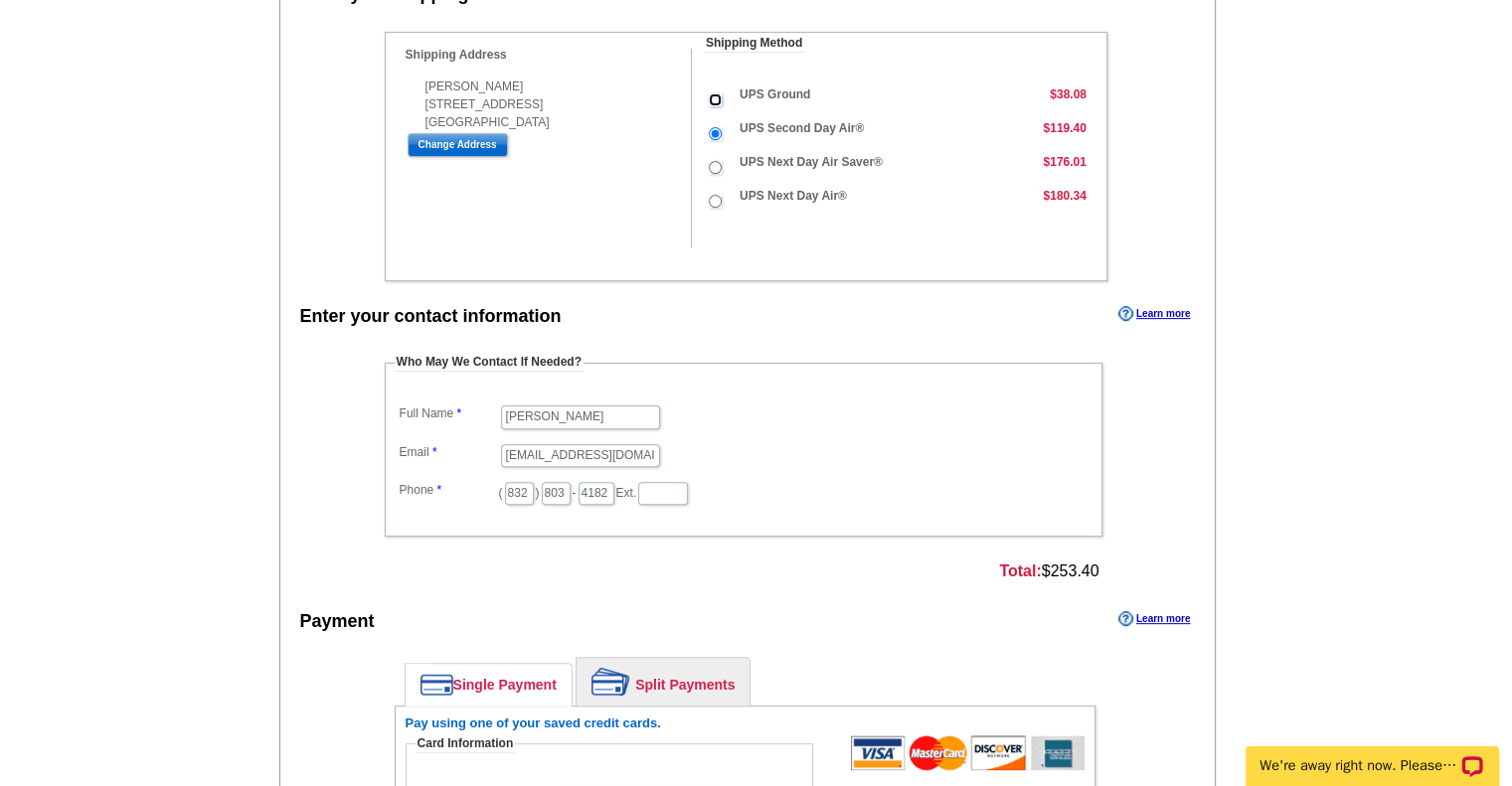 click on "UPS Ground" at bounding box center (715, 99) 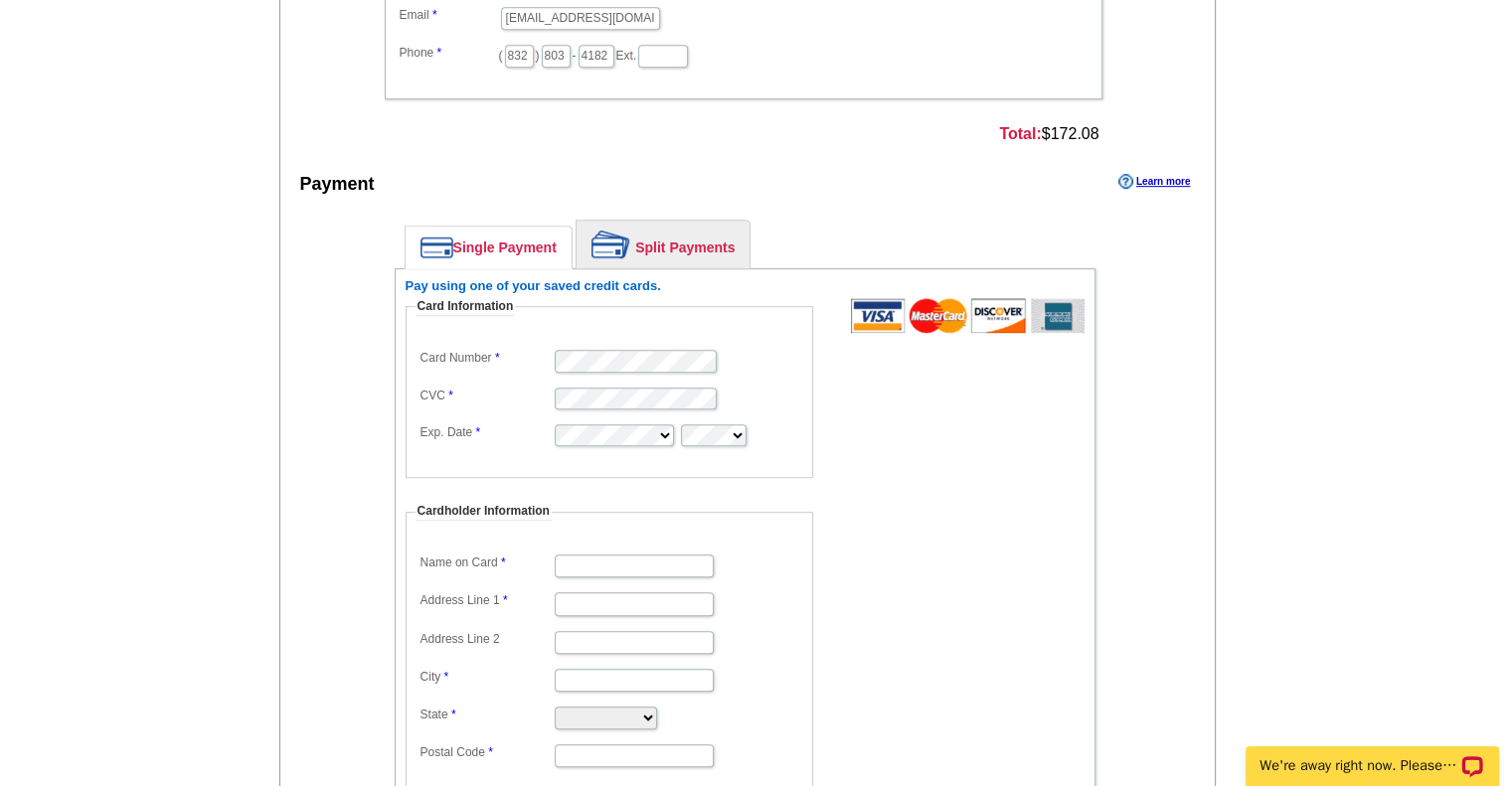 scroll, scrollTop: 973, scrollLeft: 0, axis: vertical 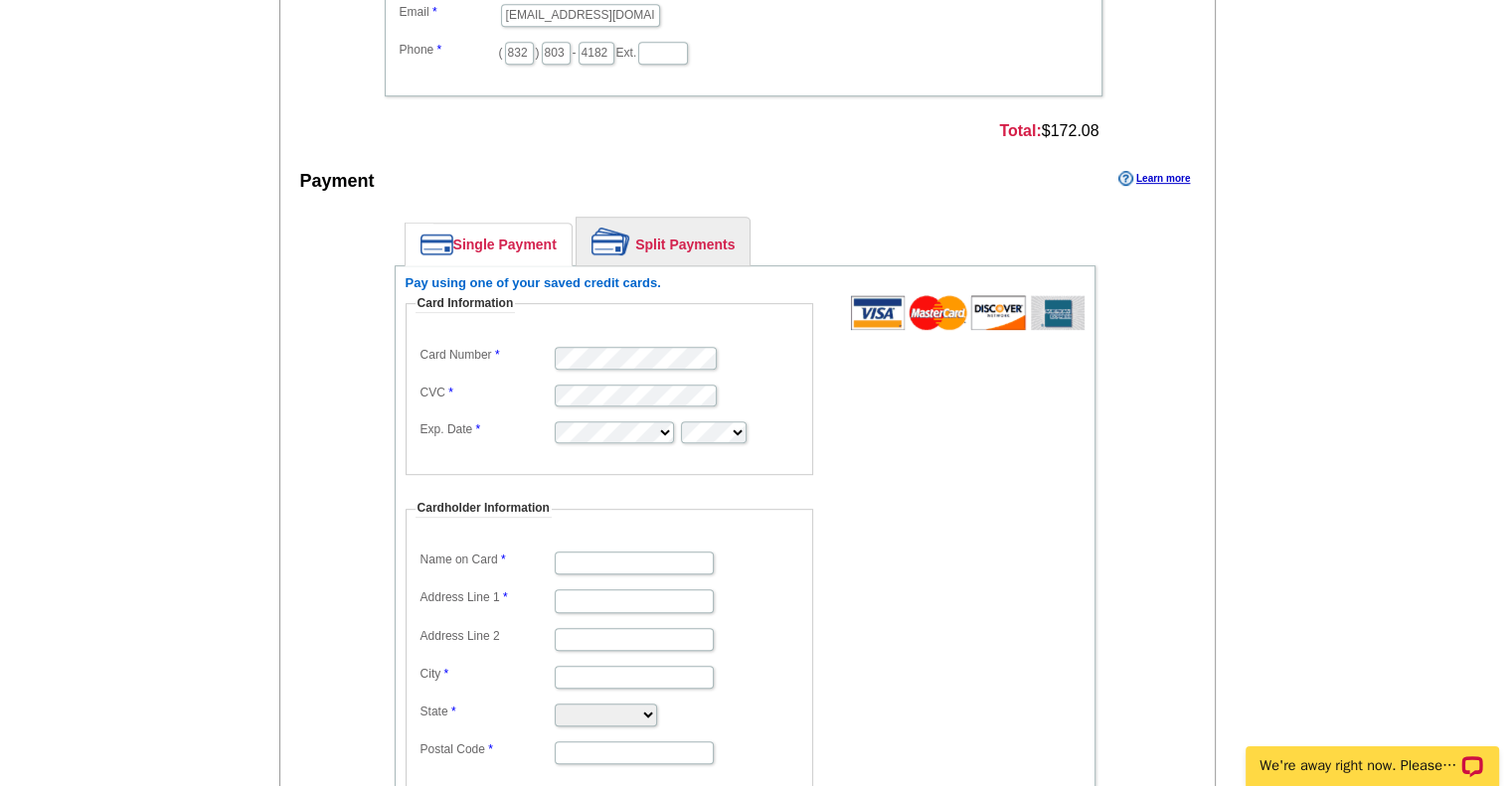 click at bounding box center [619, 491] 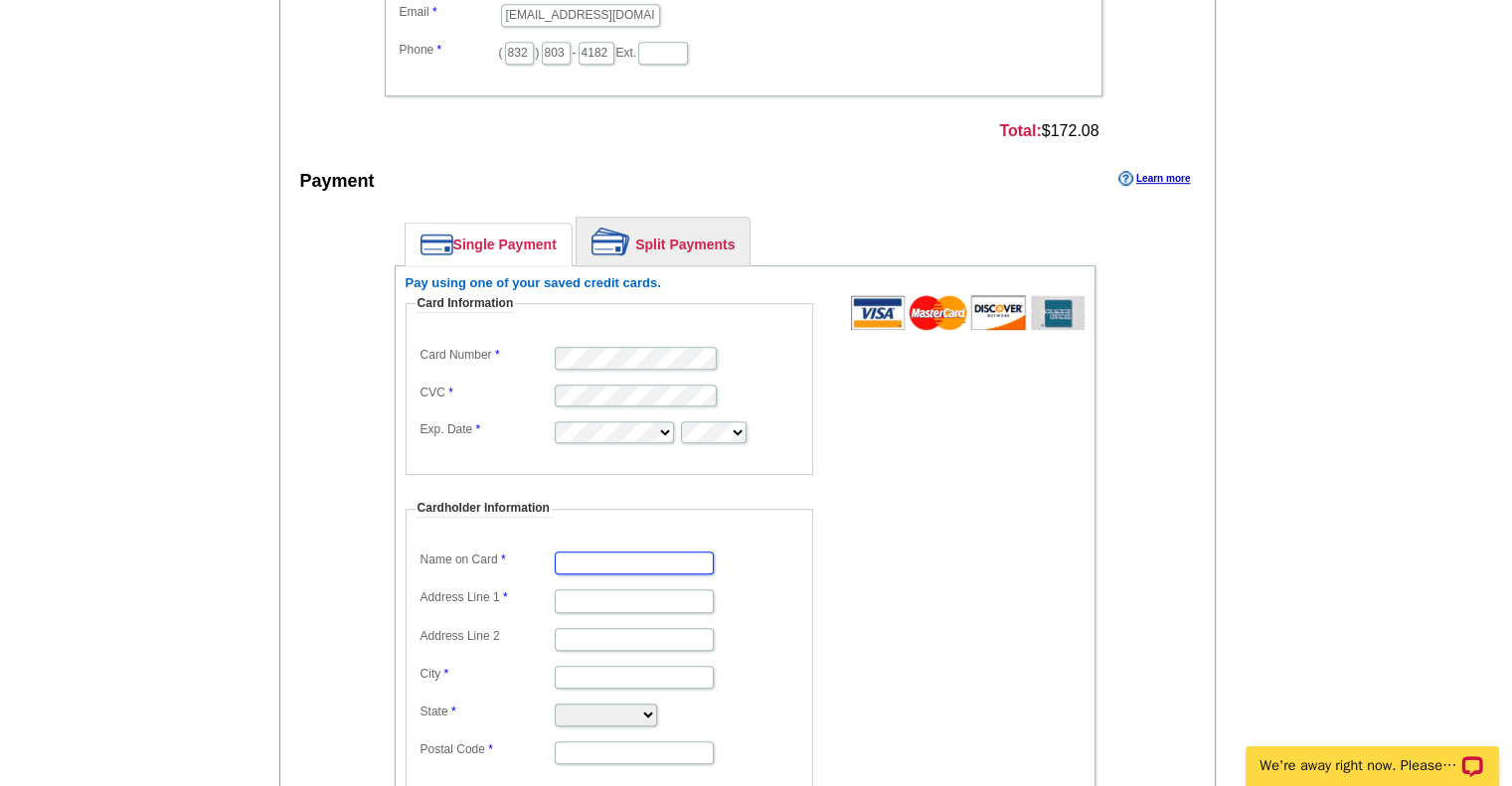 click on "Name on Card" at bounding box center (634, 562) 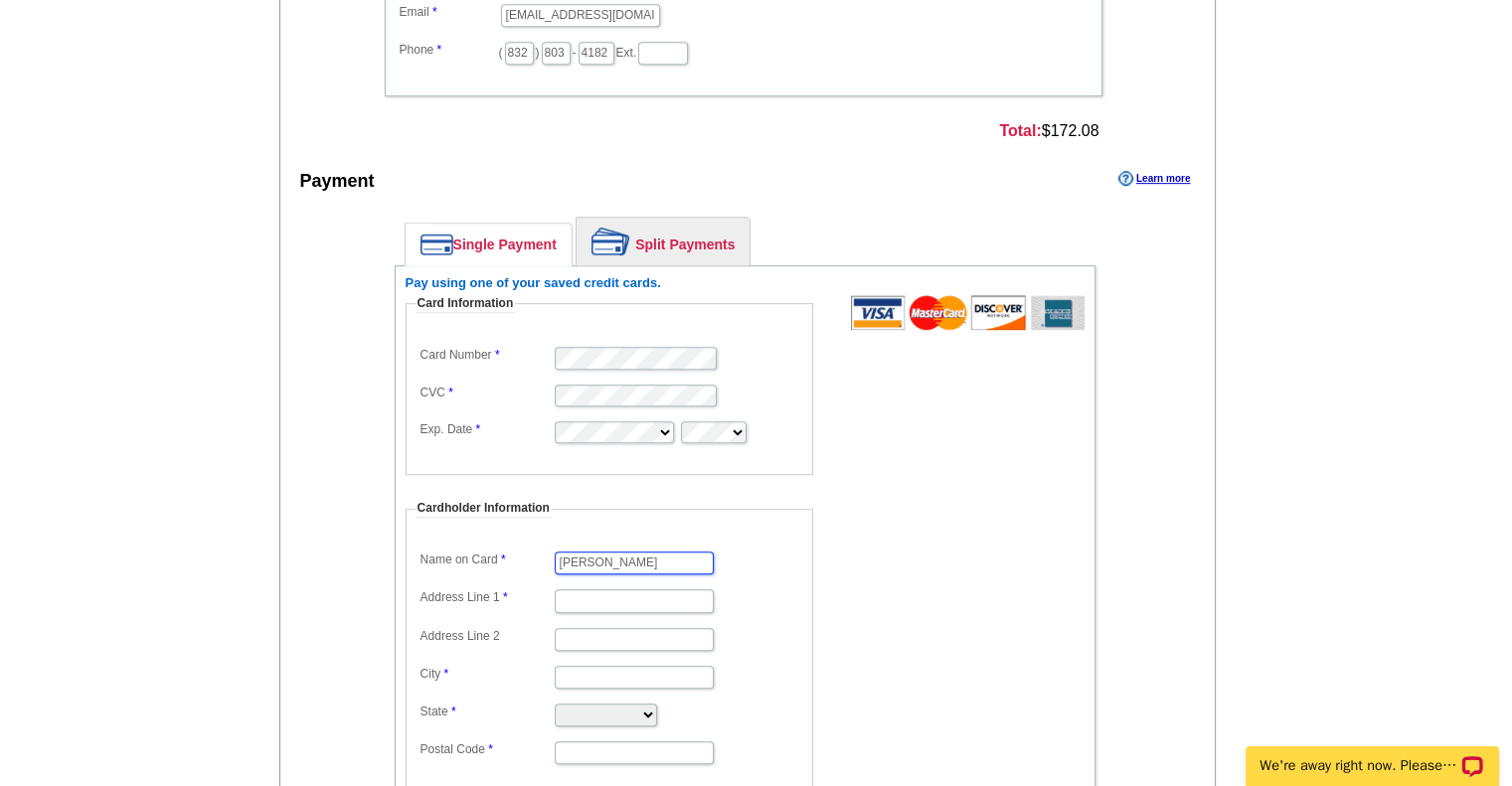 type on "[PERSON_NAME]" 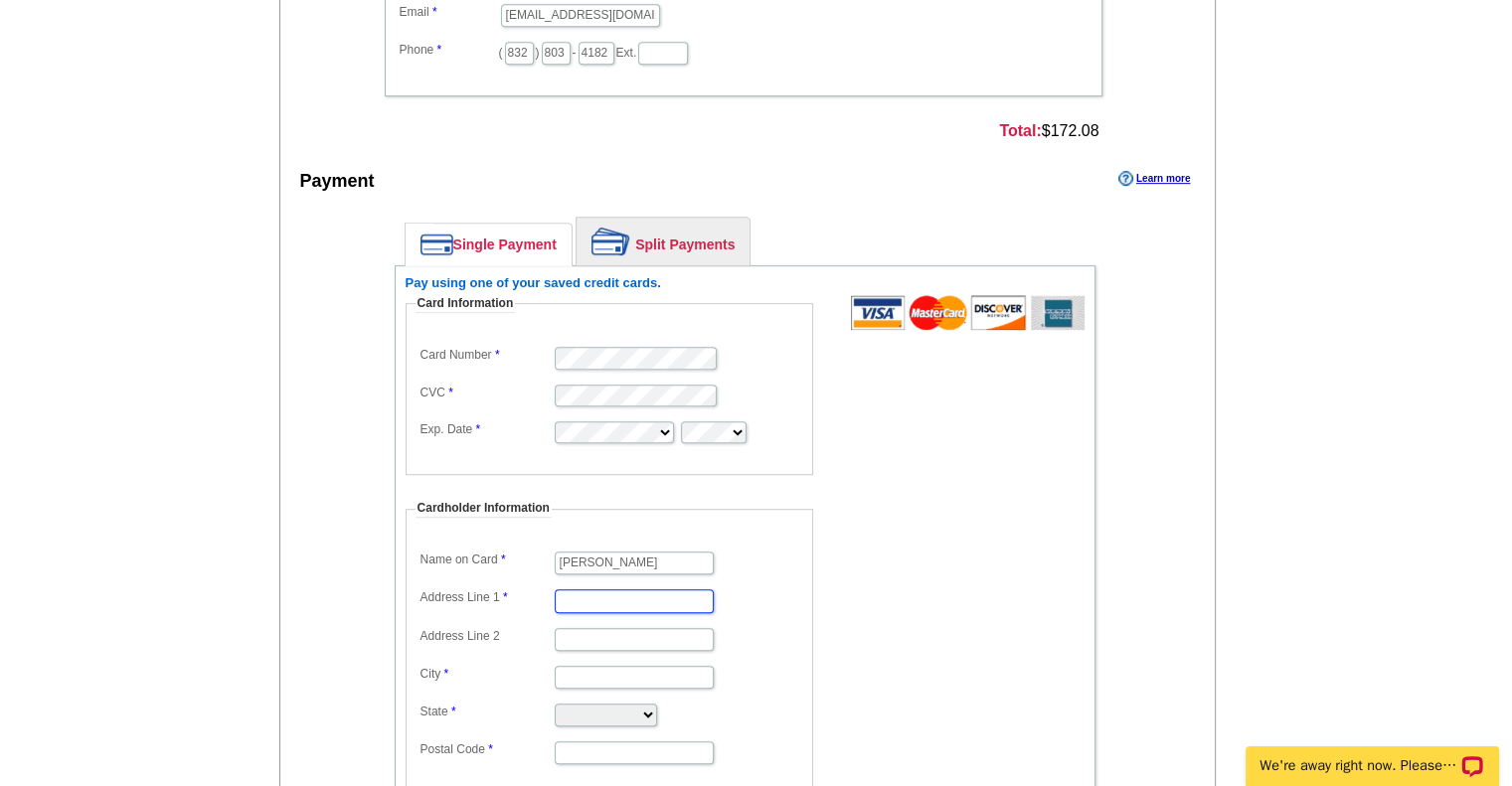 click on "Address Line 1" at bounding box center [634, 600] 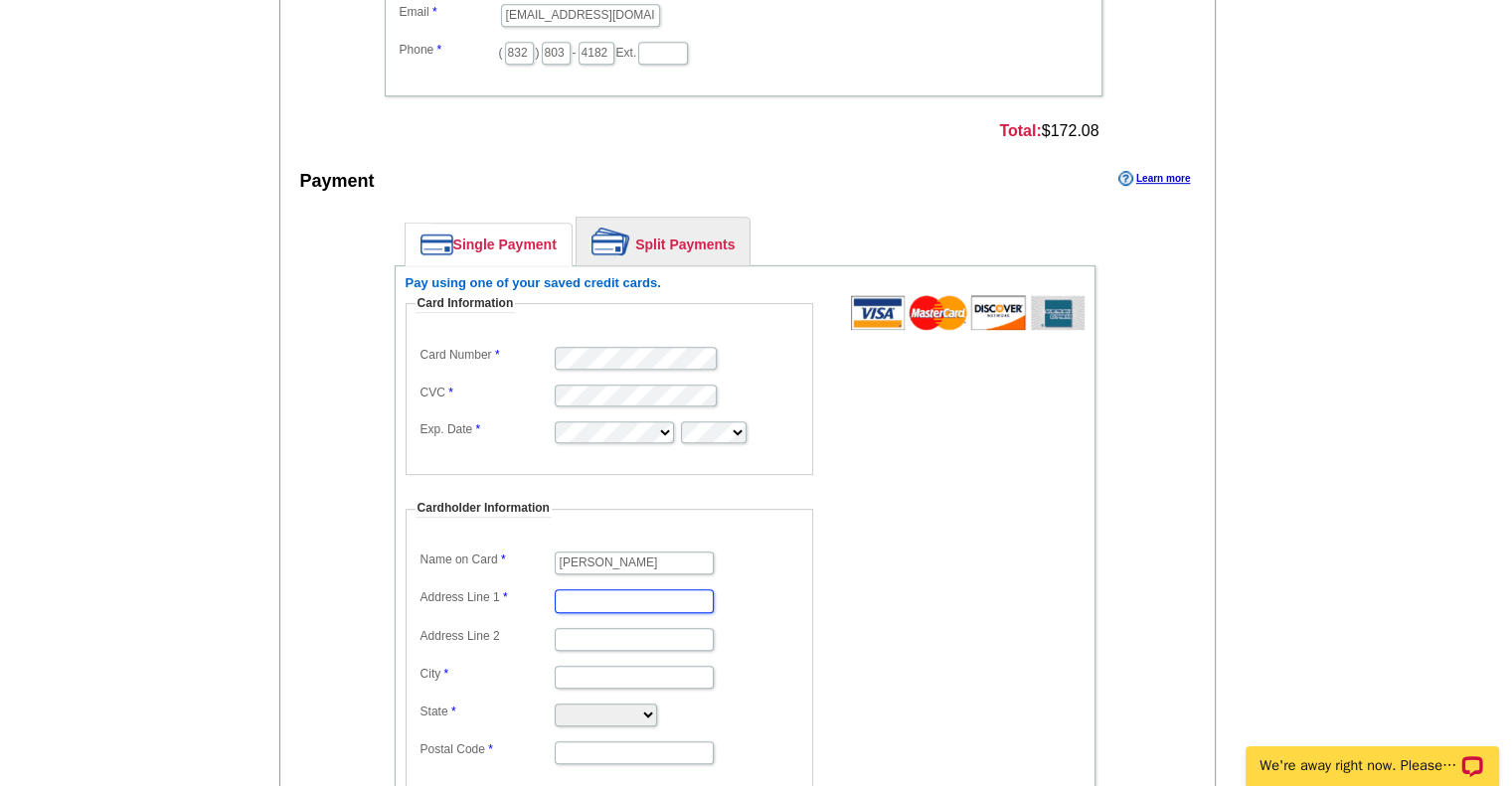 type on "[STREET_ADDRESS]" 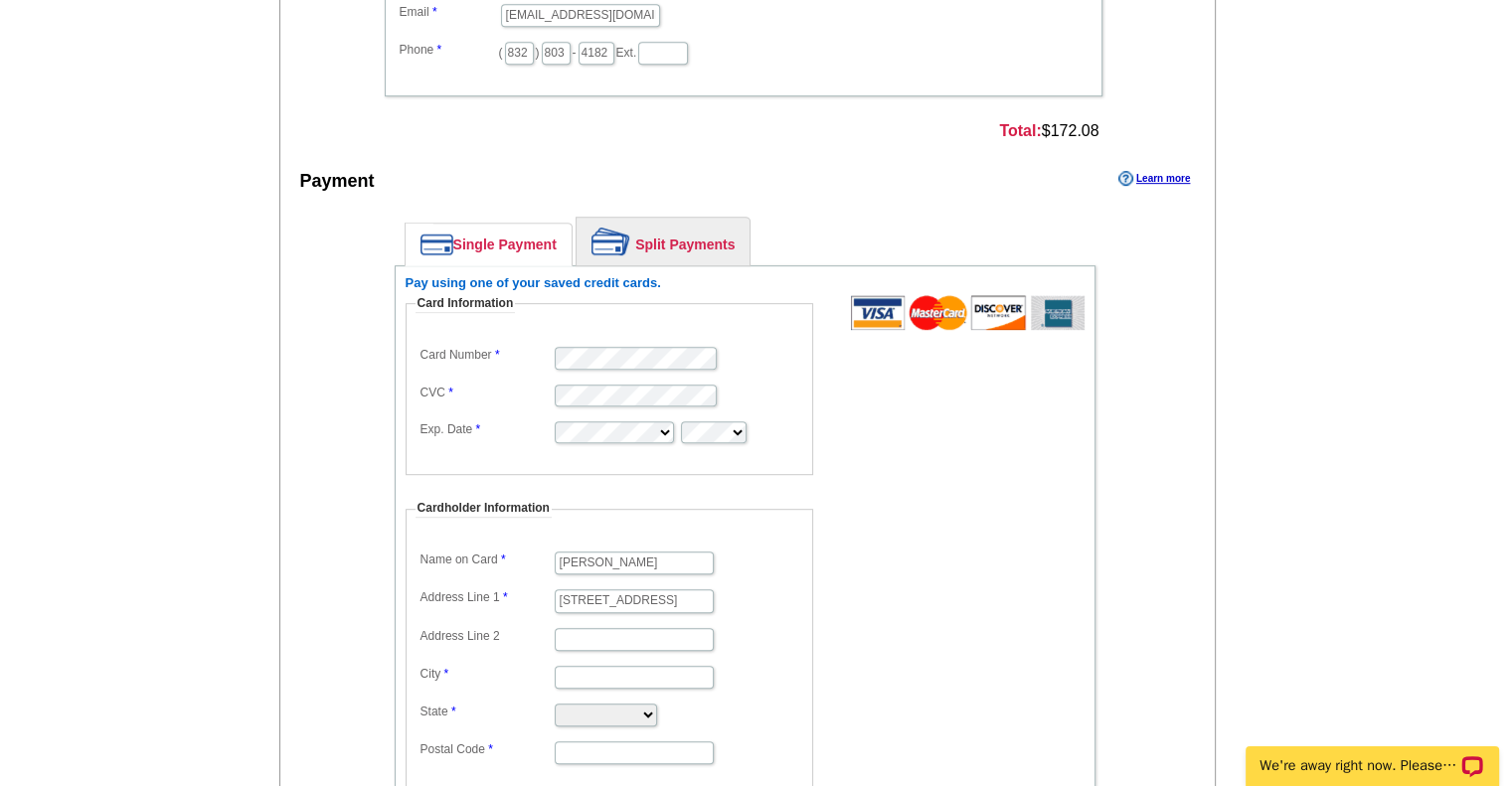 type on "The Woodlands TX" 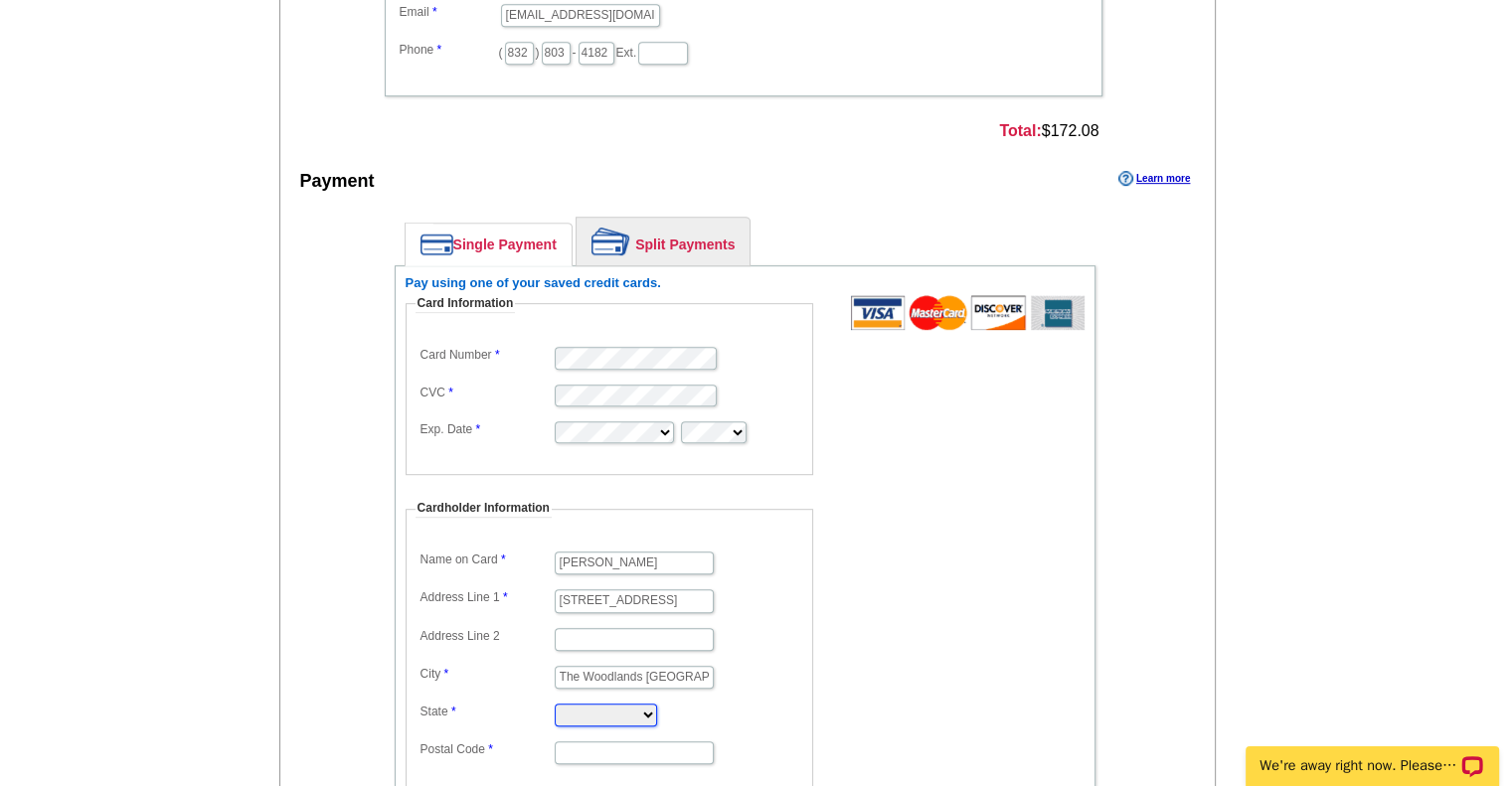 select on "TX" 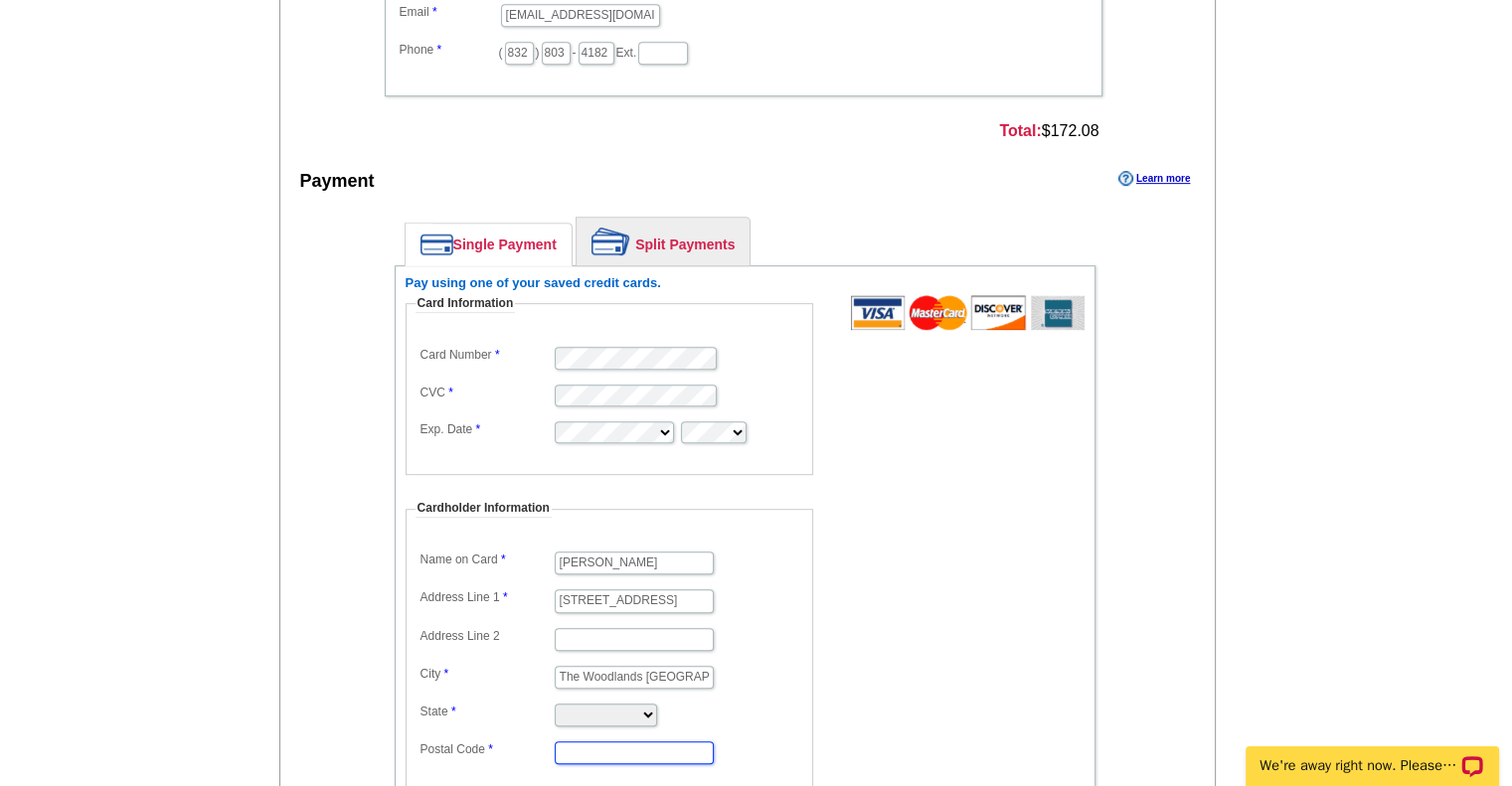 type on "77381" 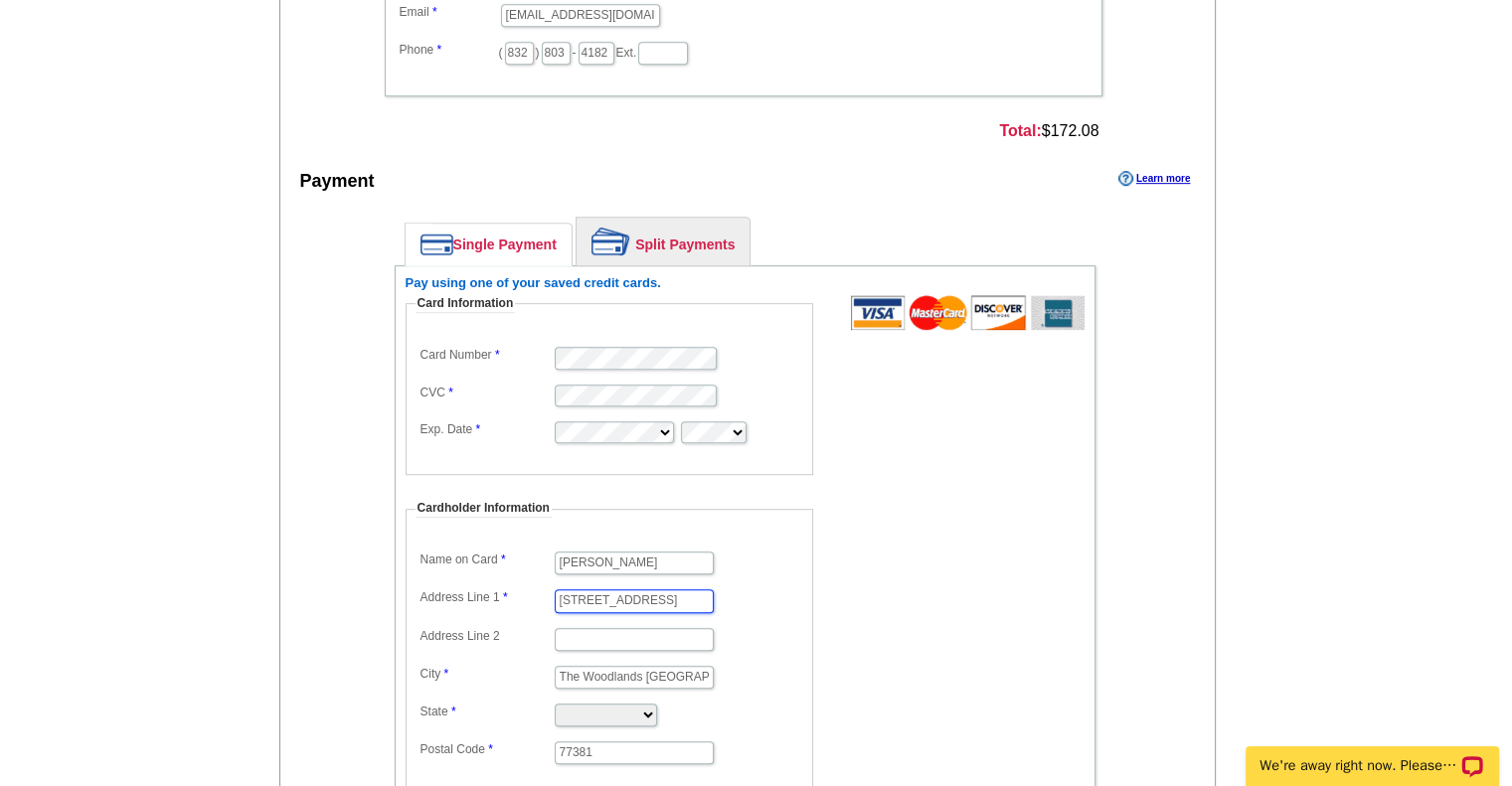 scroll, scrollTop: 1278, scrollLeft: 0, axis: vertical 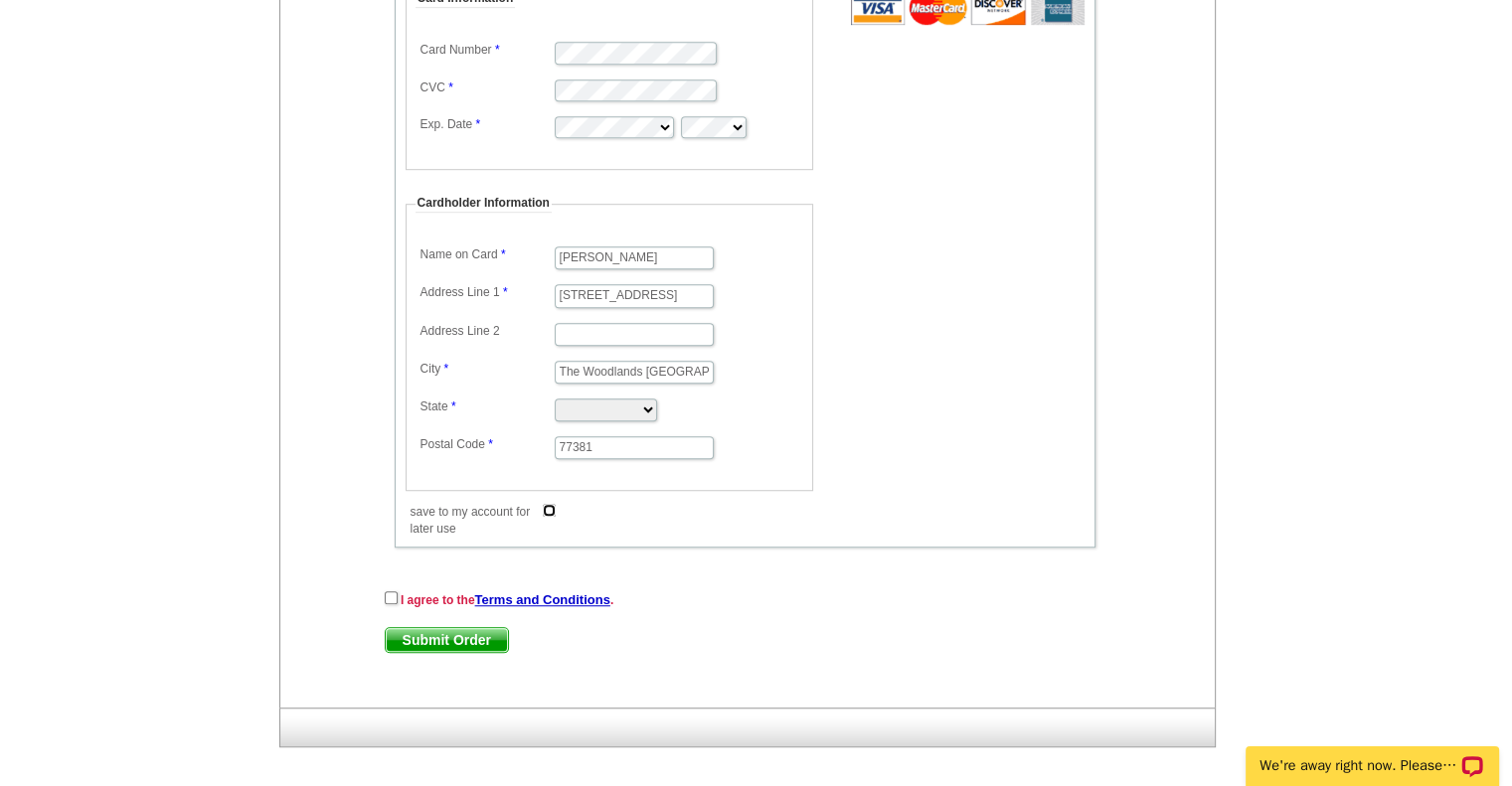 click on "save to my account for later use" at bounding box center [549, 510] 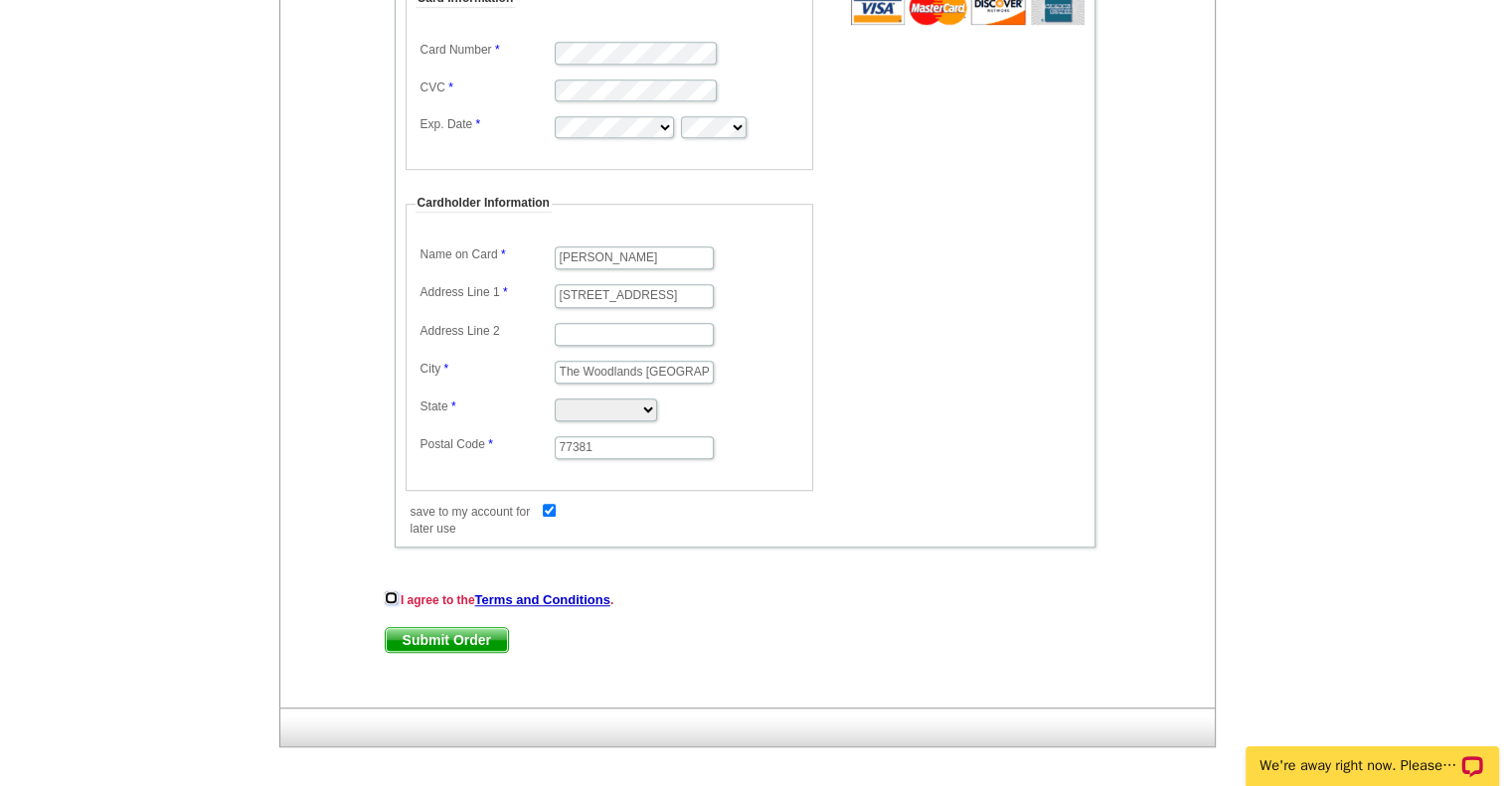click at bounding box center [391, 597] 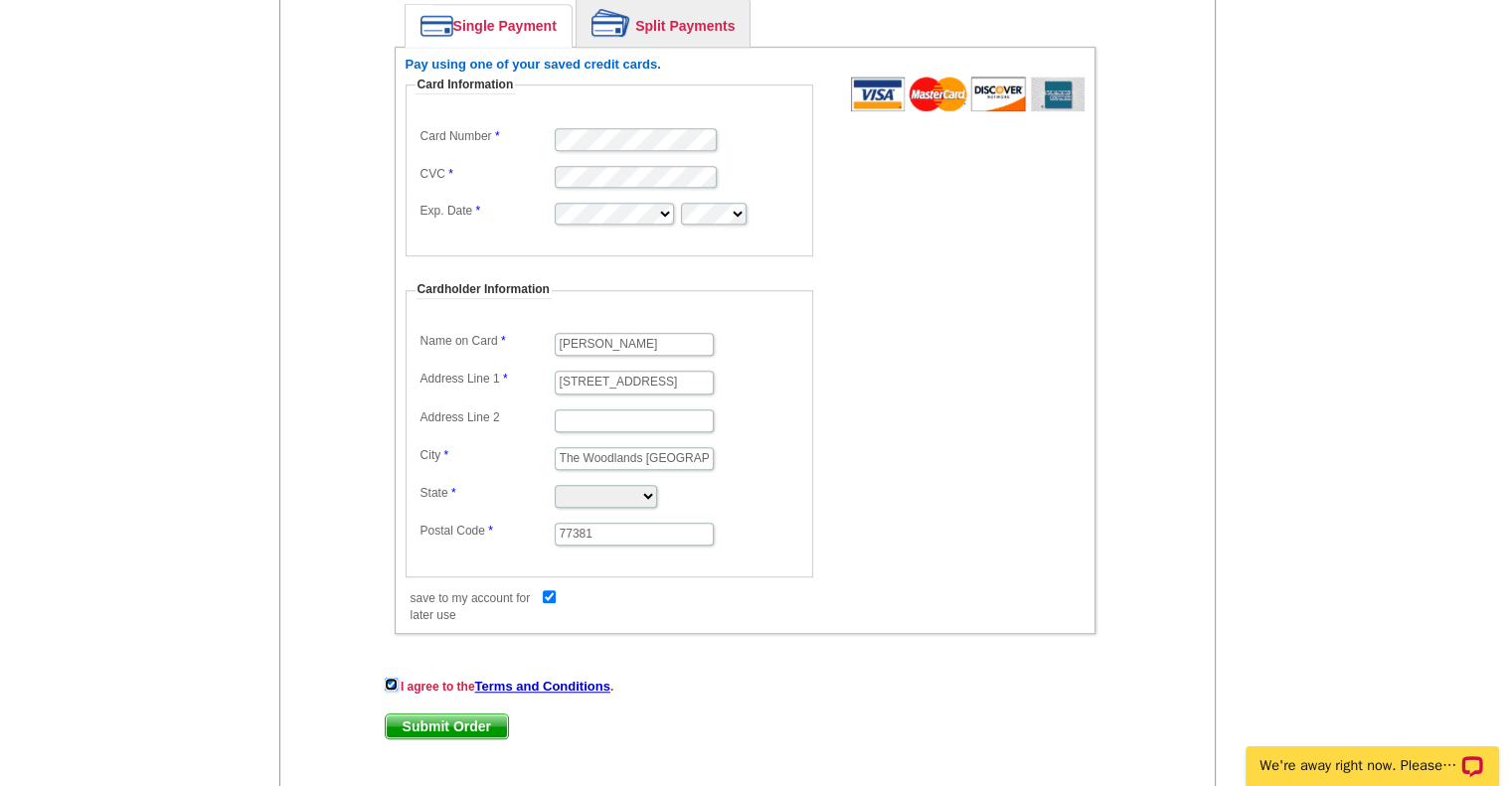 scroll, scrollTop: 1278, scrollLeft: 0, axis: vertical 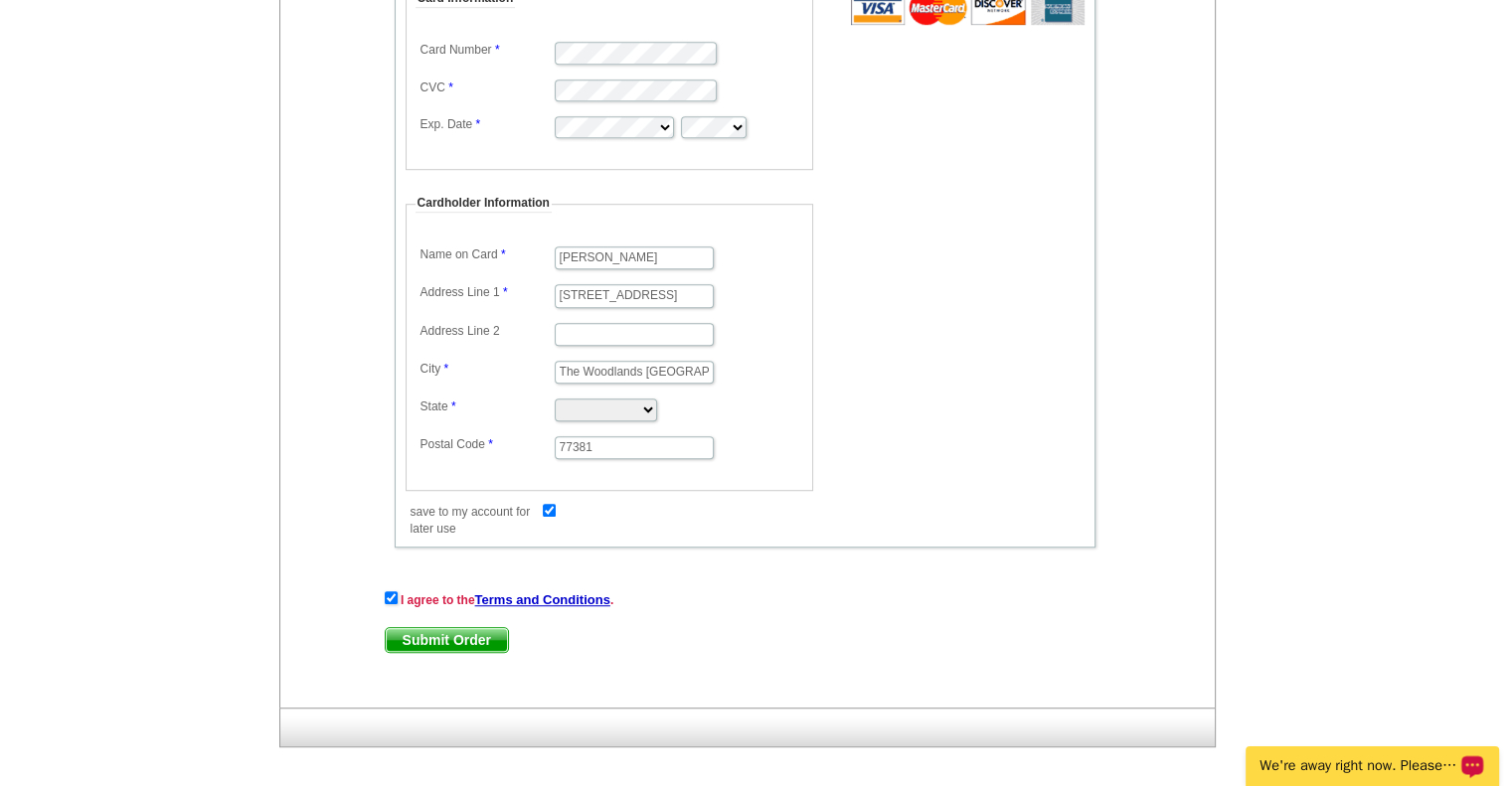 click on "Submit Order" at bounding box center (446, 640) 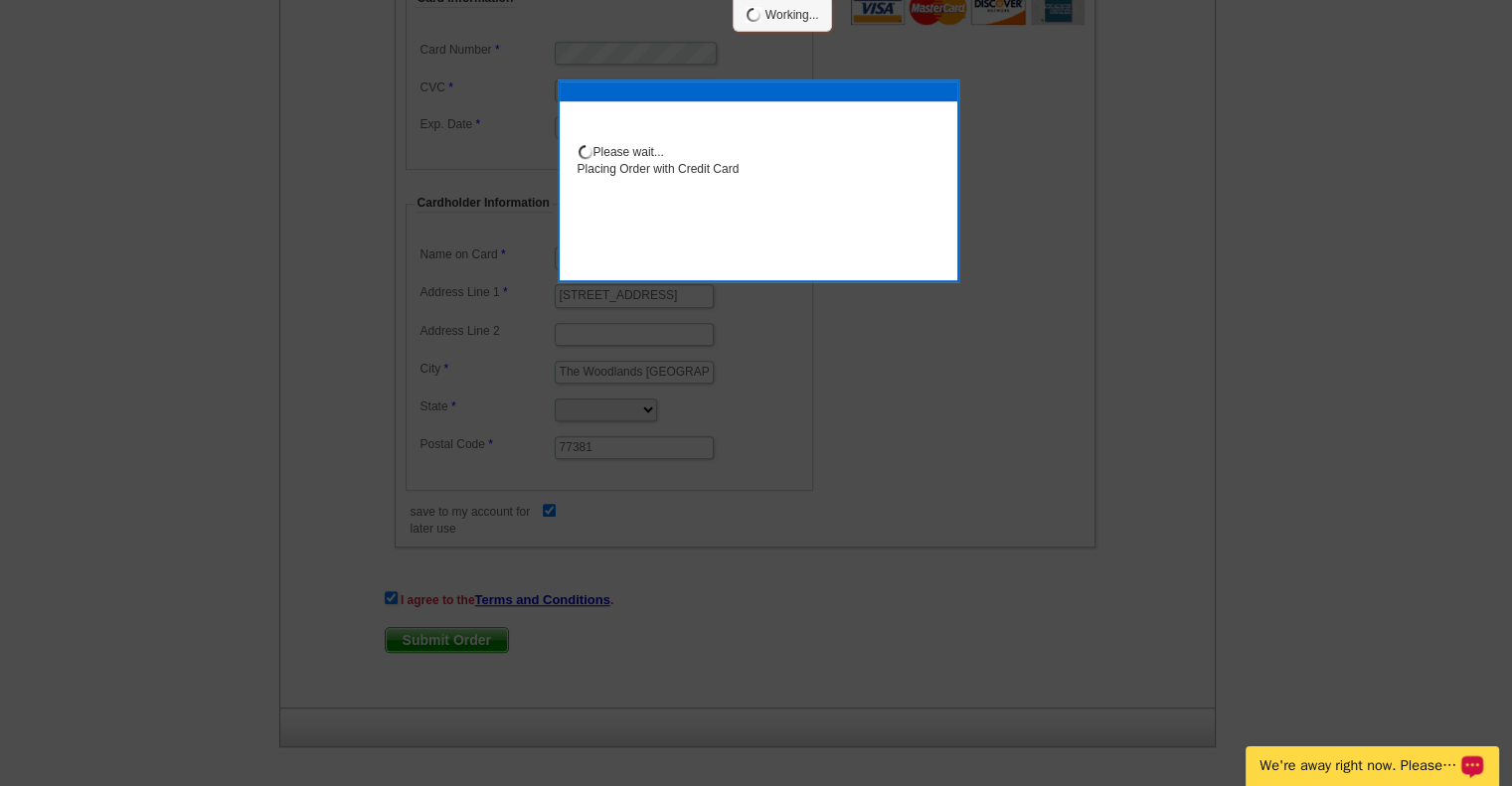 scroll, scrollTop: 1378, scrollLeft: 0, axis: vertical 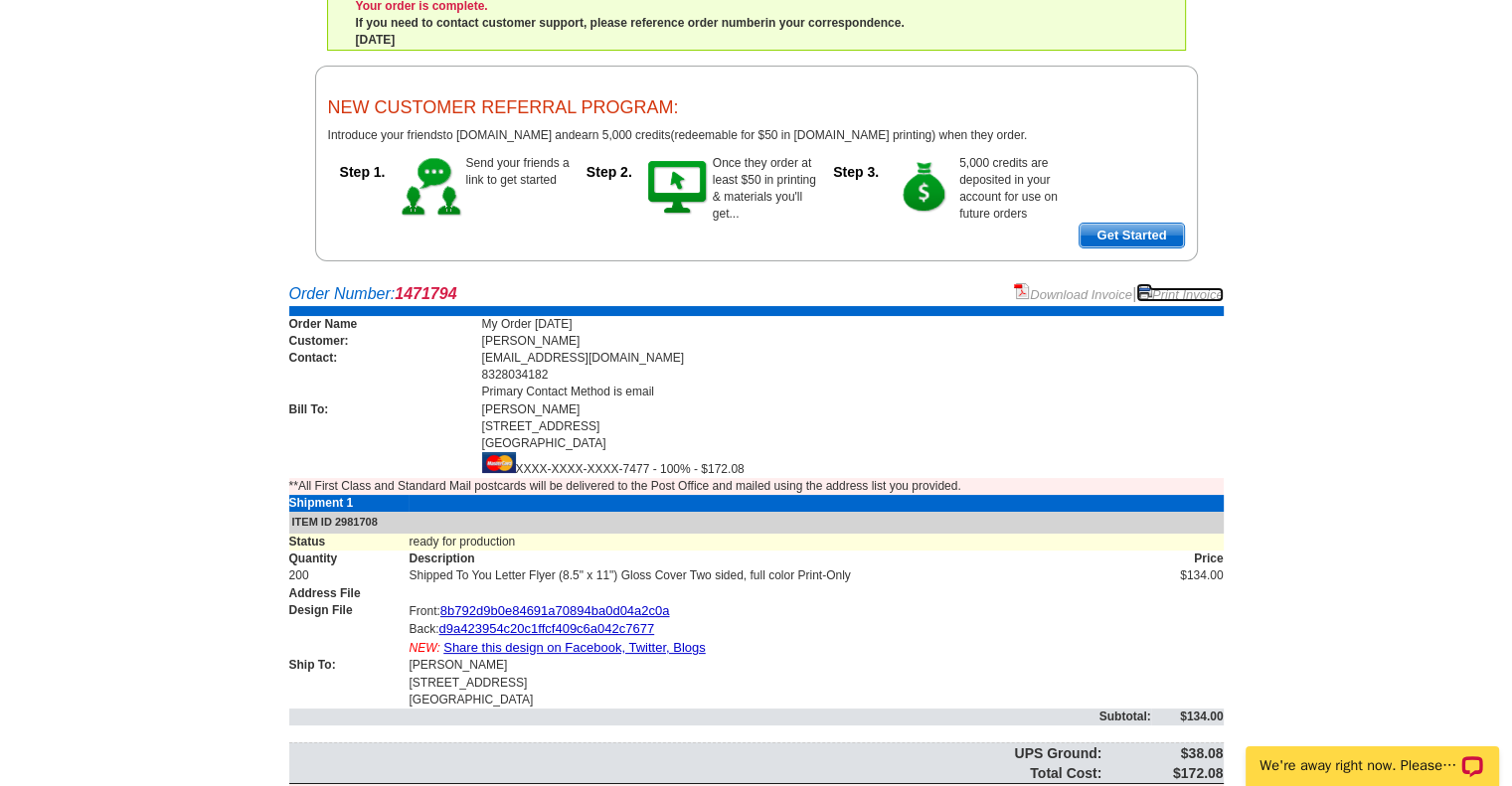 click on "Print Invoice" at bounding box center [1180, 294] 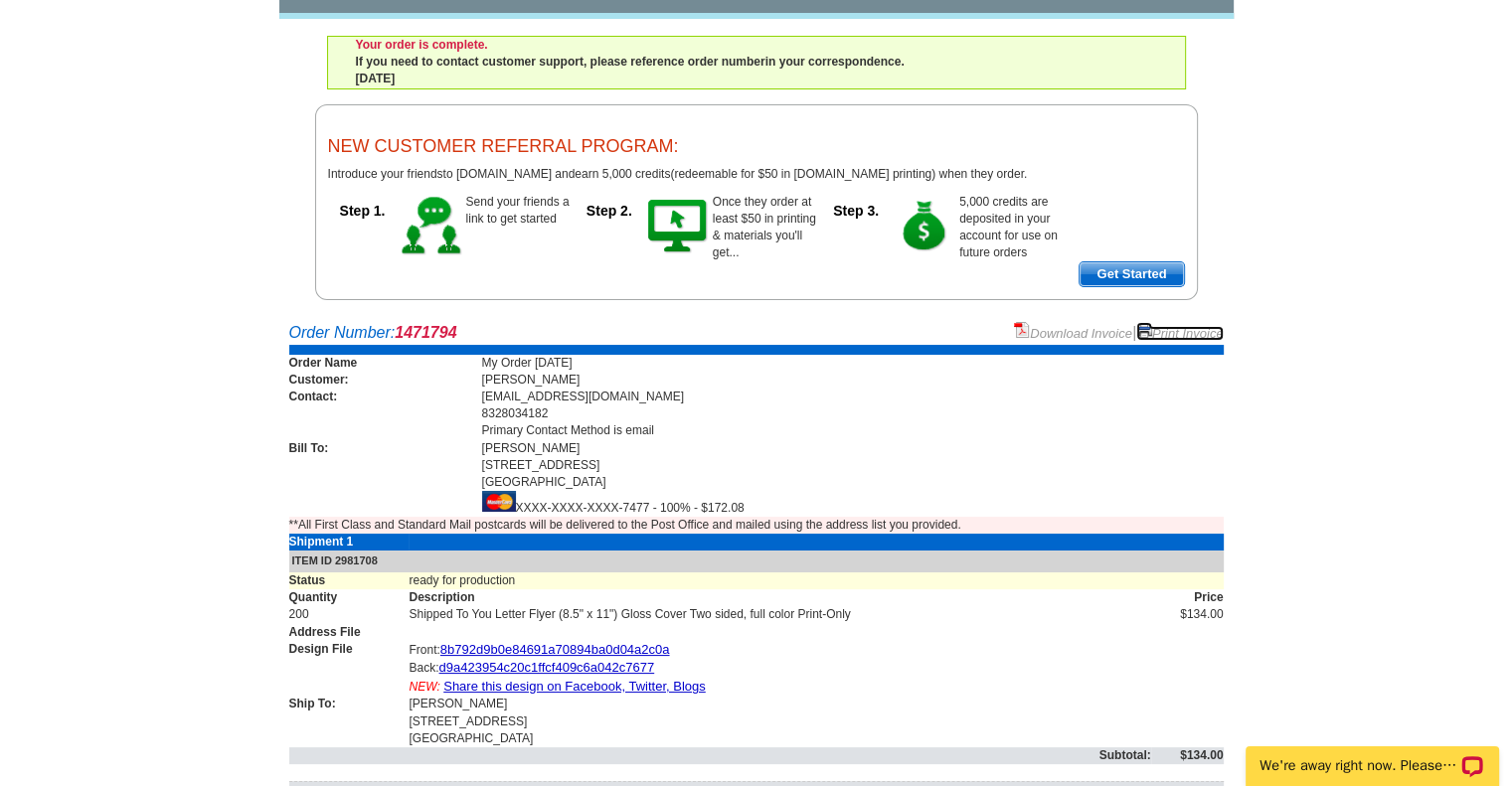 scroll, scrollTop: 240, scrollLeft: 0, axis: vertical 